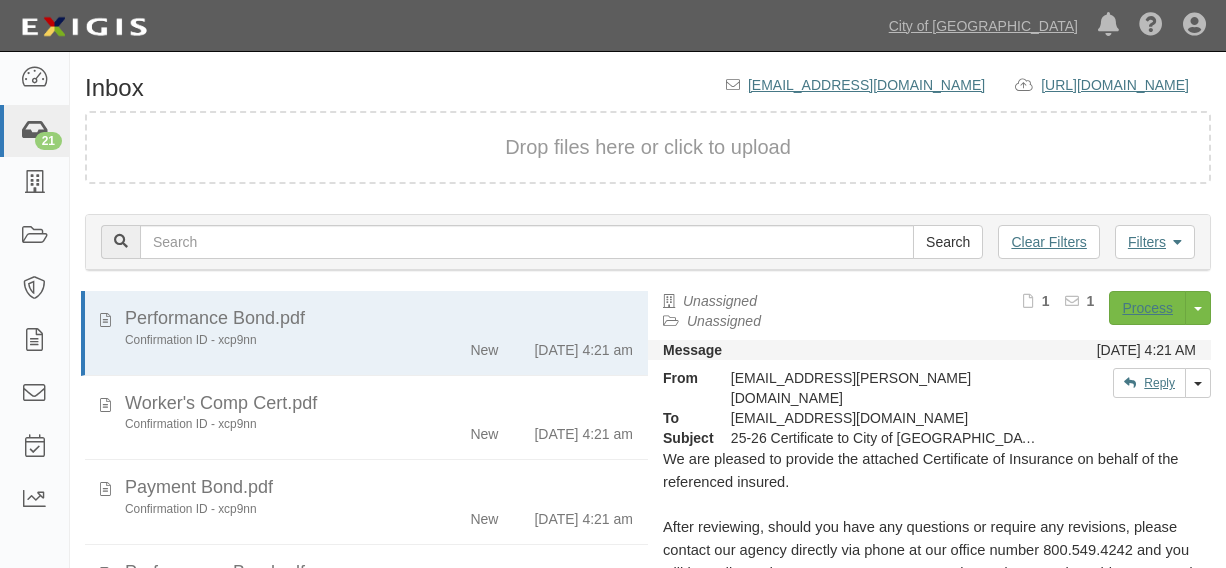 scroll, scrollTop: 0, scrollLeft: 0, axis: both 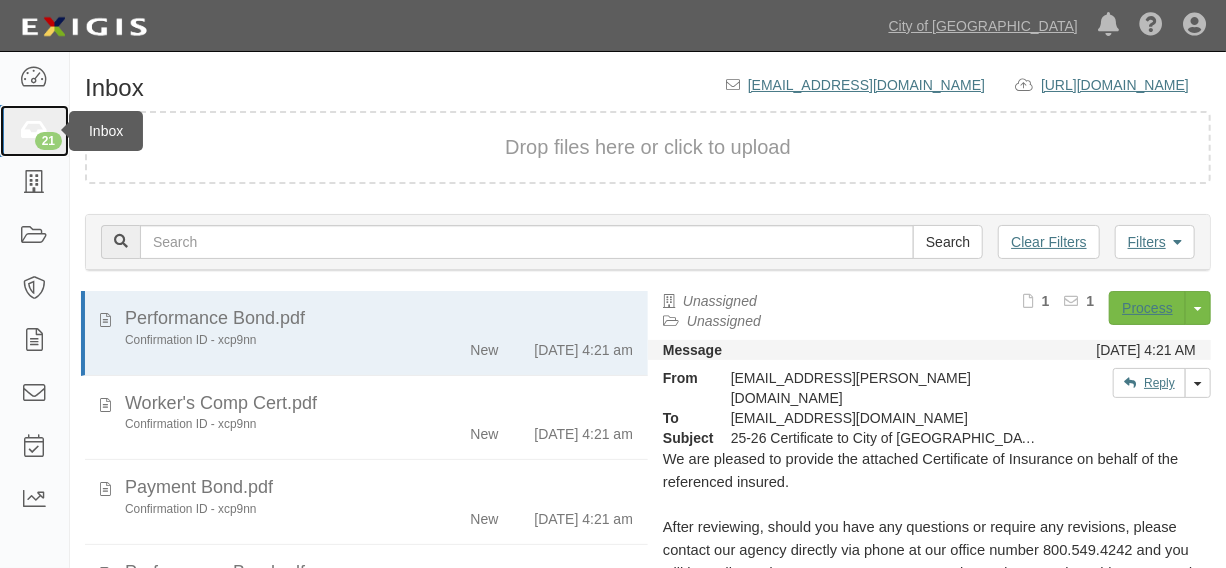 click on "21" at bounding box center [34, 131] 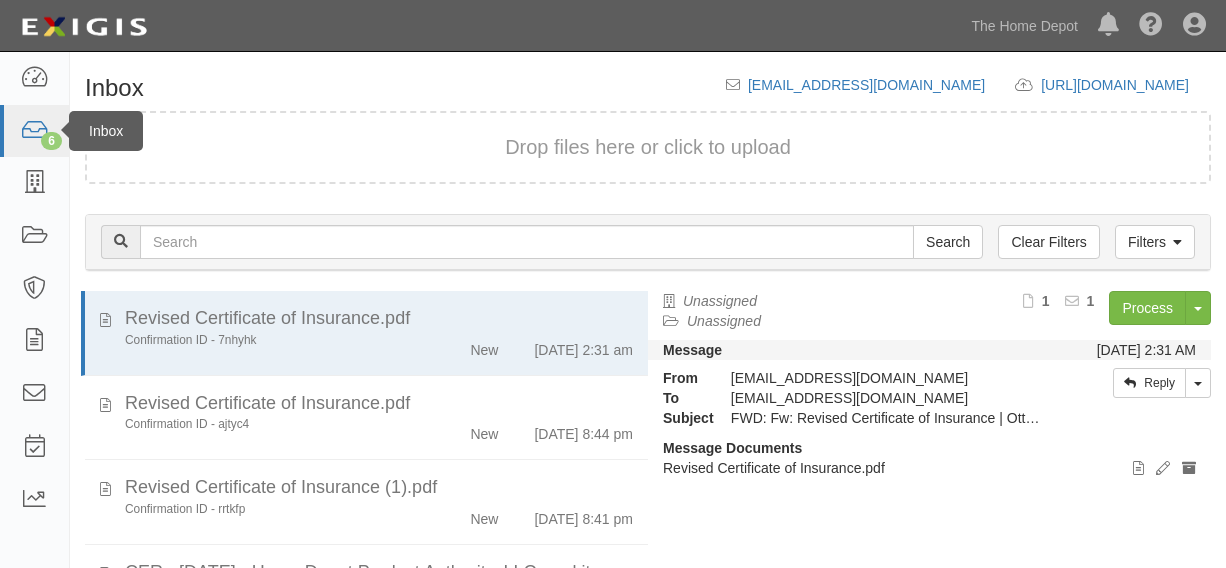 scroll, scrollTop: 0, scrollLeft: 0, axis: both 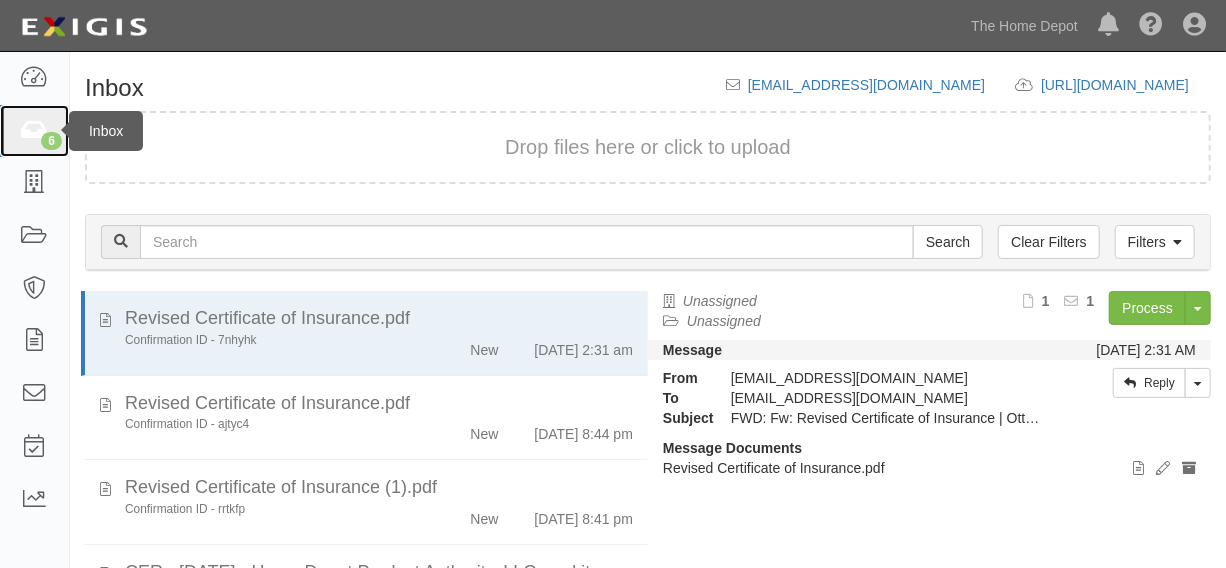 click on "6" at bounding box center (34, 131) 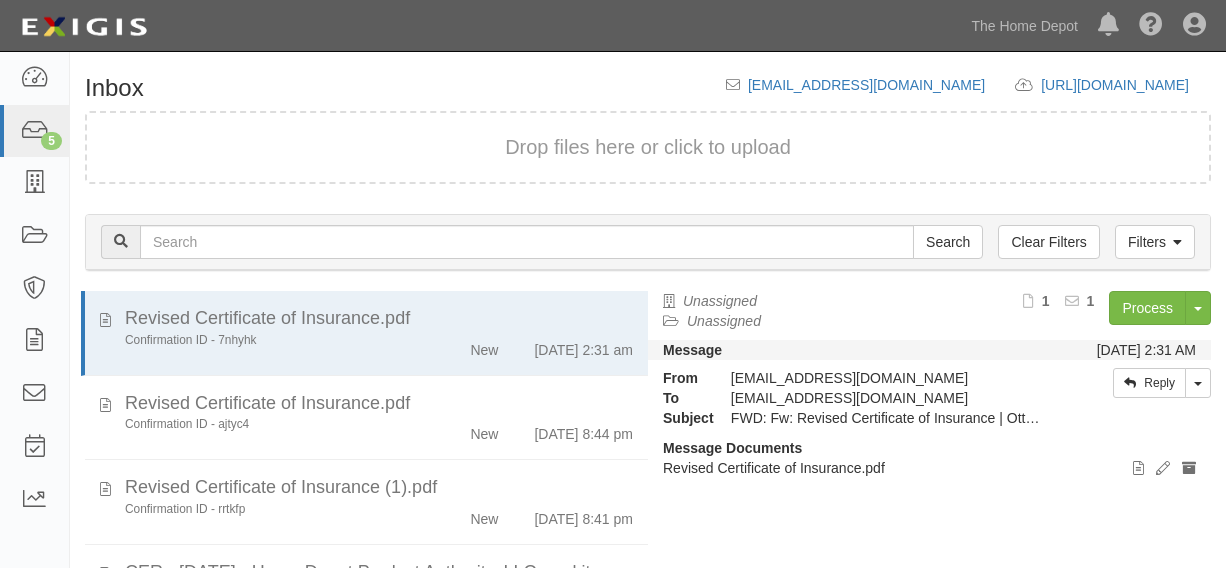 scroll, scrollTop: 84, scrollLeft: 0, axis: vertical 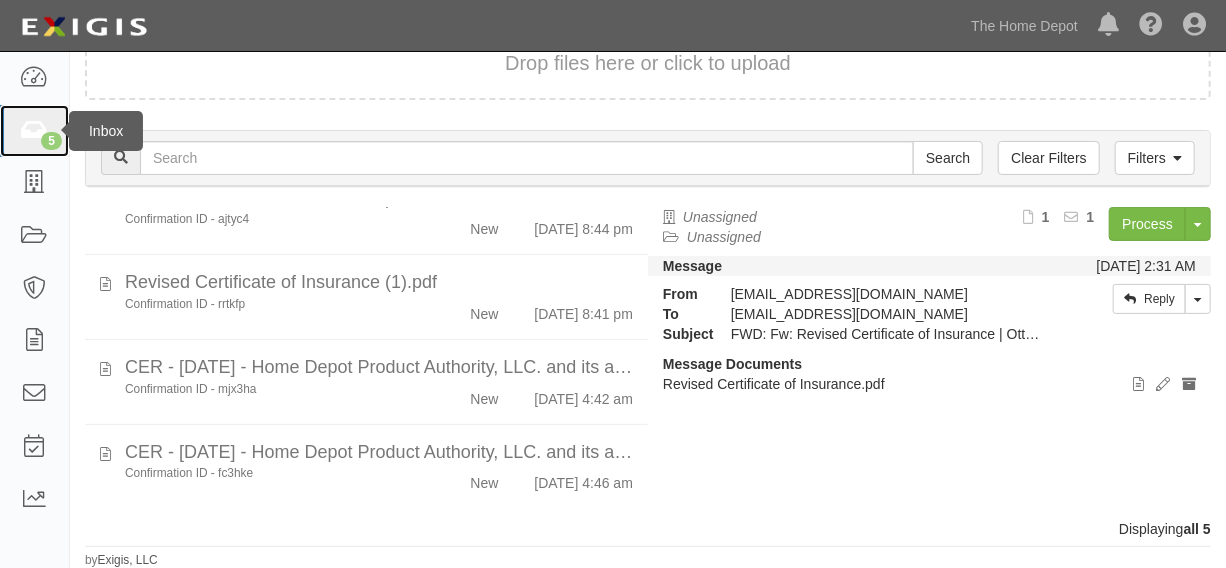 click at bounding box center [34, 131] 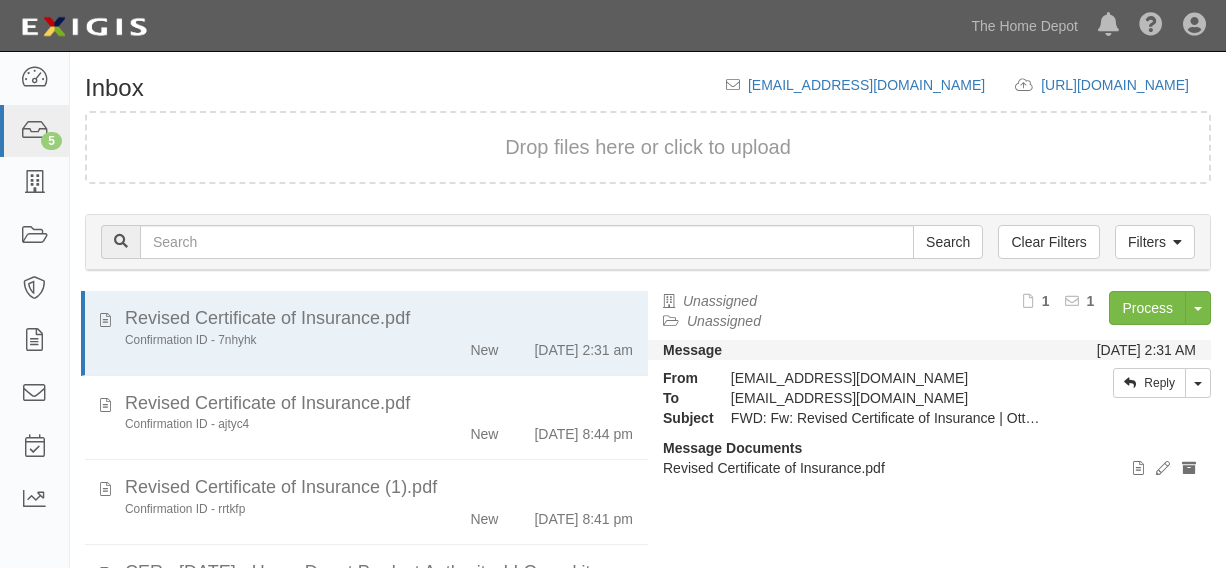 scroll, scrollTop: 0, scrollLeft: 0, axis: both 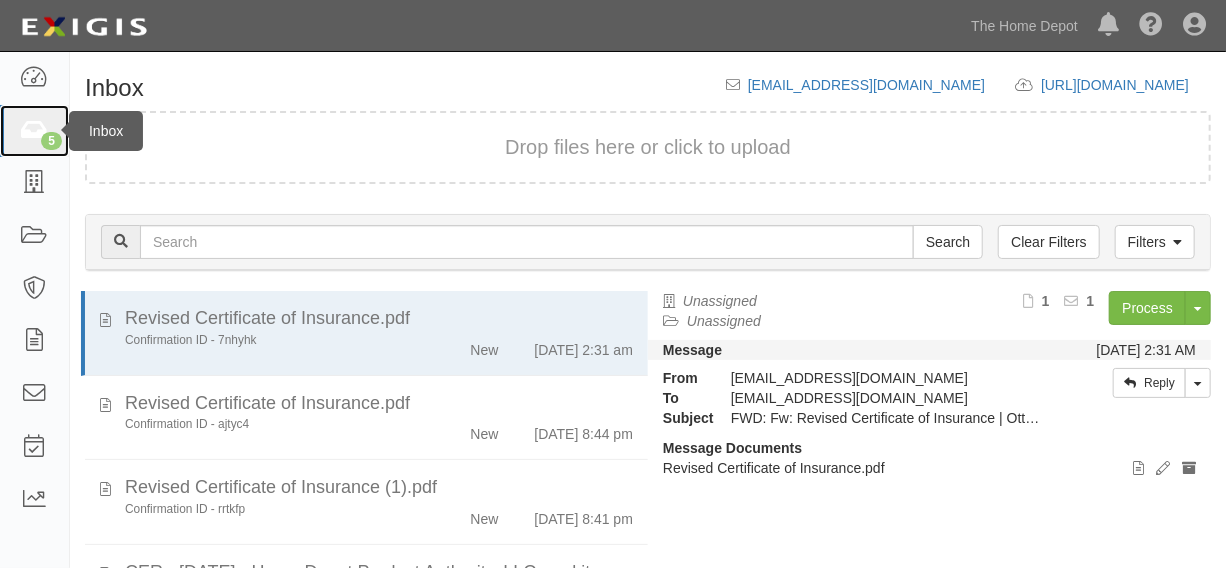 click at bounding box center [34, 131] 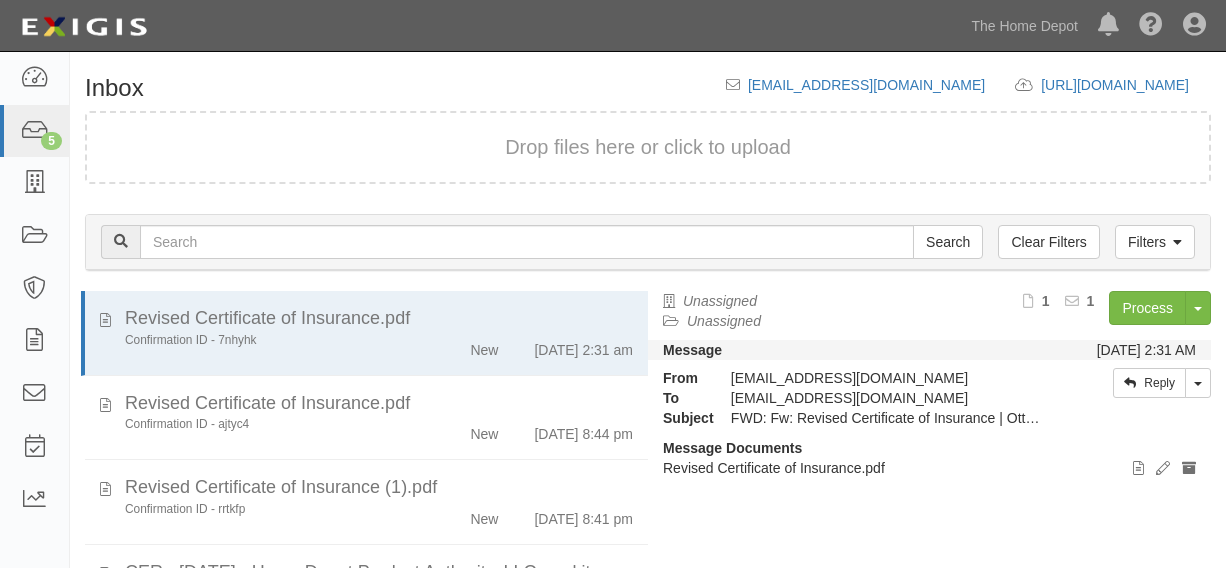 scroll, scrollTop: 0, scrollLeft: 0, axis: both 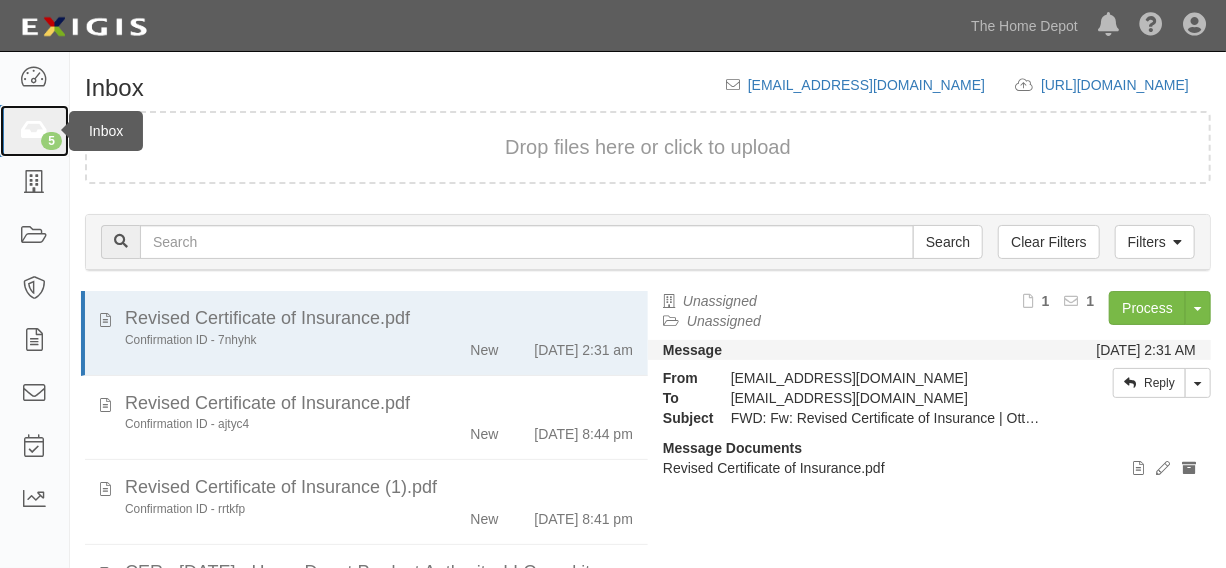 click on "5" at bounding box center [34, 131] 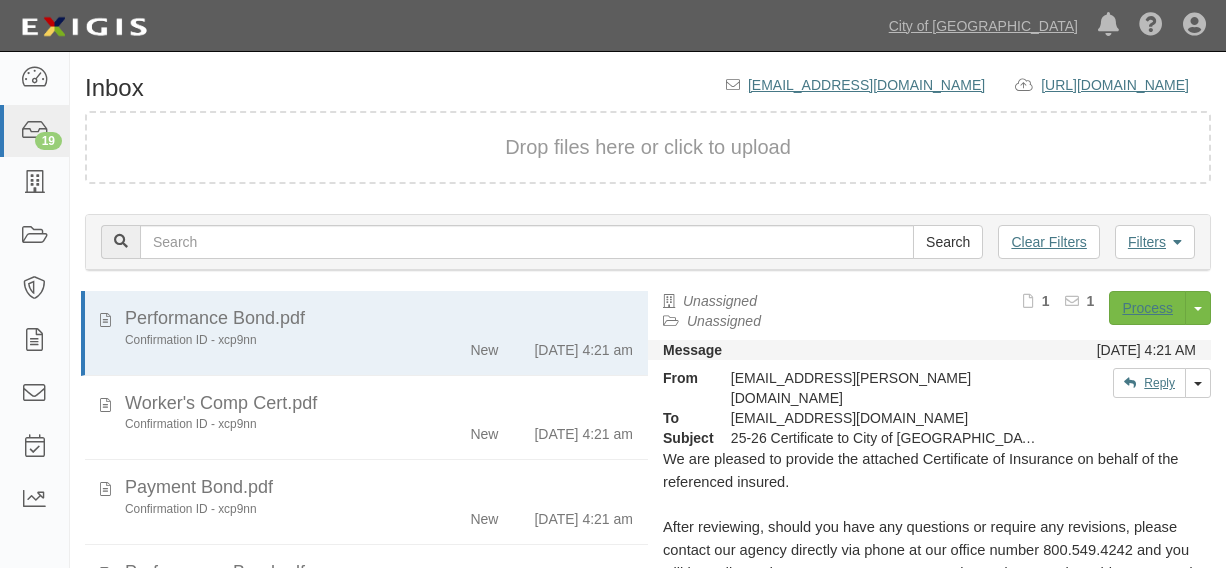scroll, scrollTop: 0, scrollLeft: 0, axis: both 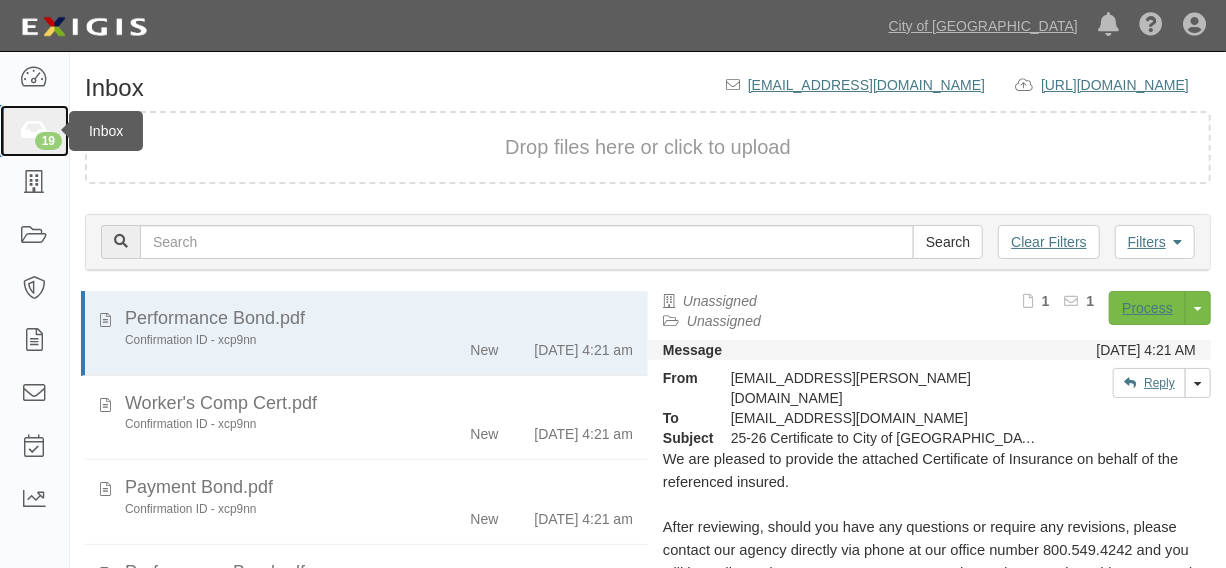 click on "19" at bounding box center (34, 131) 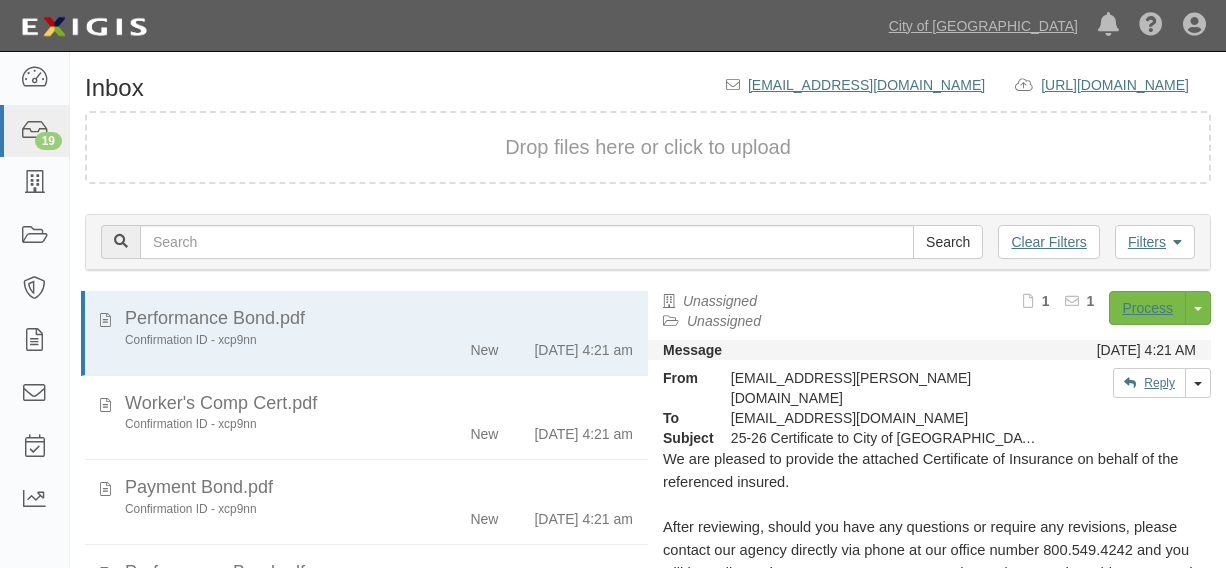 scroll, scrollTop: 0, scrollLeft: 0, axis: both 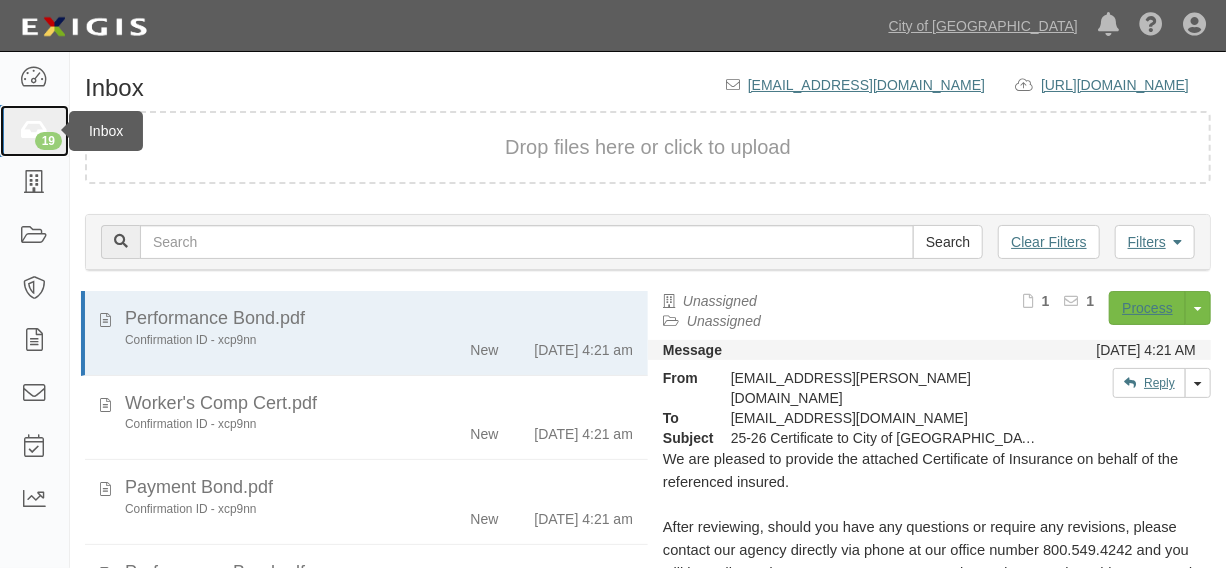 click at bounding box center [34, 131] 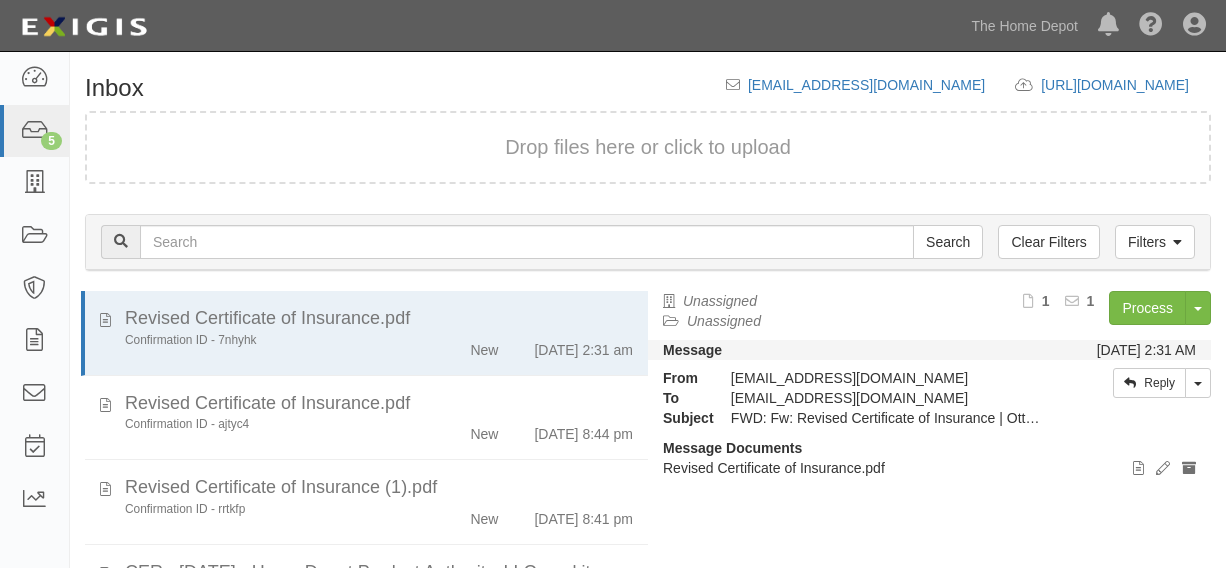 scroll, scrollTop: 0, scrollLeft: 0, axis: both 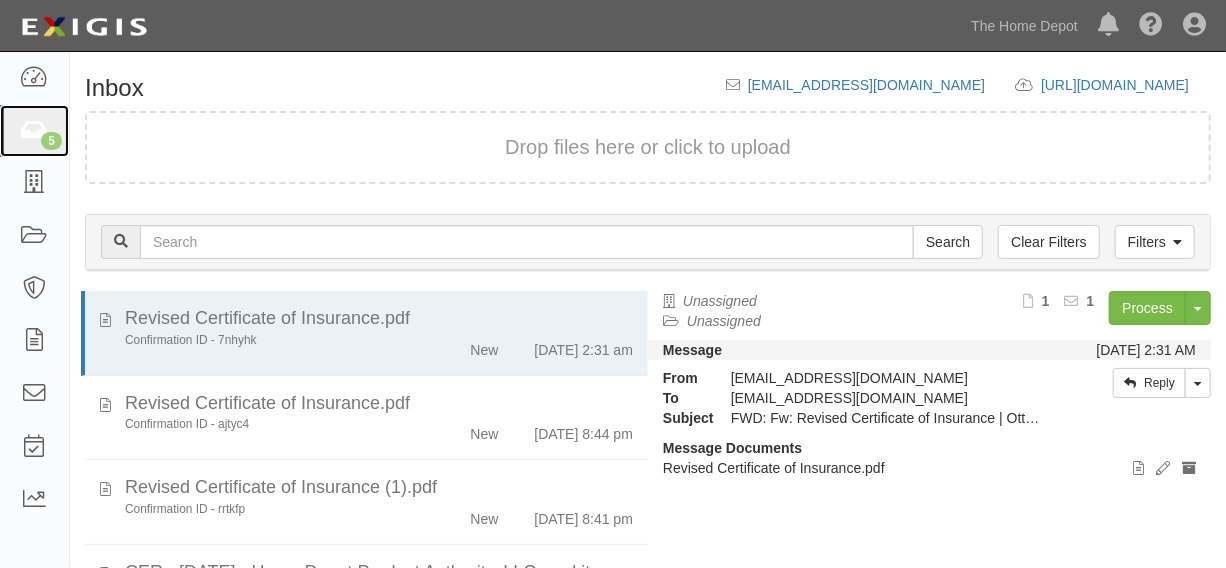 click on "5" at bounding box center (34, 131) 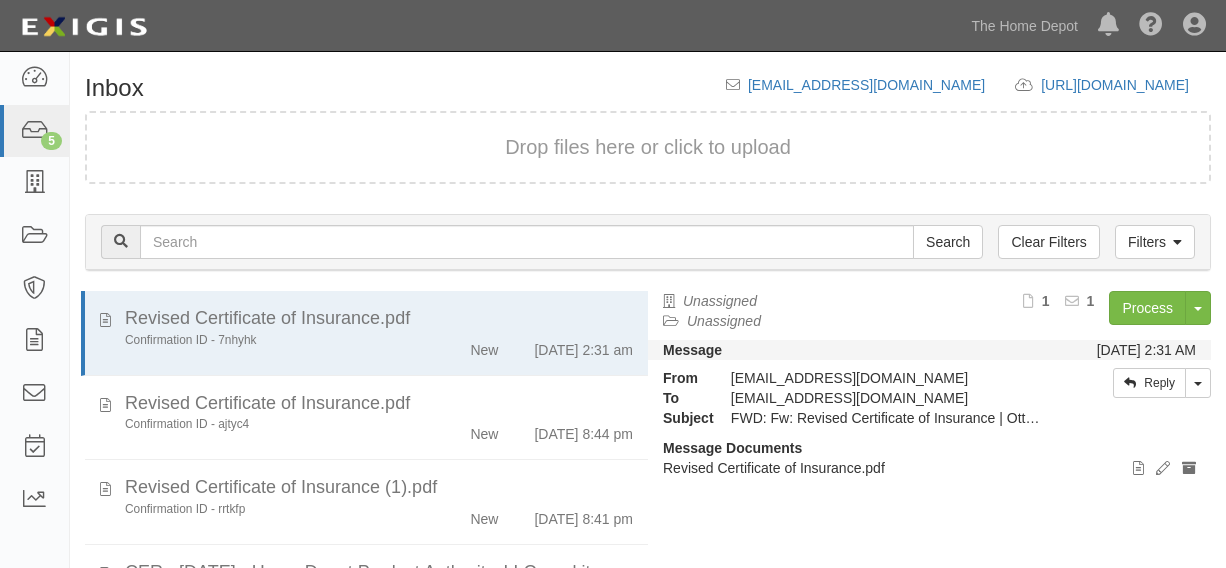 scroll, scrollTop: 0, scrollLeft: 0, axis: both 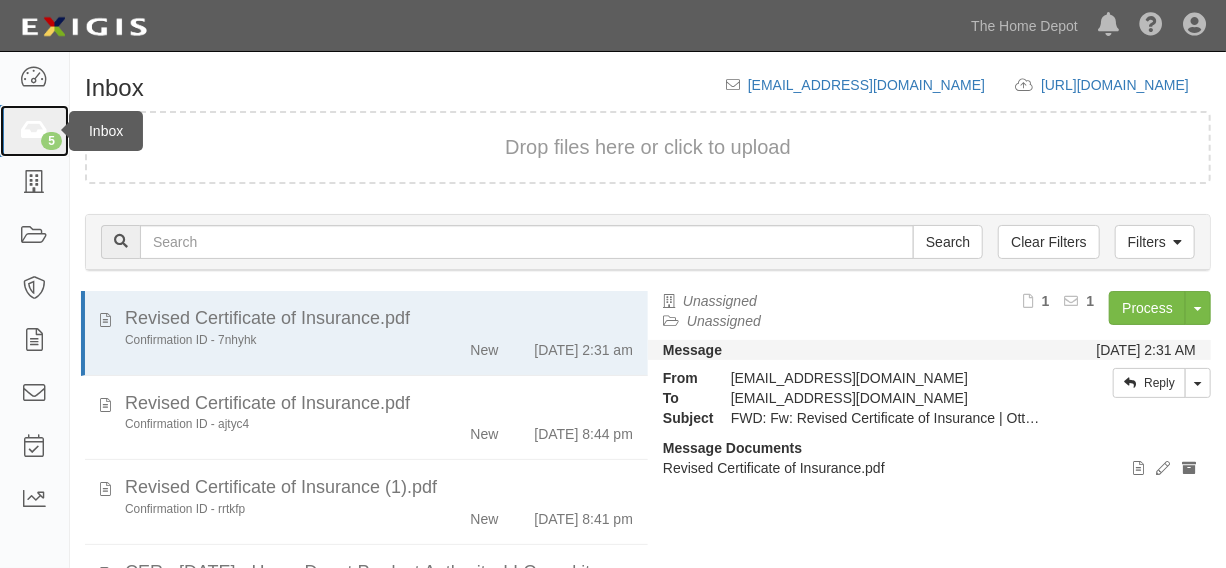 click at bounding box center [34, 131] 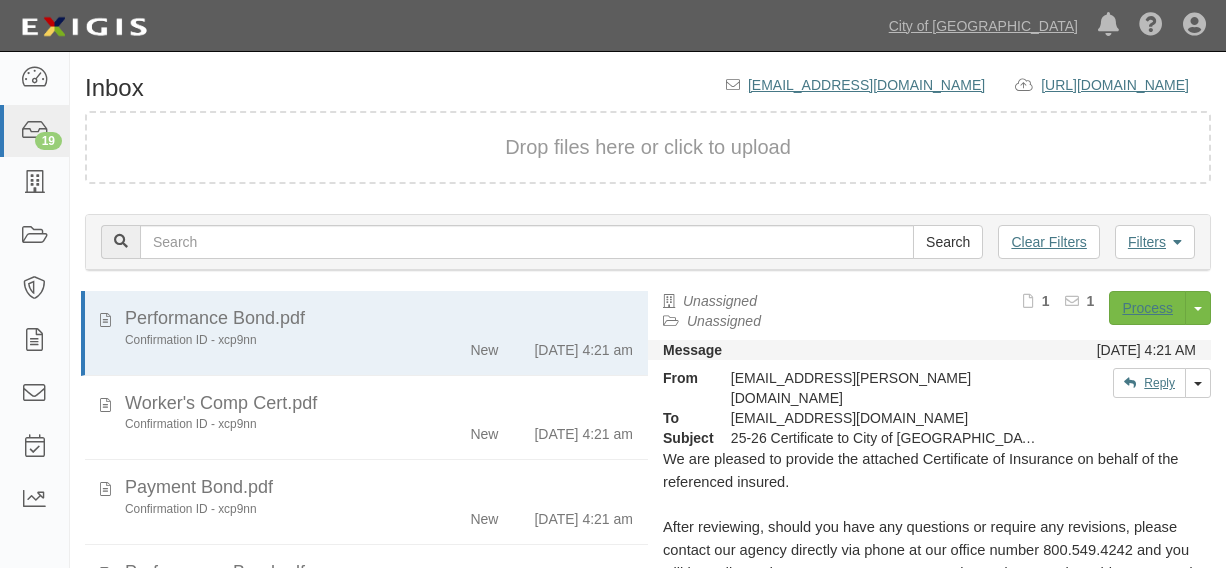 scroll, scrollTop: 0, scrollLeft: 0, axis: both 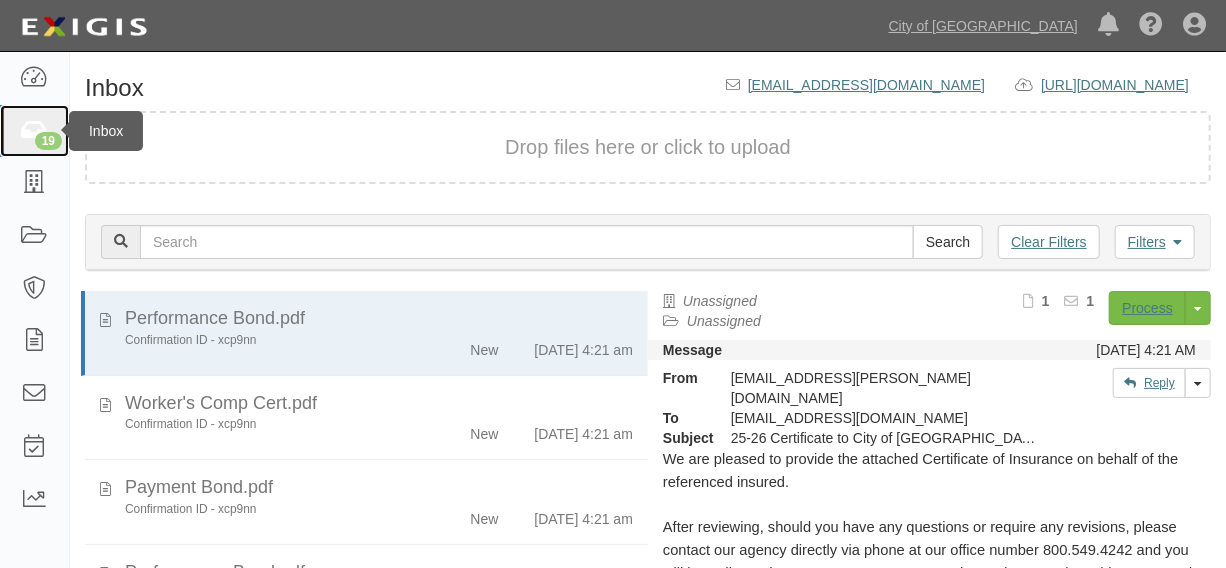 click at bounding box center [34, 131] 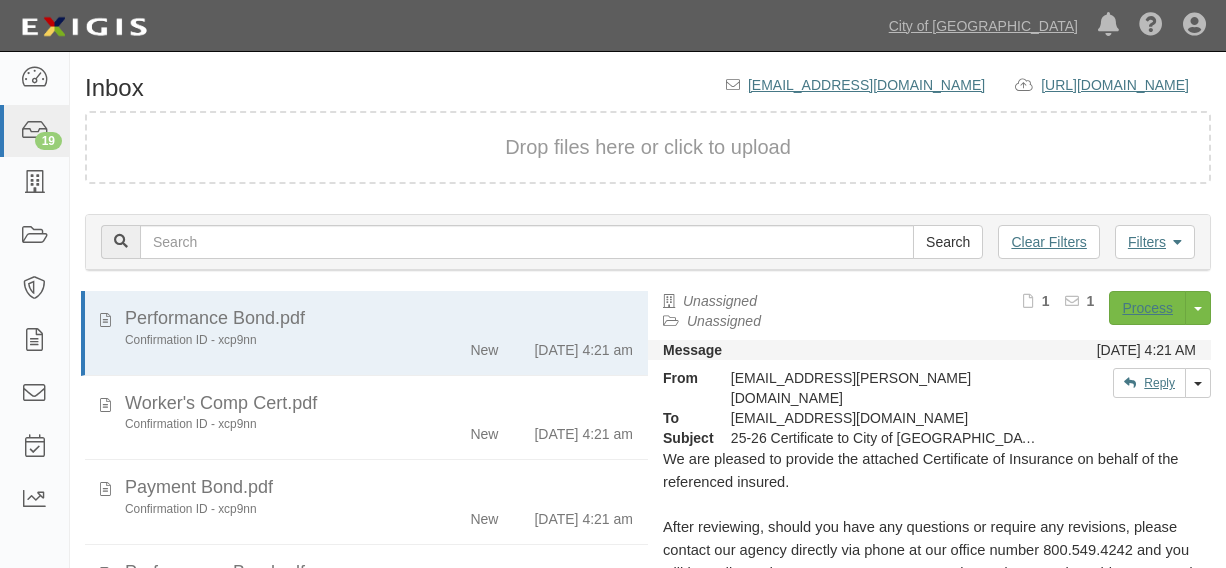 scroll, scrollTop: 0, scrollLeft: 0, axis: both 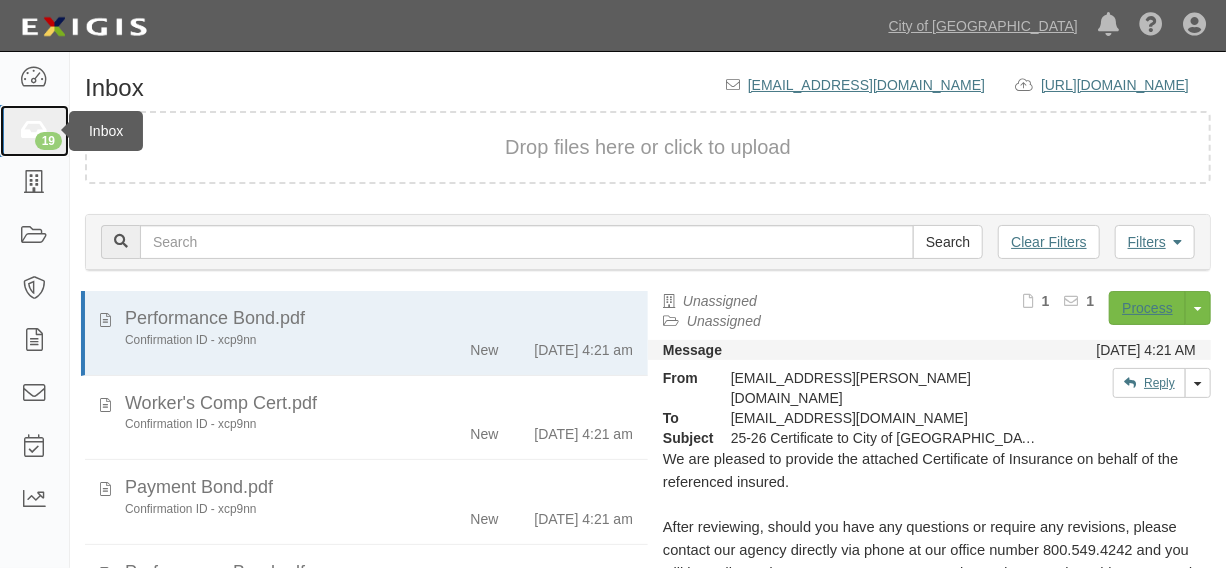 click on "19" at bounding box center (34, 131) 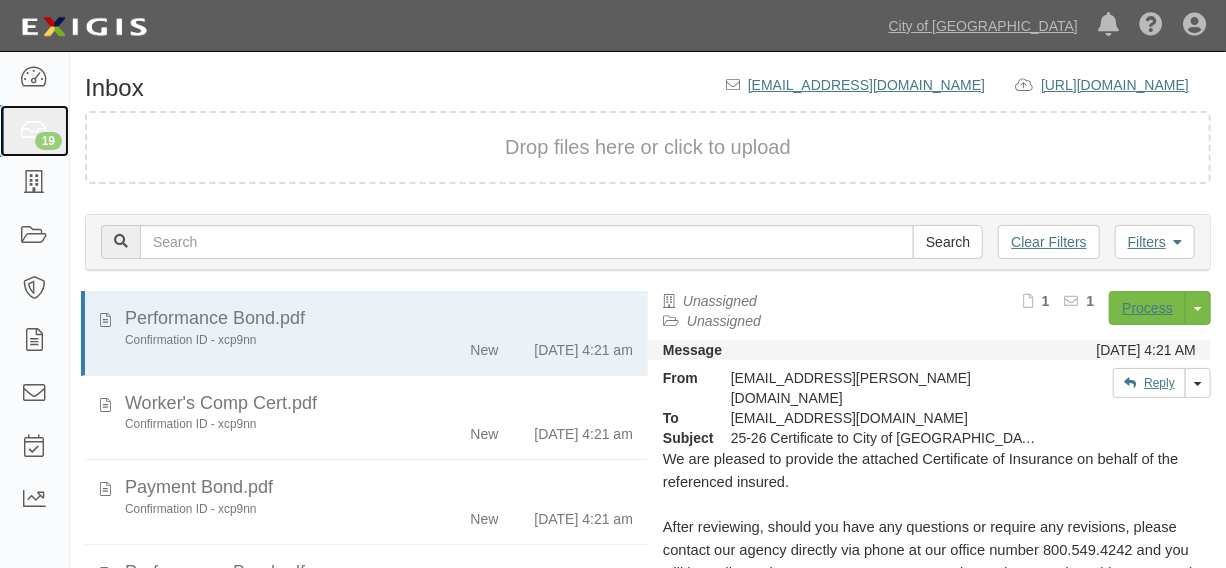 scroll, scrollTop: 84, scrollLeft: 0, axis: vertical 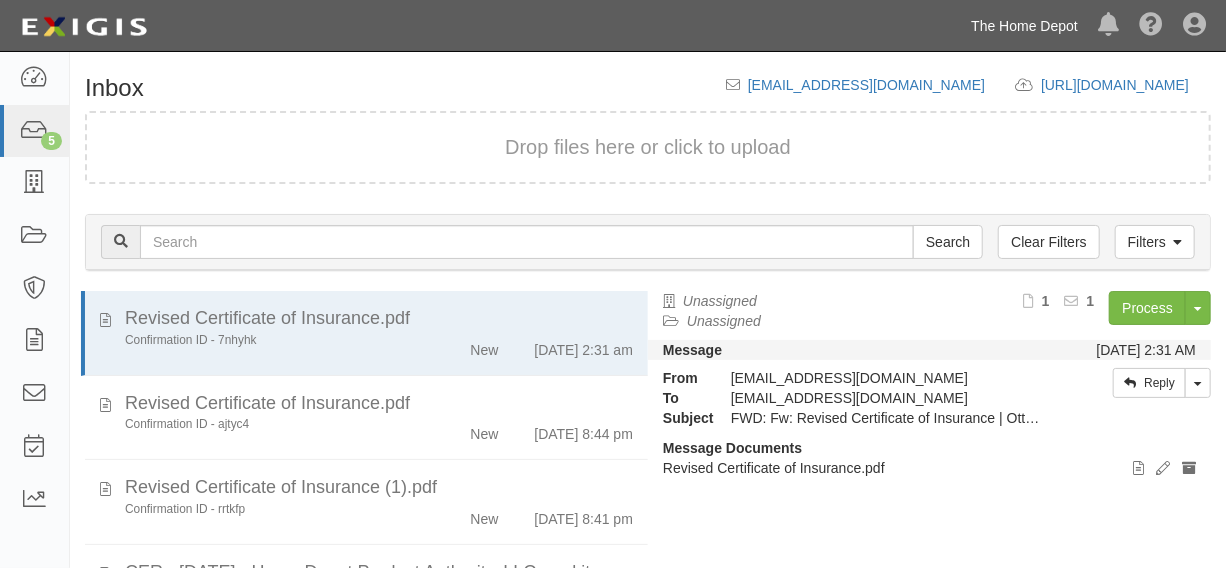click on "The Home Depot" at bounding box center (1024, 26) 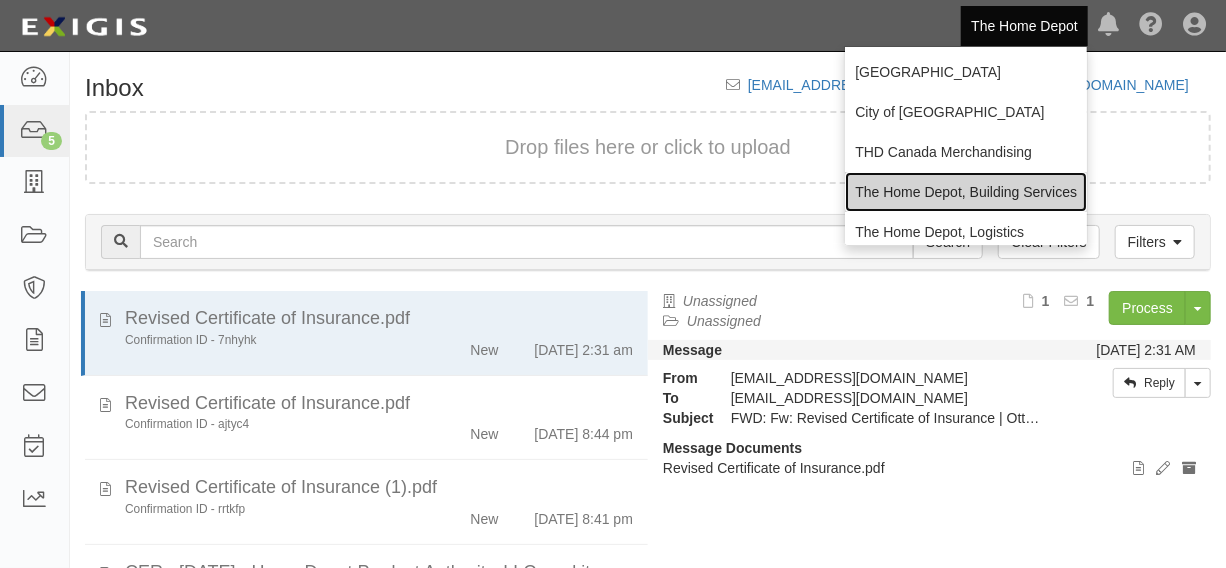 click on "The Home Depot, Building Services" at bounding box center (966, 192) 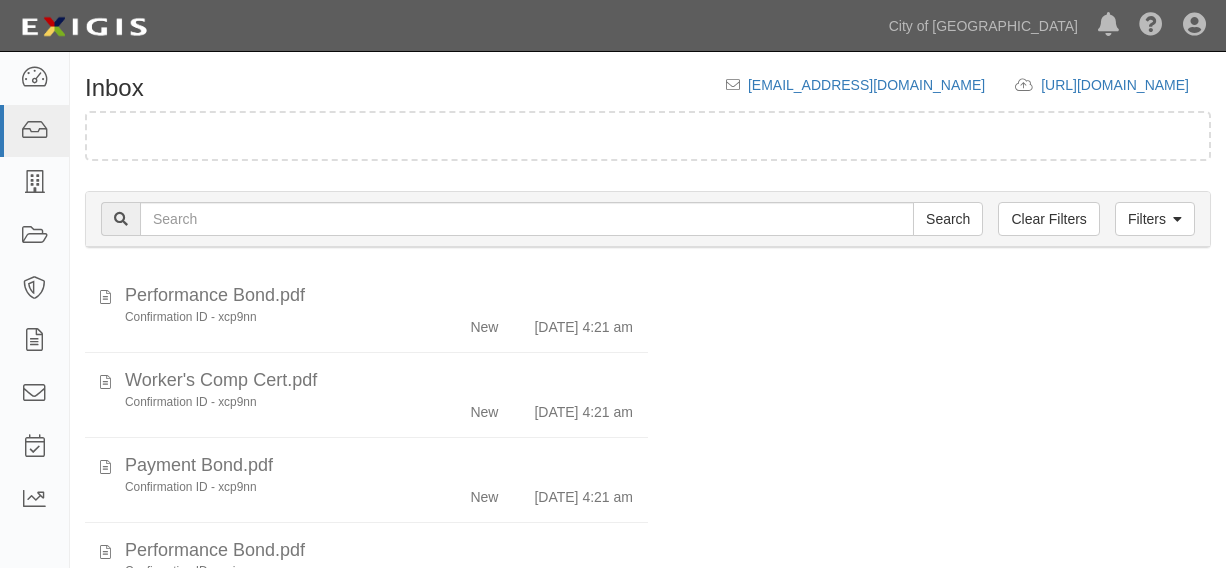 scroll, scrollTop: 0, scrollLeft: 0, axis: both 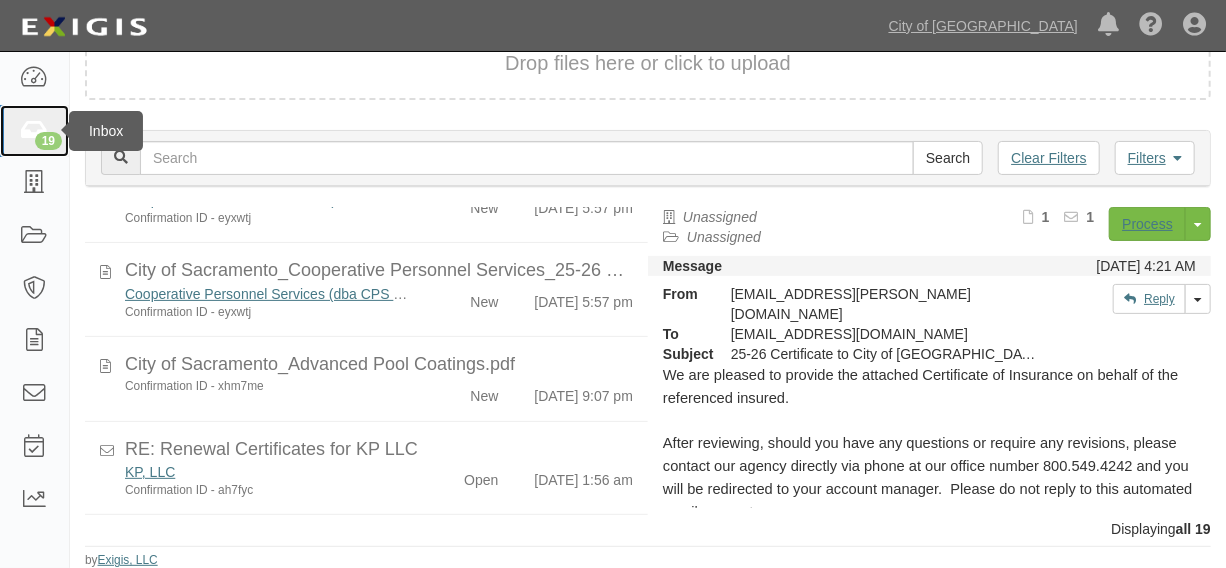 click on "19" at bounding box center [34, 131] 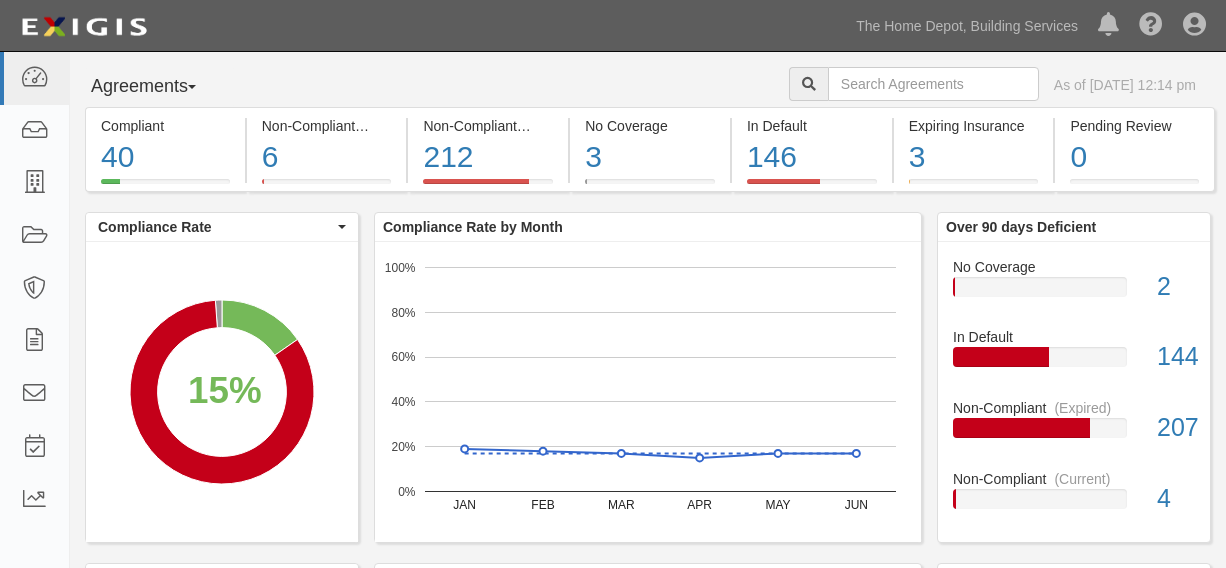 click on "The Home Depot, Building Services" at bounding box center (967, 26) 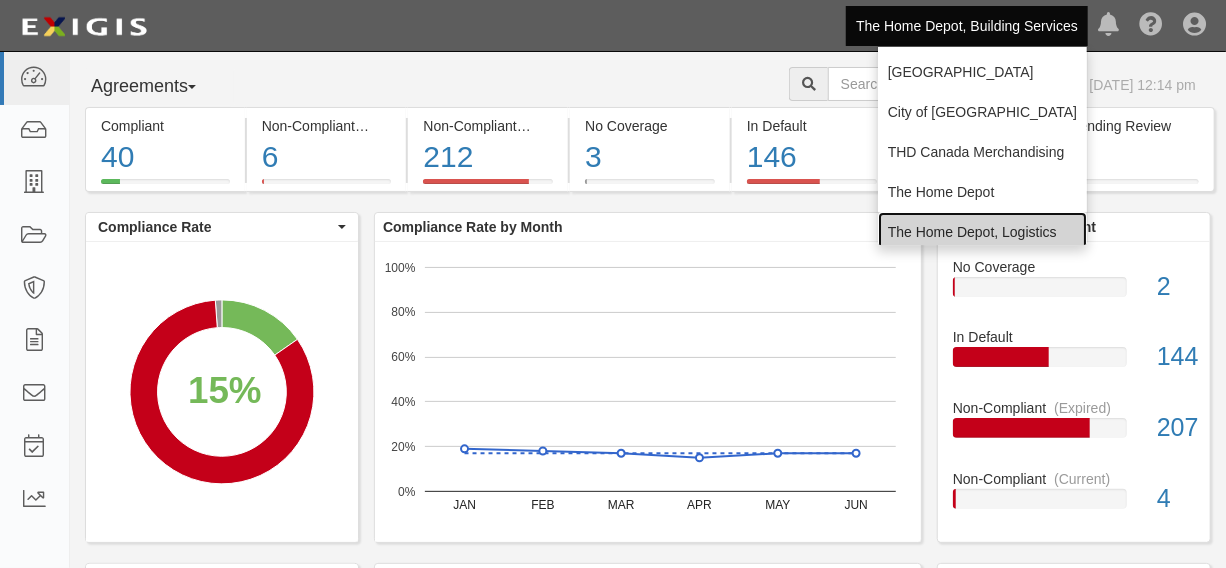 click on "The Home Depot, Logistics" at bounding box center (982, 232) 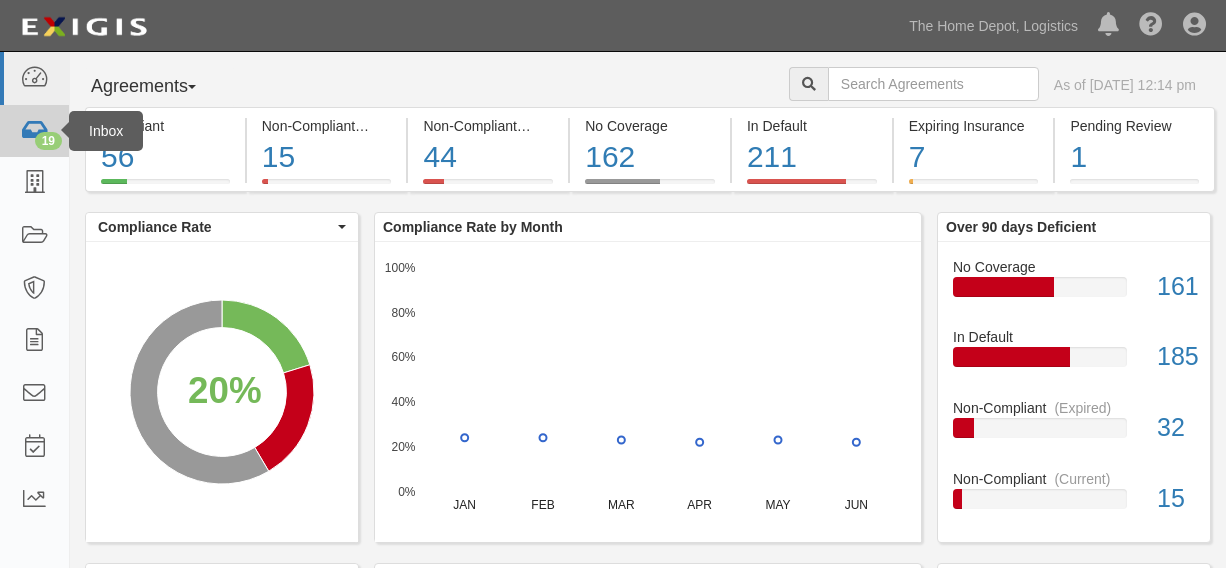scroll, scrollTop: 0, scrollLeft: 0, axis: both 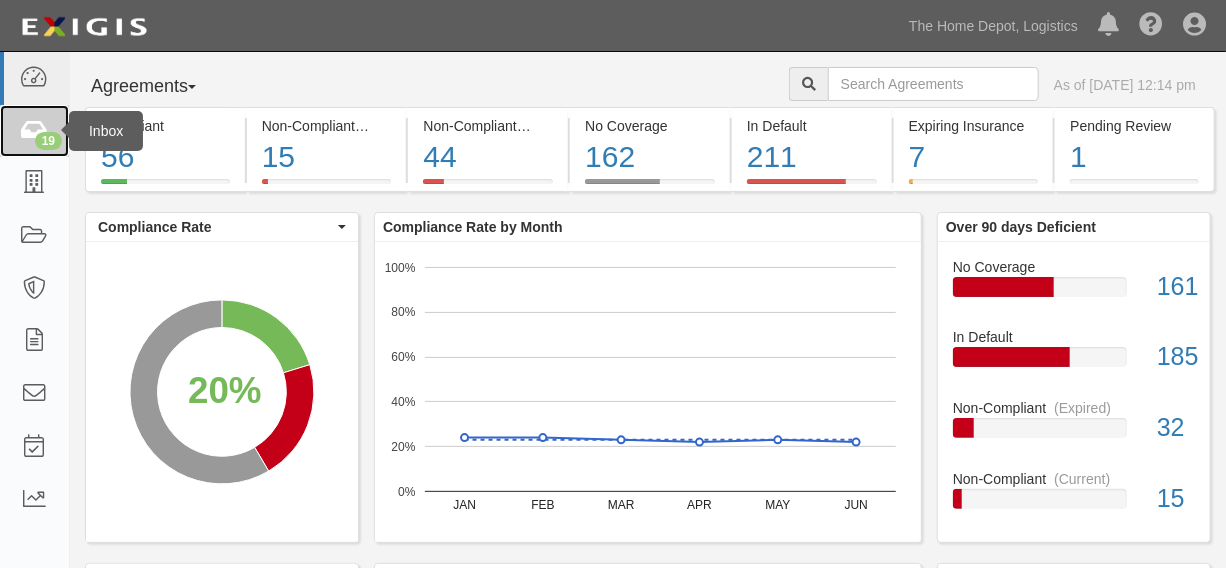 click at bounding box center (34, 131) 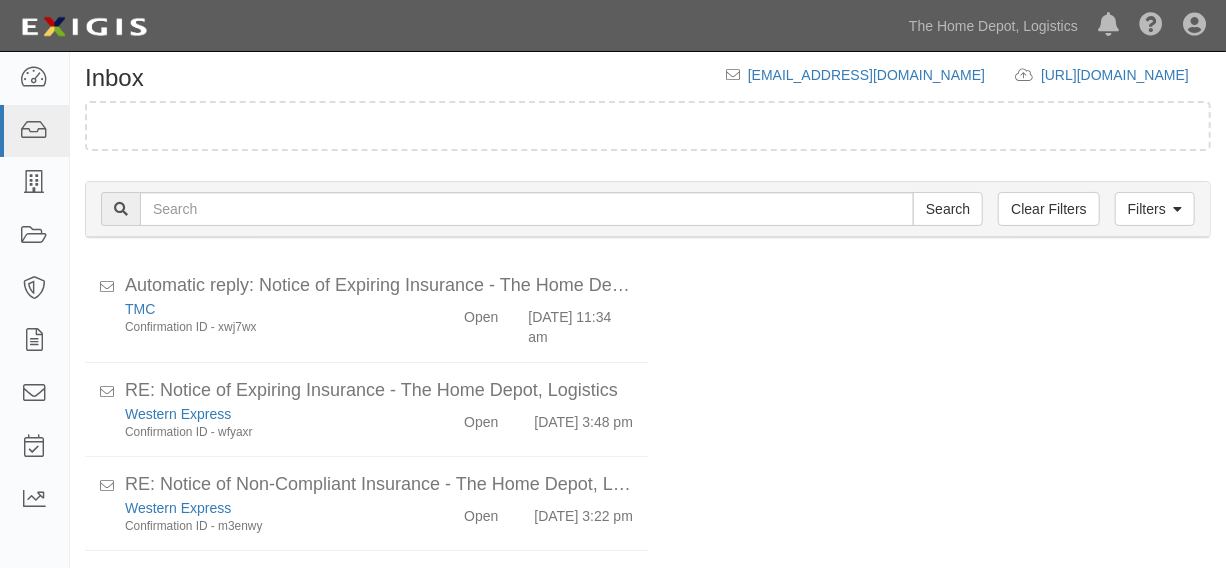scroll, scrollTop: 12, scrollLeft: 0, axis: vertical 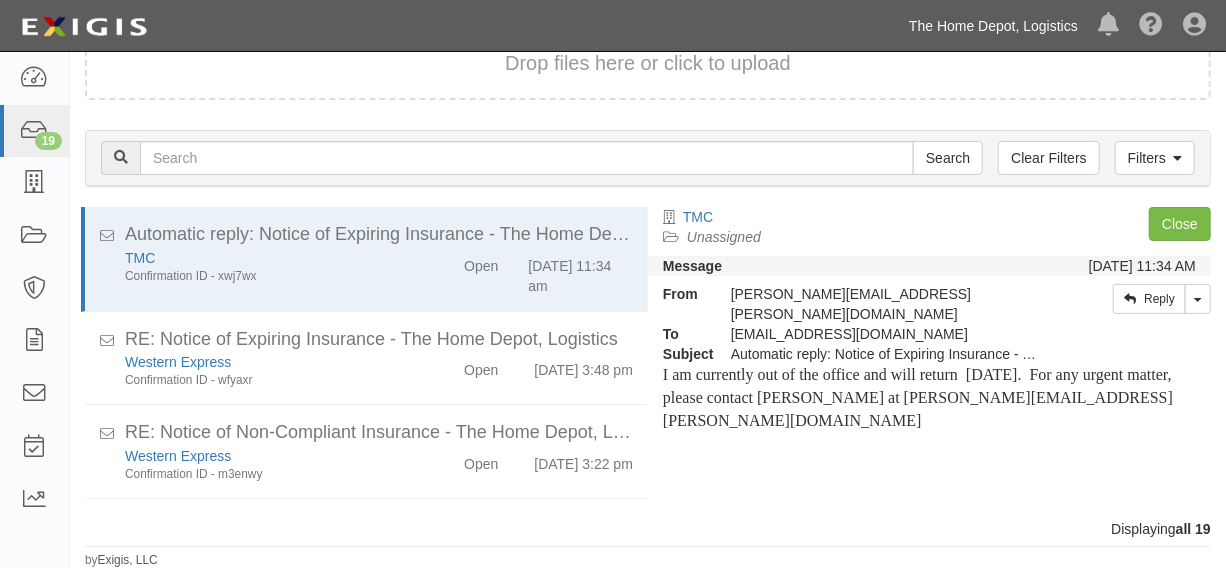 click on "The Home Depot, Logistics" at bounding box center [993, 26] 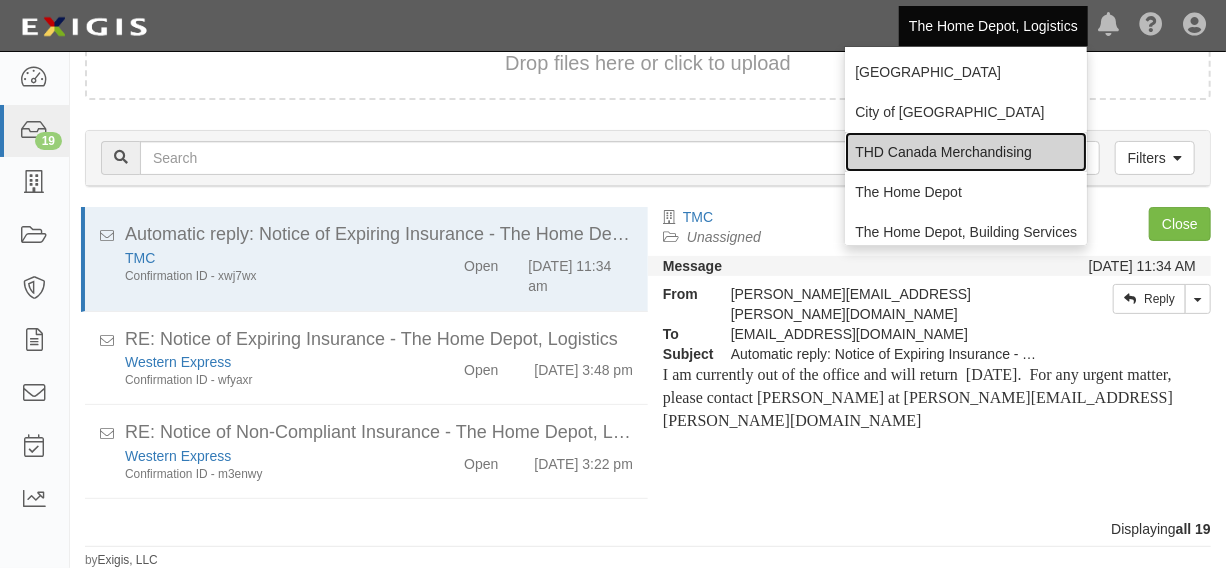 click on "THD Canada Merchandising" at bounding box center [966, 152] 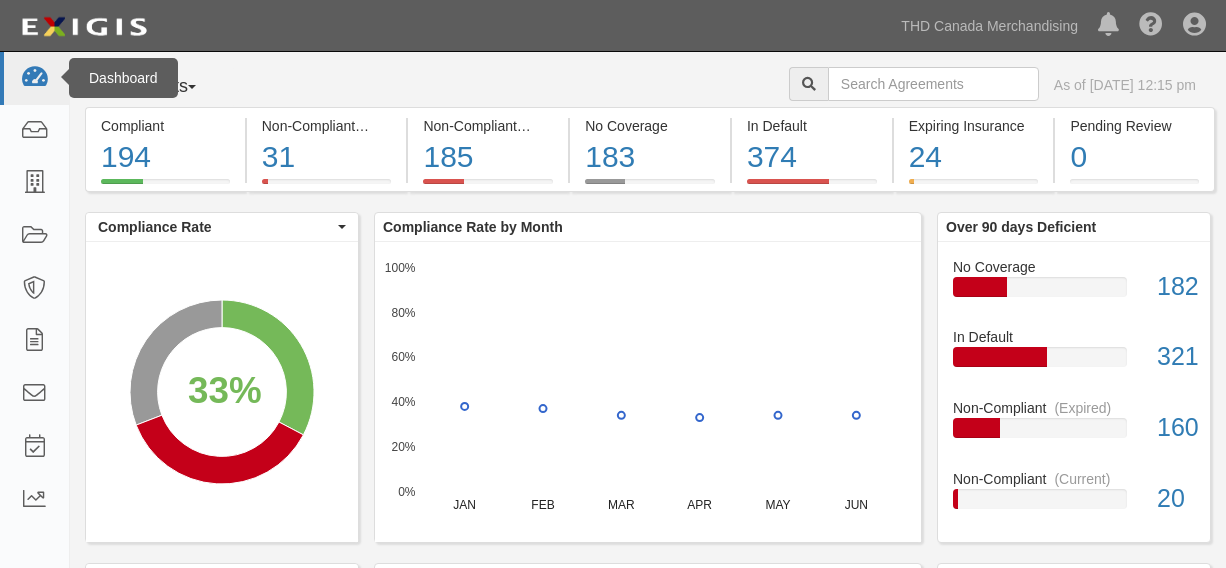 scroll, scrollTop: 0, scrollLeft: 0, axis: both 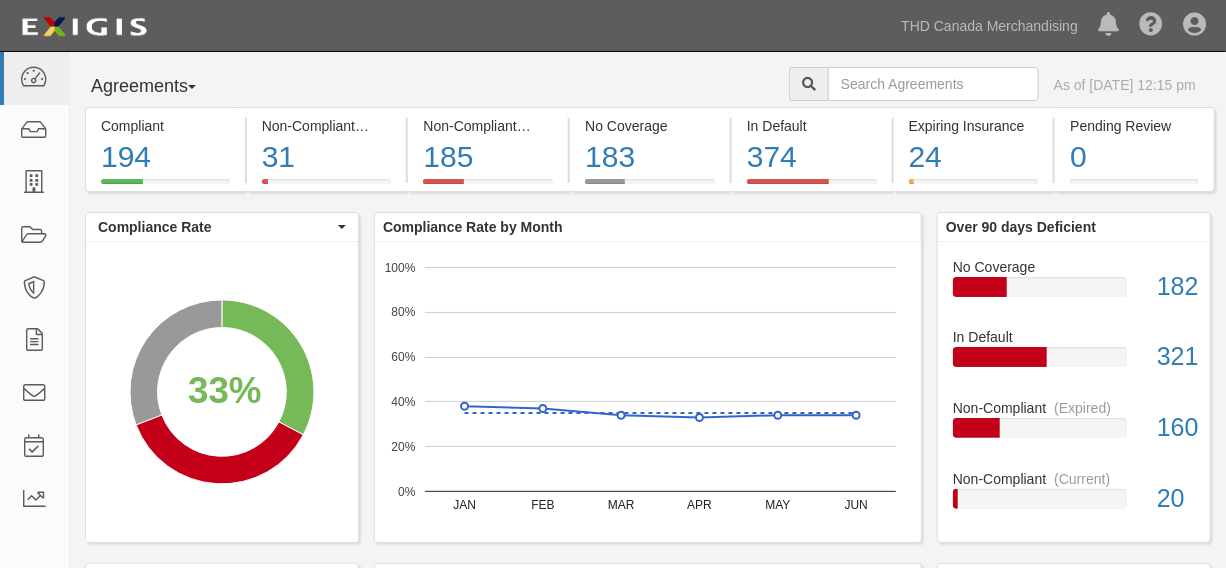click on "THD Canada Merchandising  Chino Hills City of Sacramento The Home Depot The Home Depot, Building Services The Home Depot, Logistics Trane Technologies View all Notifications There are no notifications Help Center - Complianz Account Sign Out" at bounding box center [1058, 25] 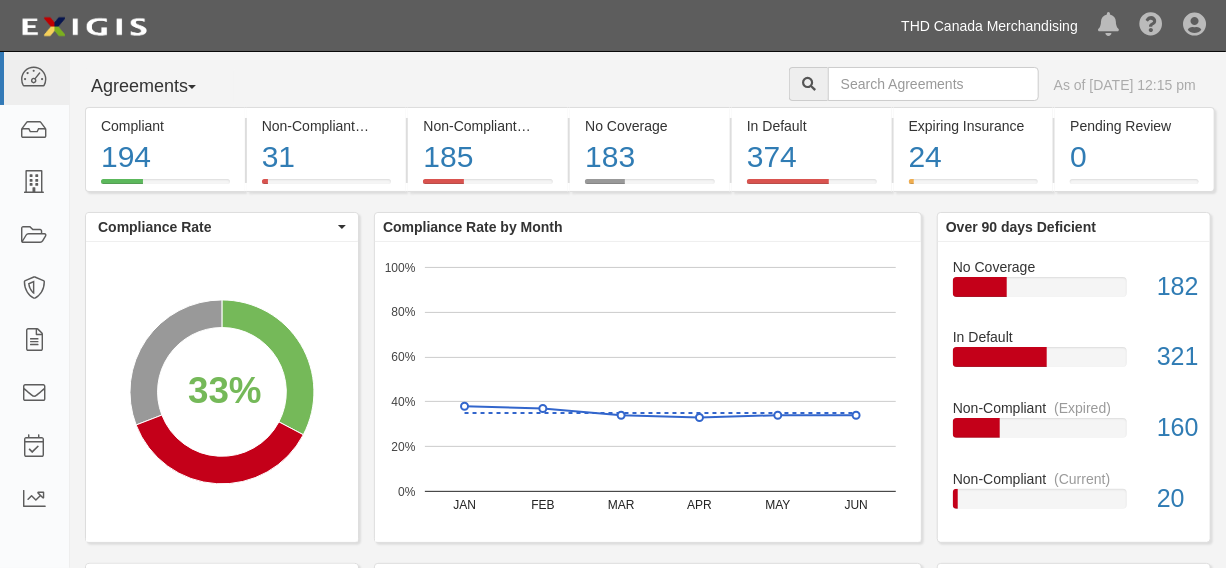 click on "THD Canada Merchandising" at bounding box center [989, 26] 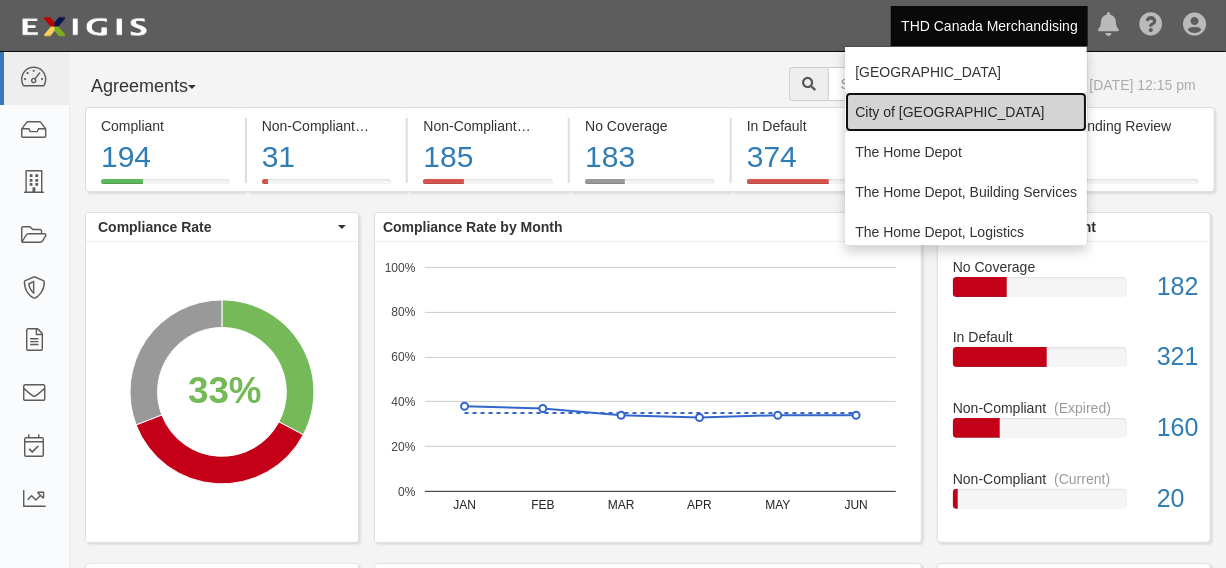 click on "City of [GEOGRAPHIC_DATA]" at bounding box center [966, 112] 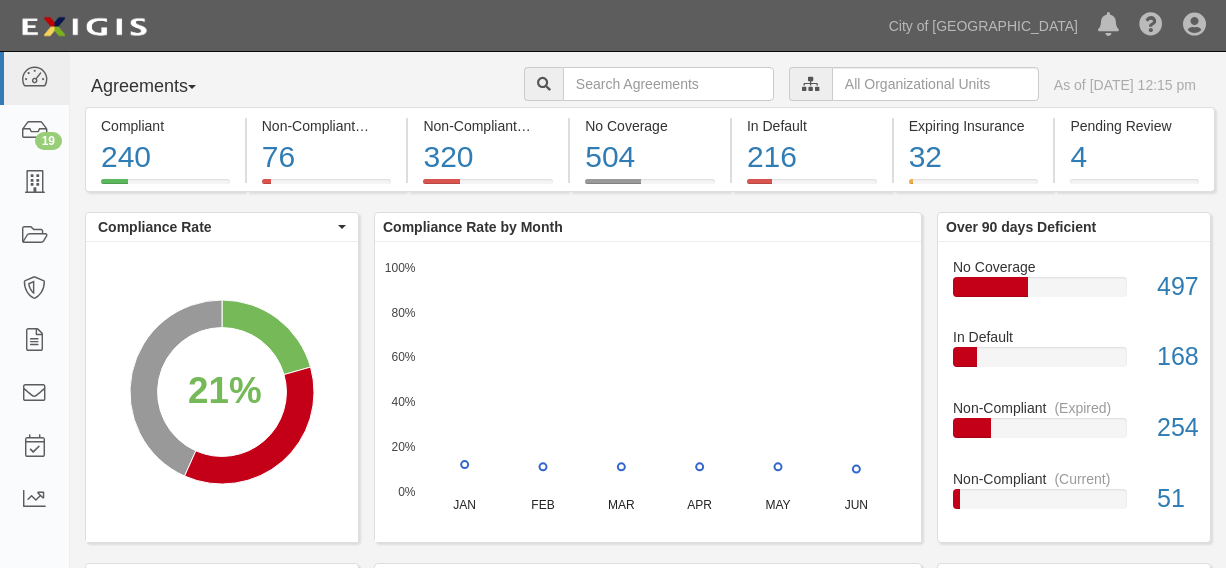 scroll, scrollTop: 0, scrollLeft: 0, axis: both 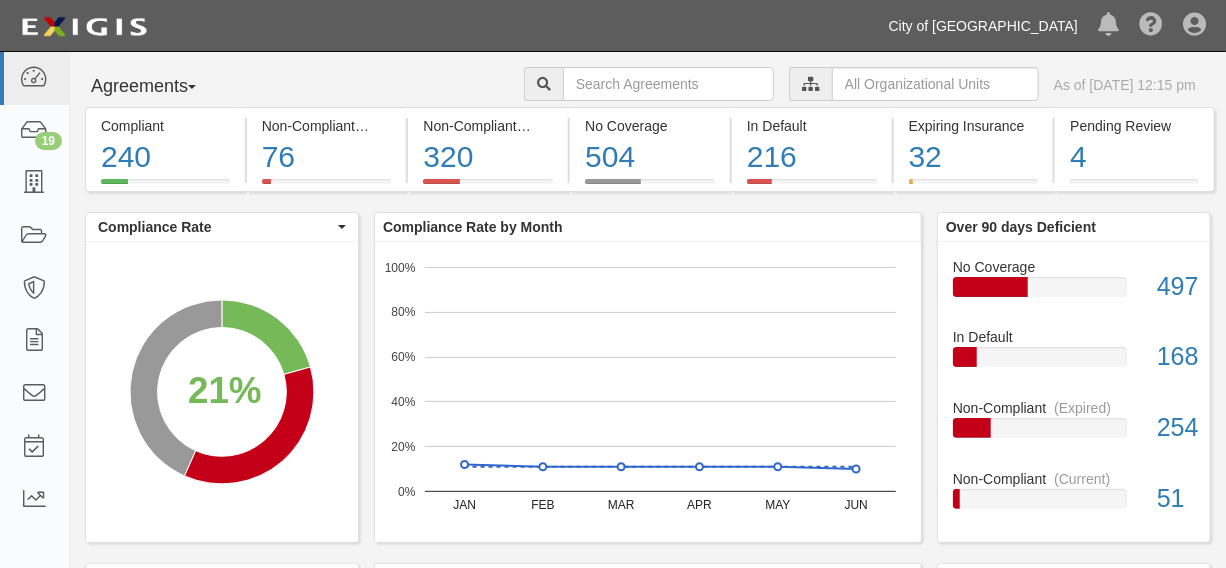 click on "City of [GEOGRAPHIC_DATA]" at bounding box center (983, 26) 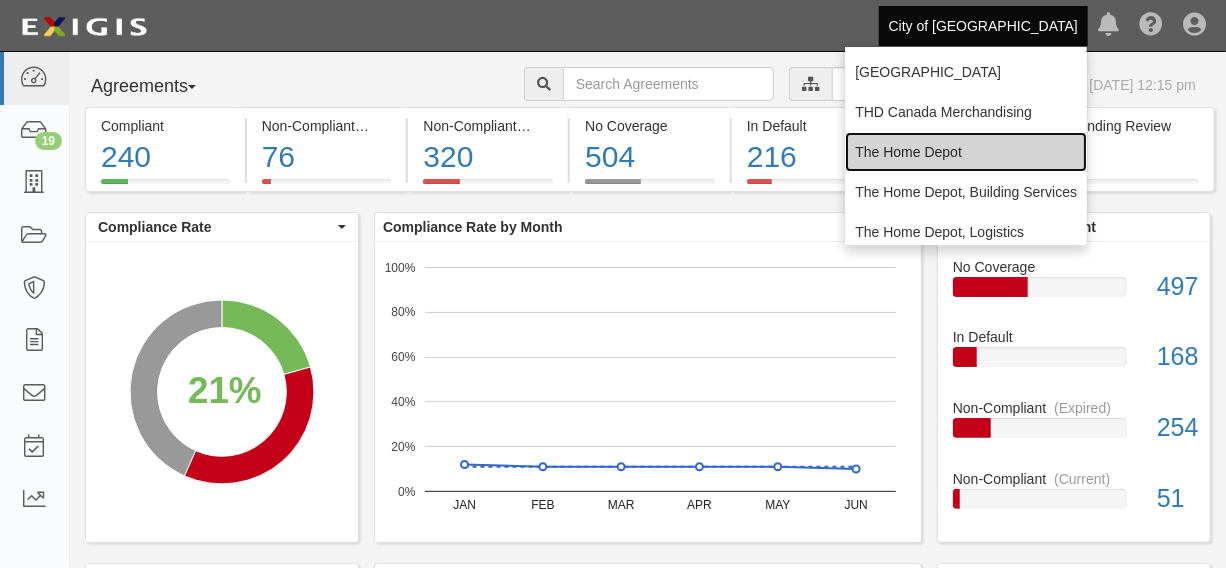 click on "The Home Depot" at bounding box center [966, 152] 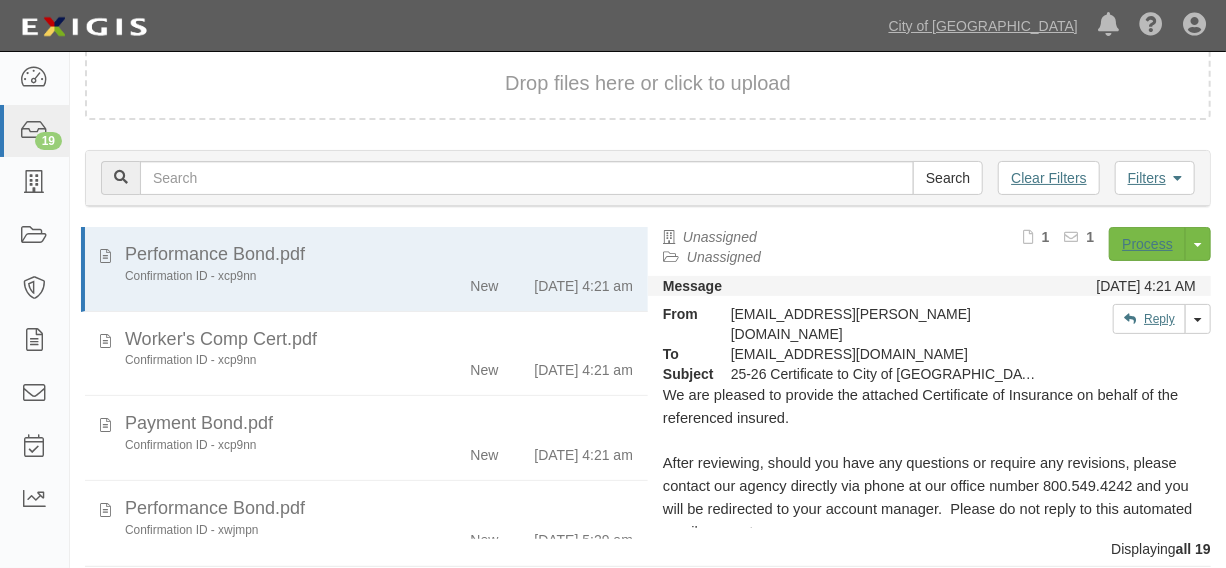 scroll, scrollTop: 84, scrollLeft: 0, axis: vertical 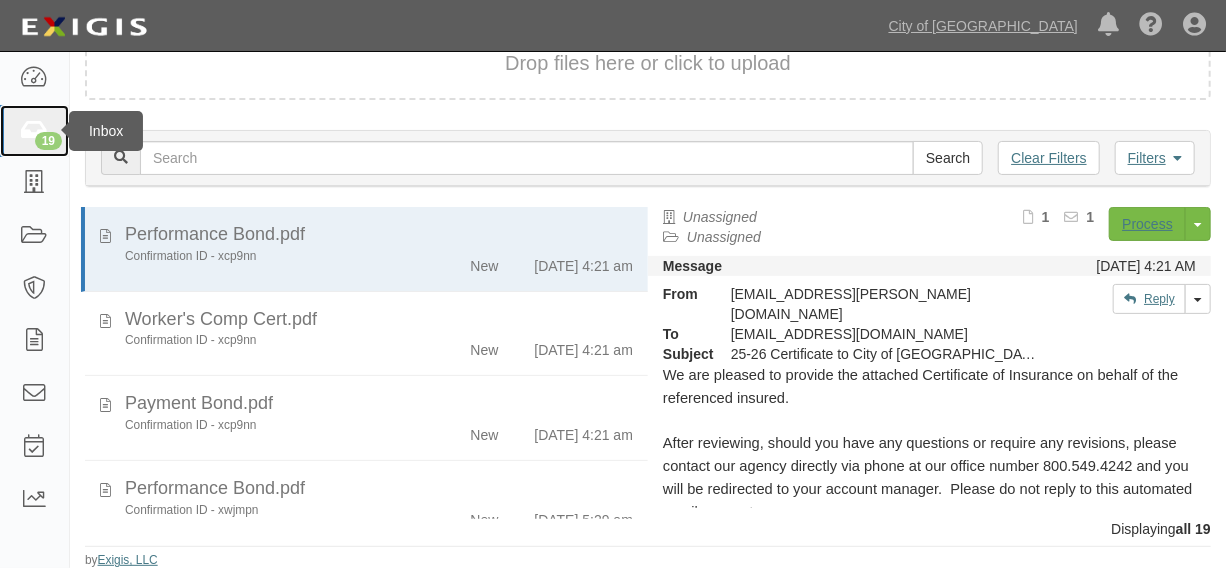 click at bounding box center [34, 131] 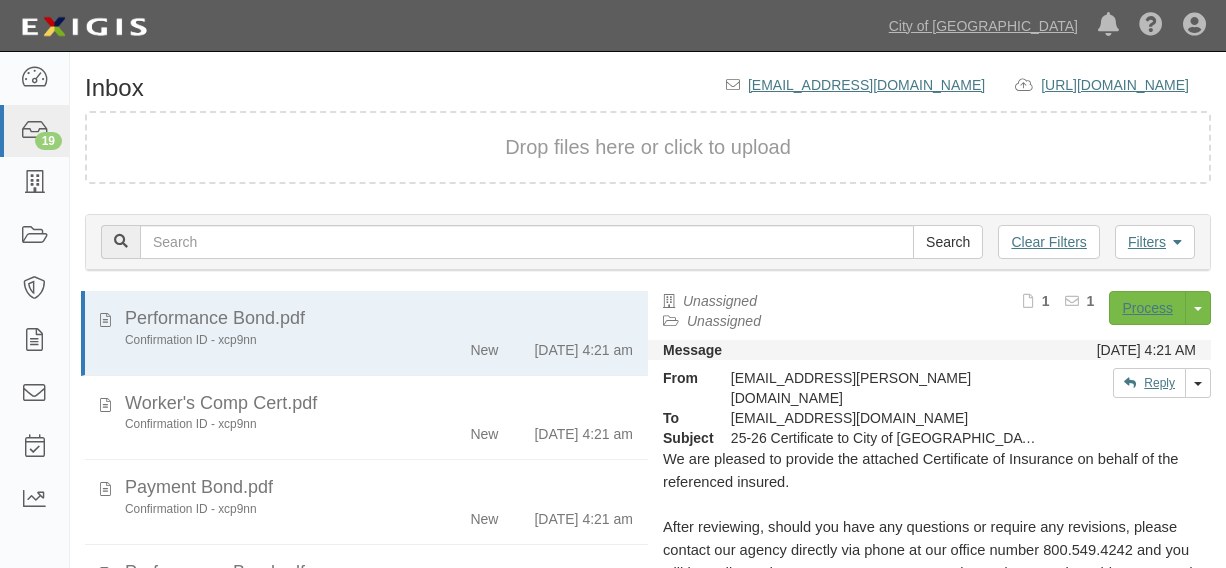 scroll, scrollTop: 0, scrollLeft: 0, axis: both 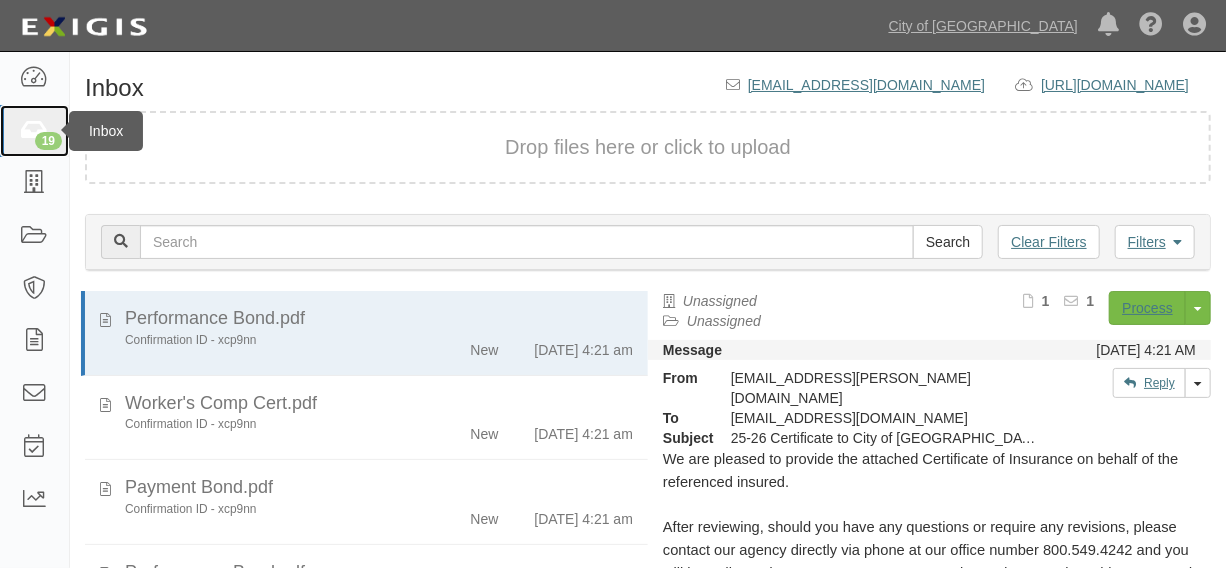 click on "19" at bounding box center [34, 131] 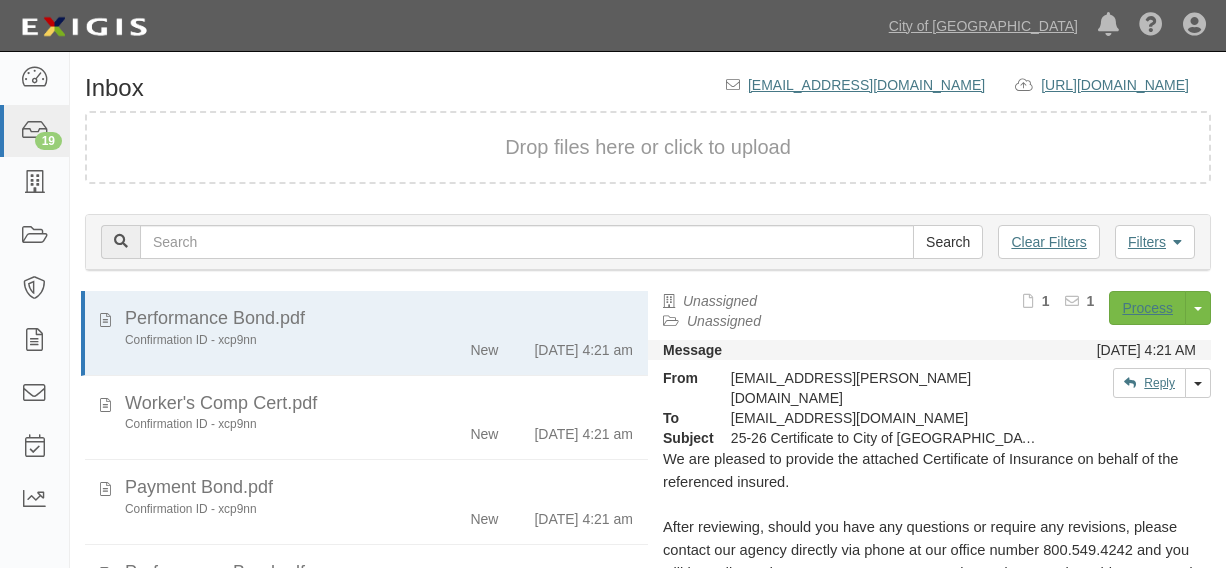 scroll, scrollTop: 0, scrollLeft: 0, axis: both 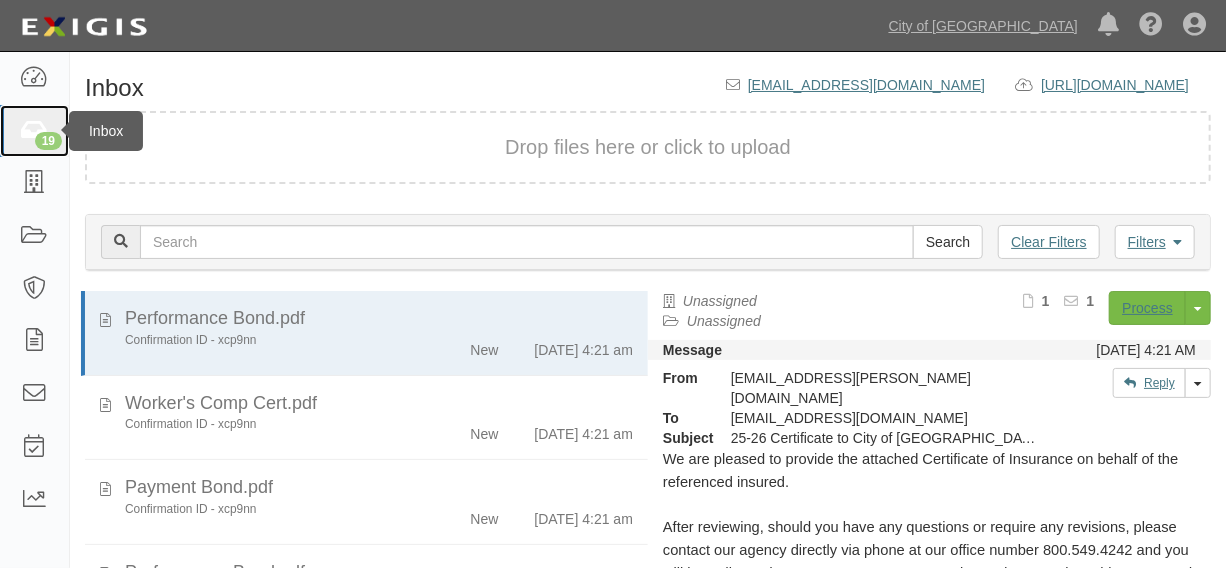 click at bounding box center (34, 131) 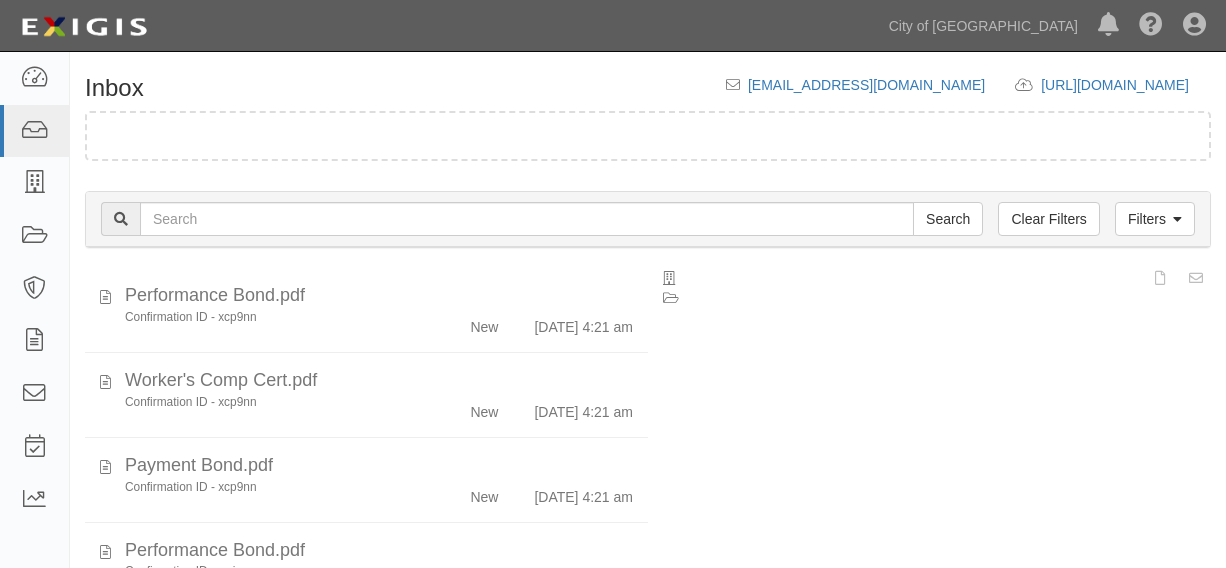 scroll, scrollTop: 0, scrollLeft: 0, axis: both 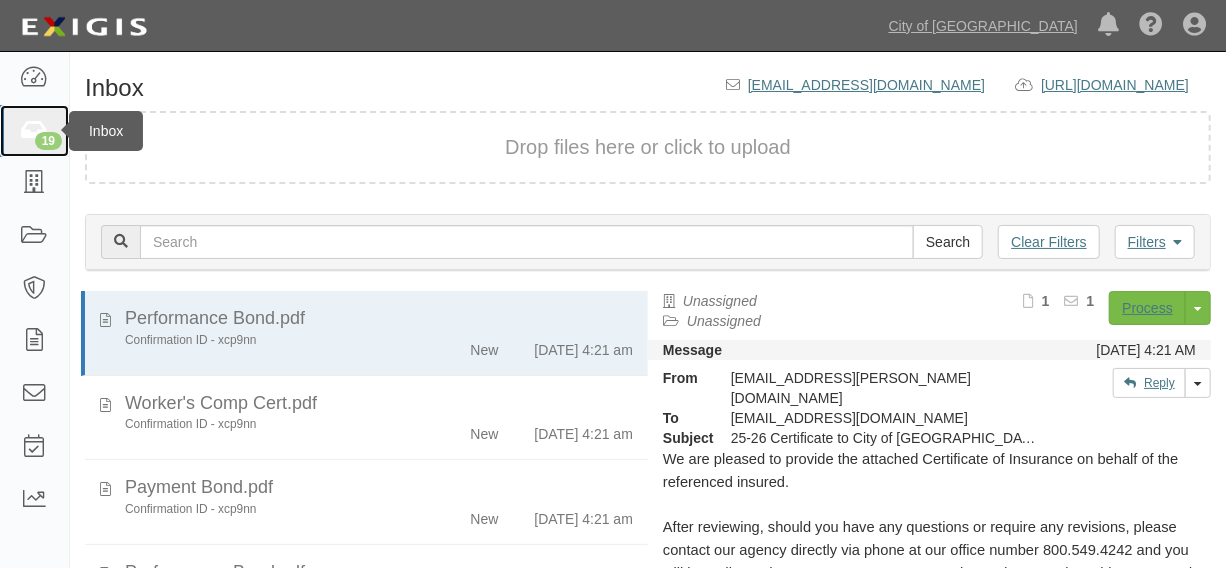 click on "19" at bounding box center (48, 141) 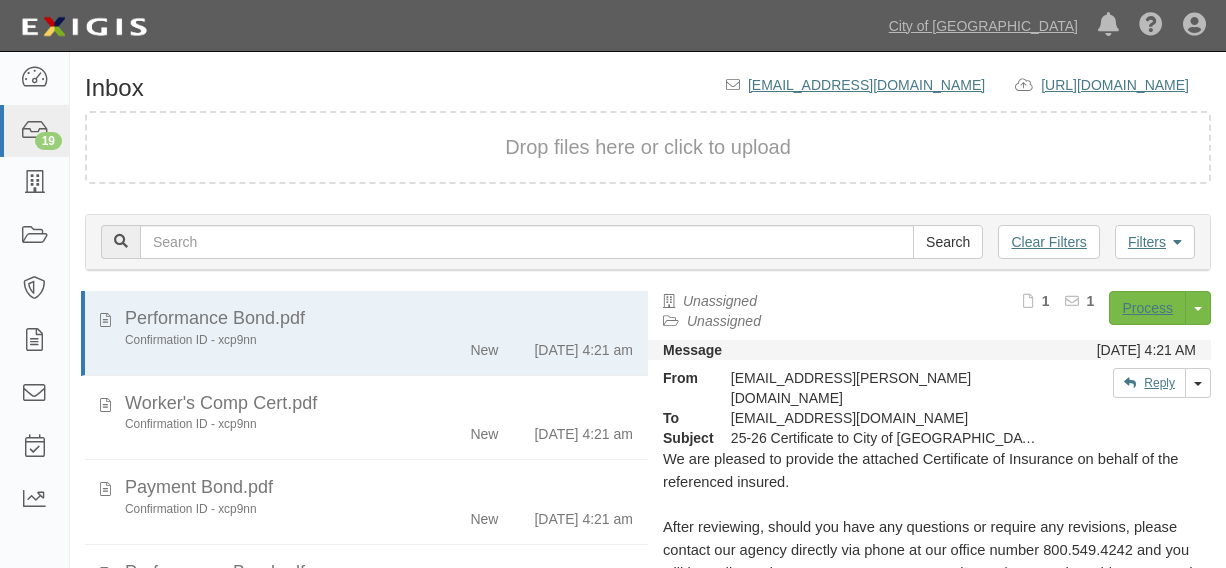 scroll, scrollTop: 0, scrollLeft: 0, axis: both 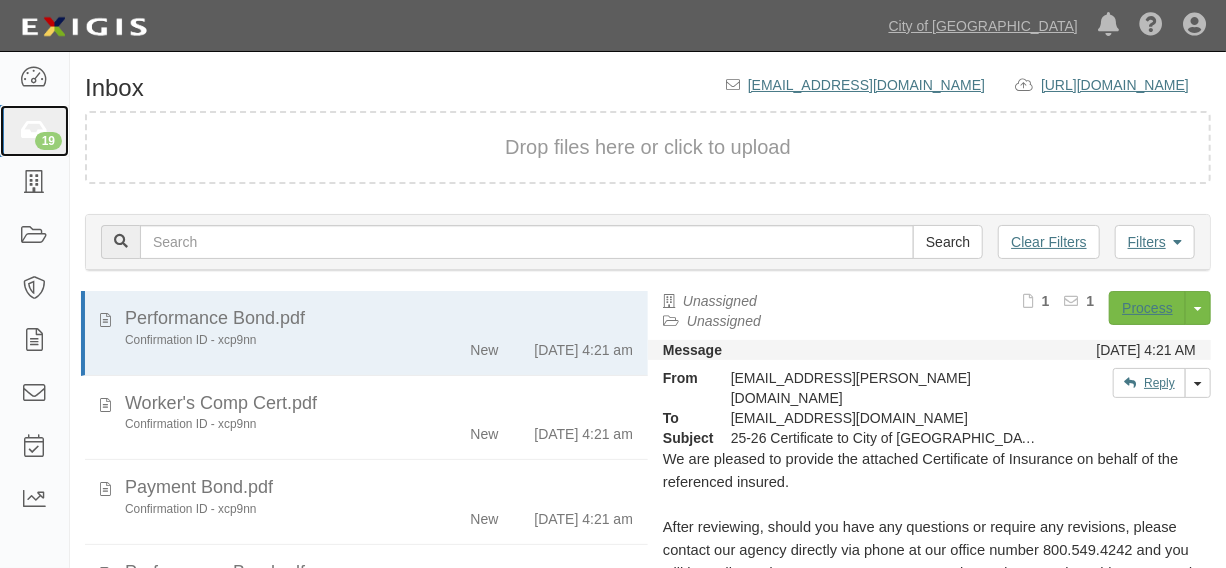 click on "19" at bounding box center [48, 141] 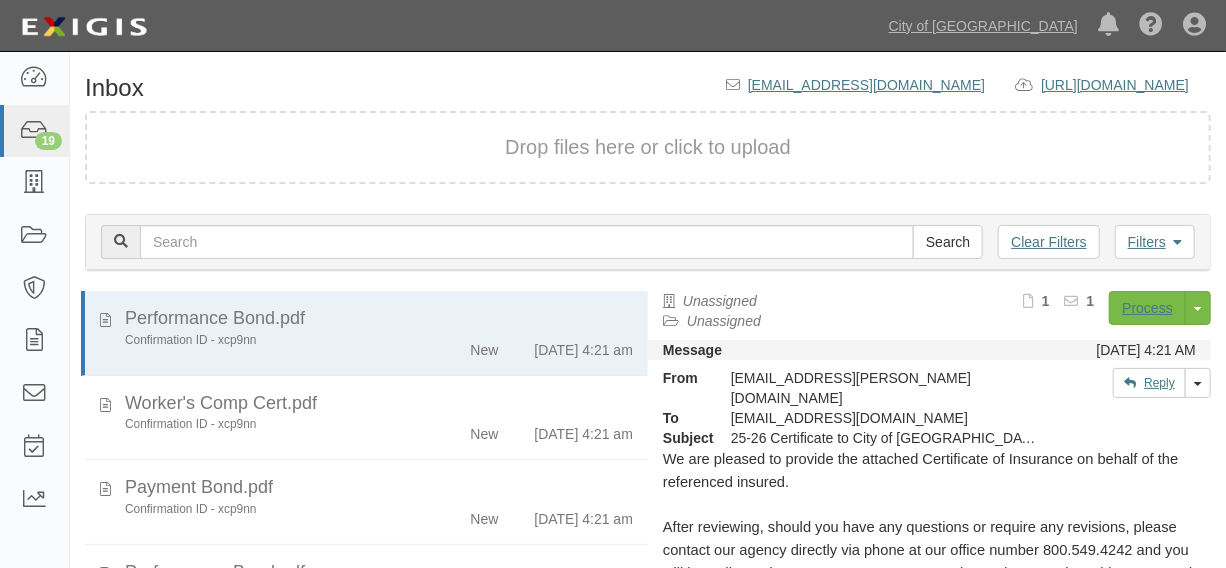 scroll, scrollTop: 84, scrollLeft: 0, axis: vertical 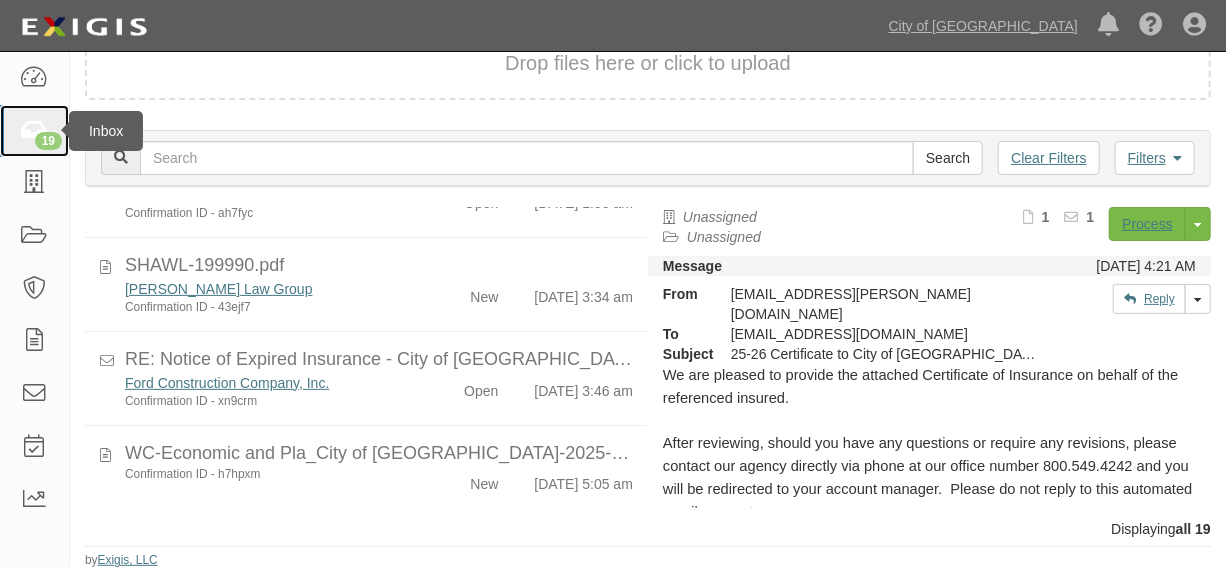 click on "19" at bounding box center [34, 131] 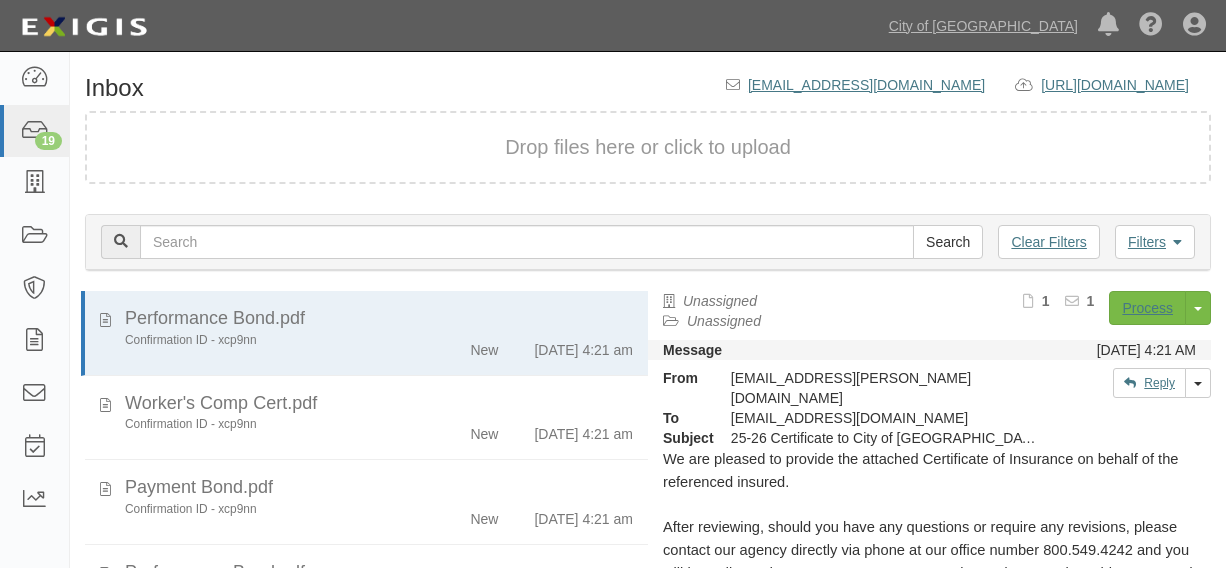 scroll, scrollTop: 0, scrollLeft: 0, axis: both 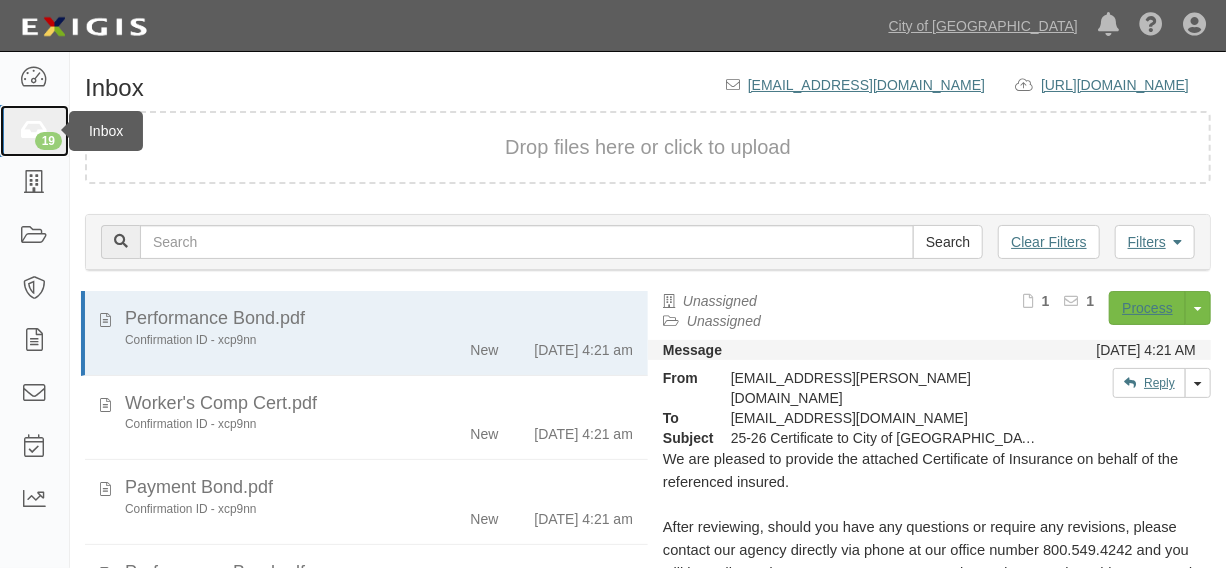 click on "19" at bounding box center (34, 131) 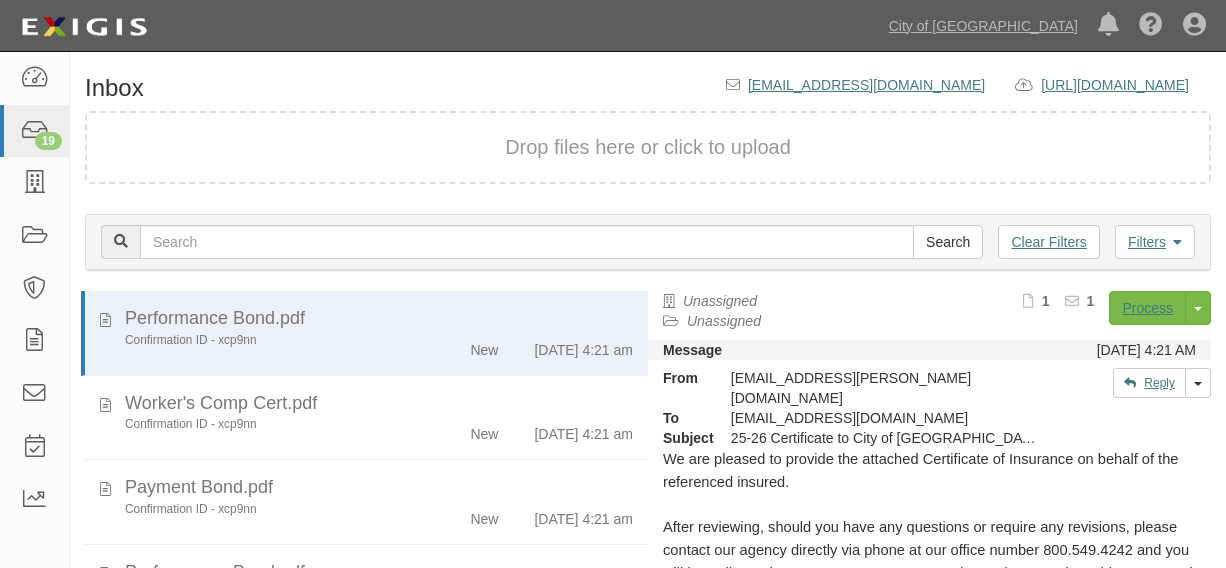 scroll, scrollTop: 0, scrollLeft: 0, axis: both 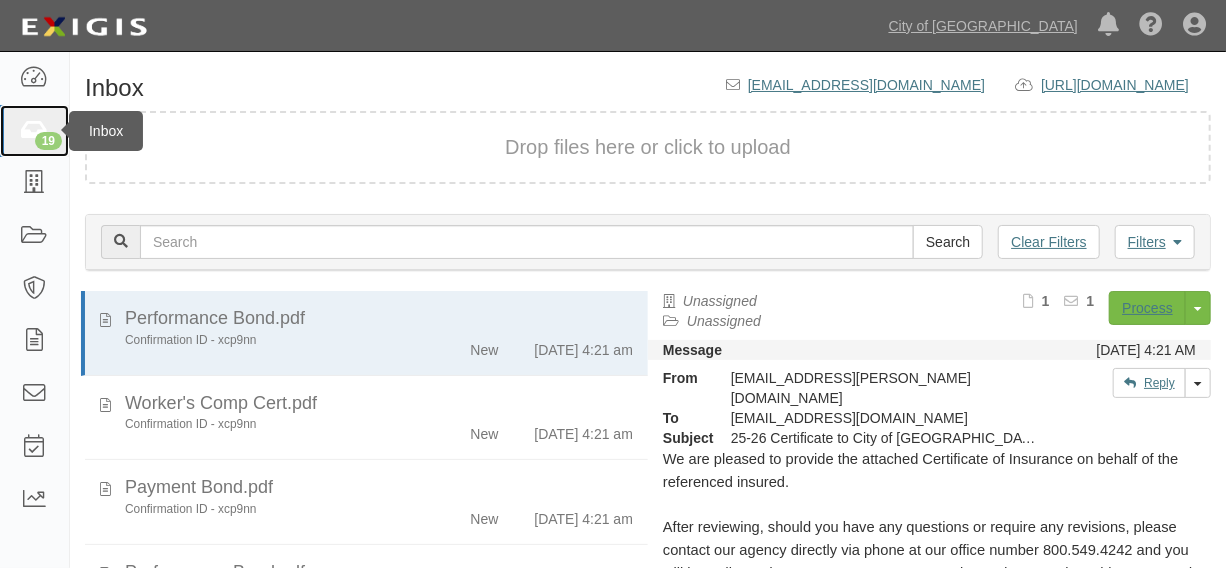 click on "19" at bounding box center (34, 131) 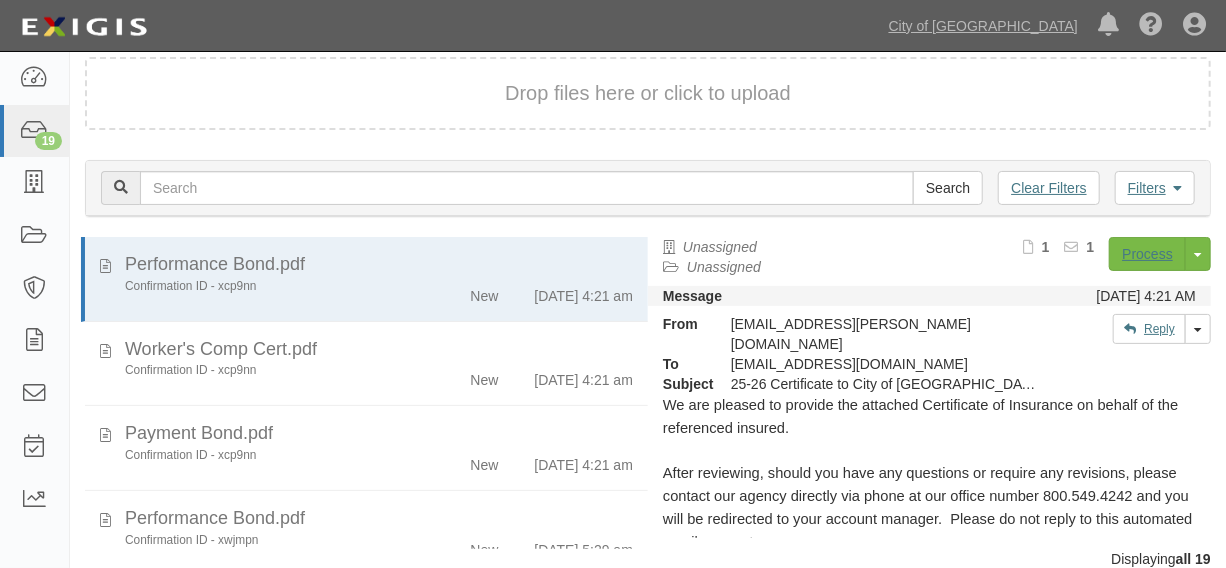 scroll, scrollTop: 84, scrollLeft: 0, axis: vertical 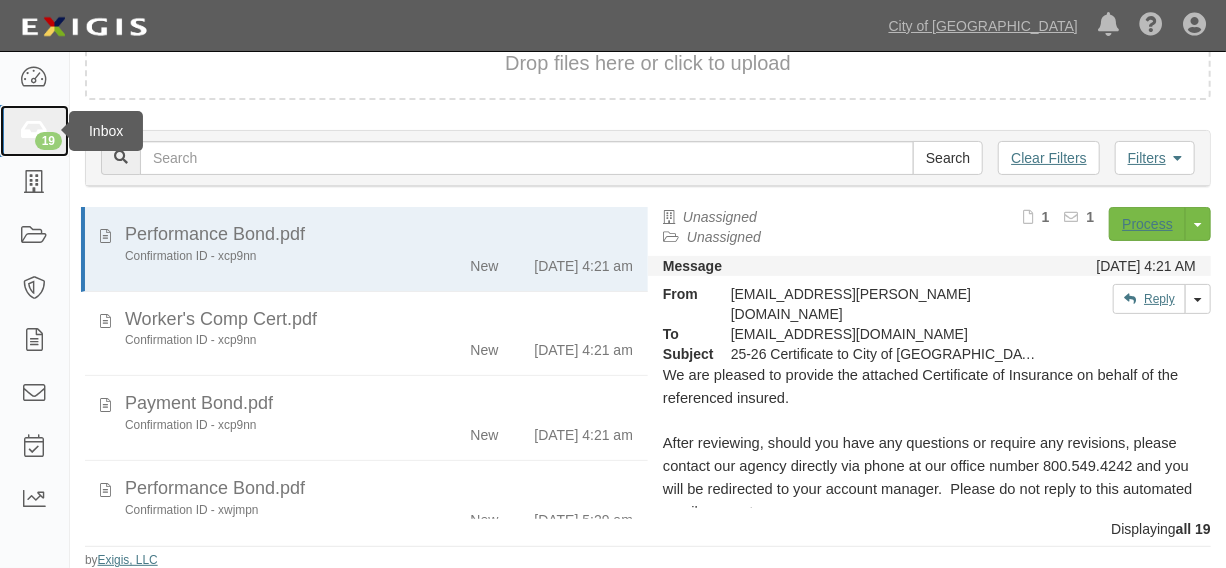 click at bounding box center [34, 131] 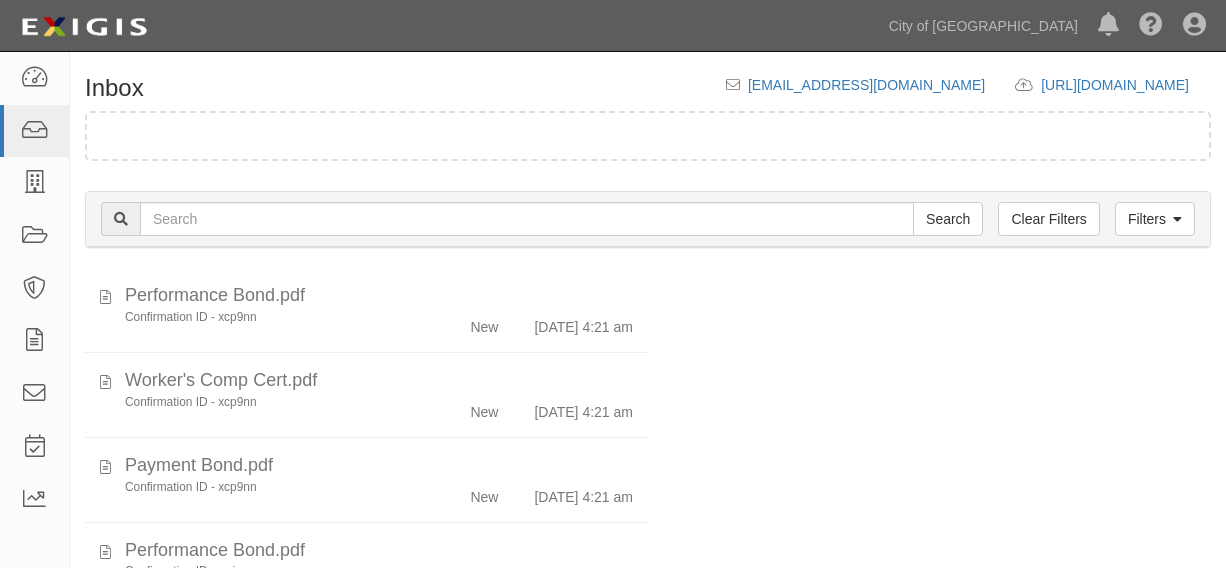 scroll, scrollTop: 0, scrollLeft: 0, axis: both 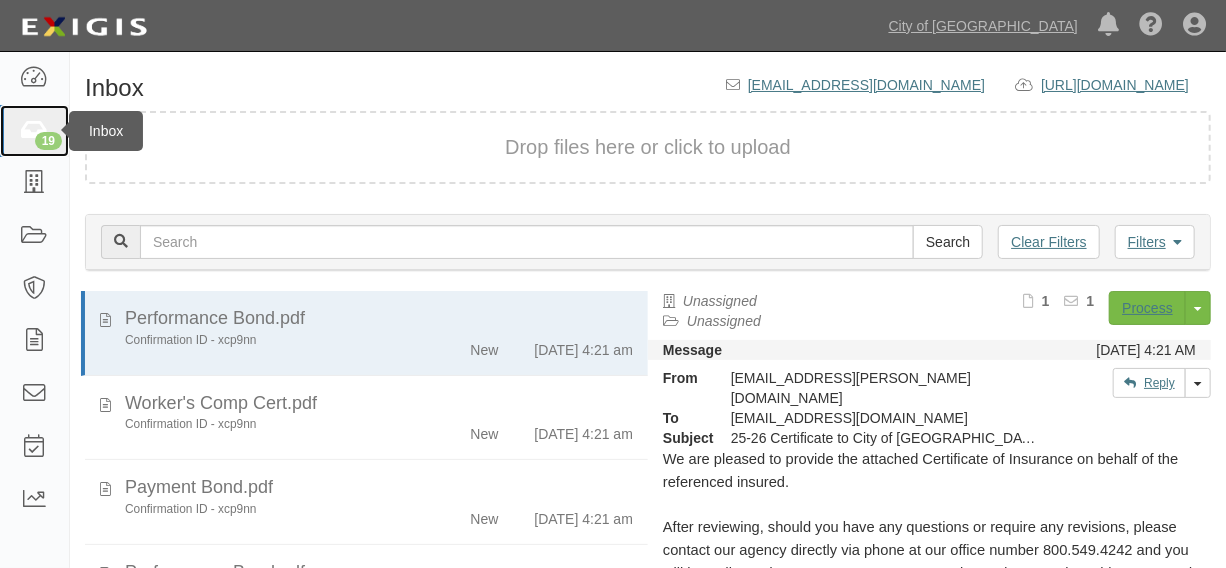 click on "19" at bounding box center [34, 131] 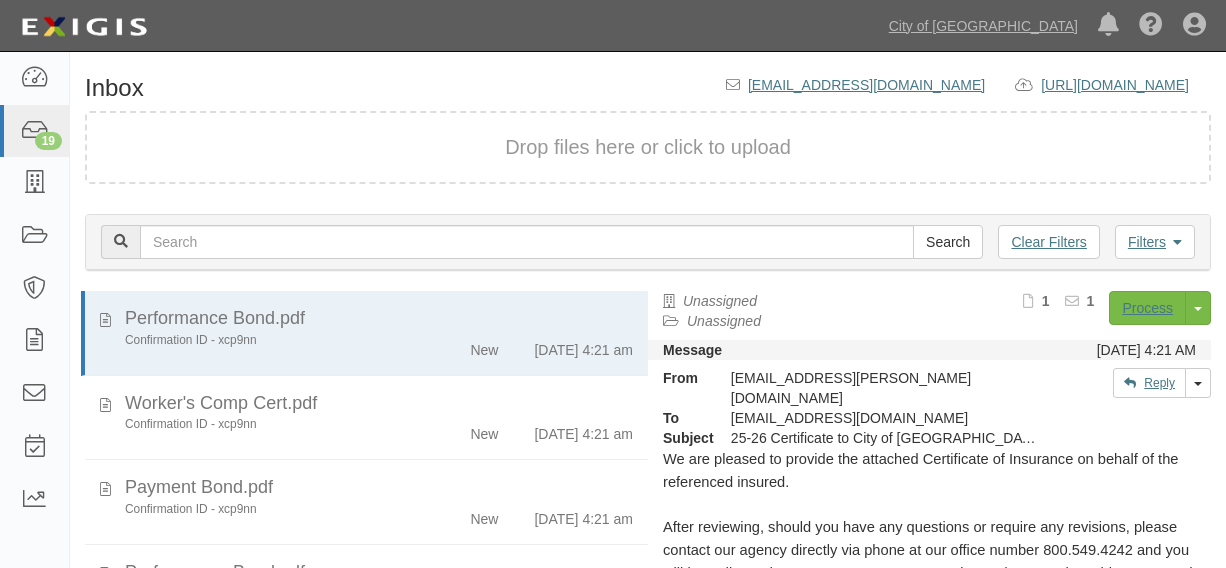 scroll, scrollTop: 0, scrollLeft: 0, axis: both 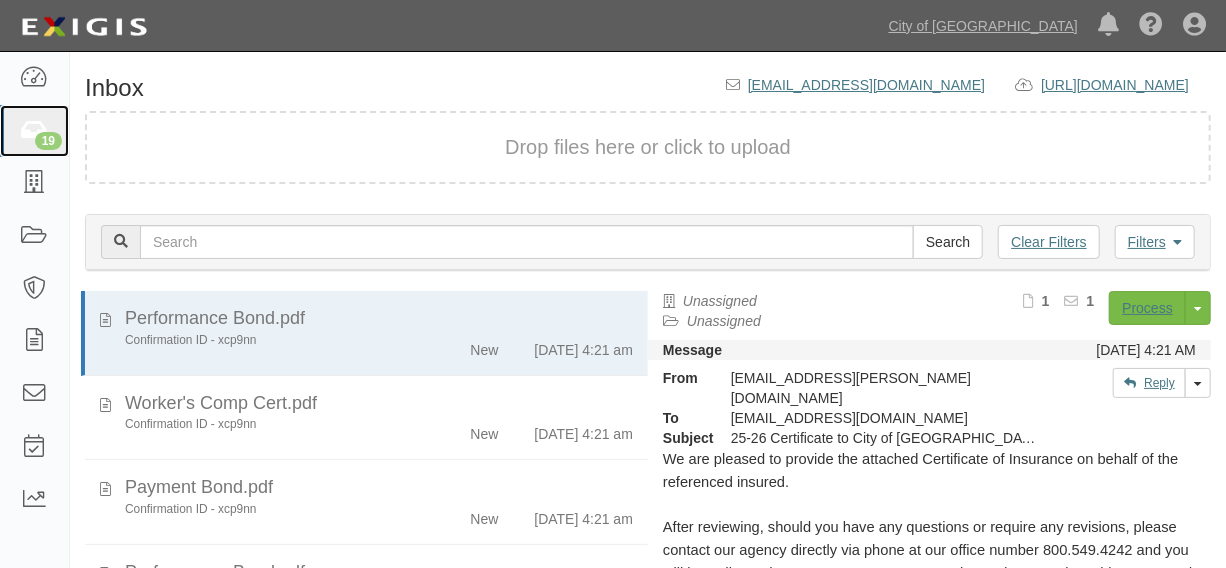 click on "19" at bounding box center [34, 131] 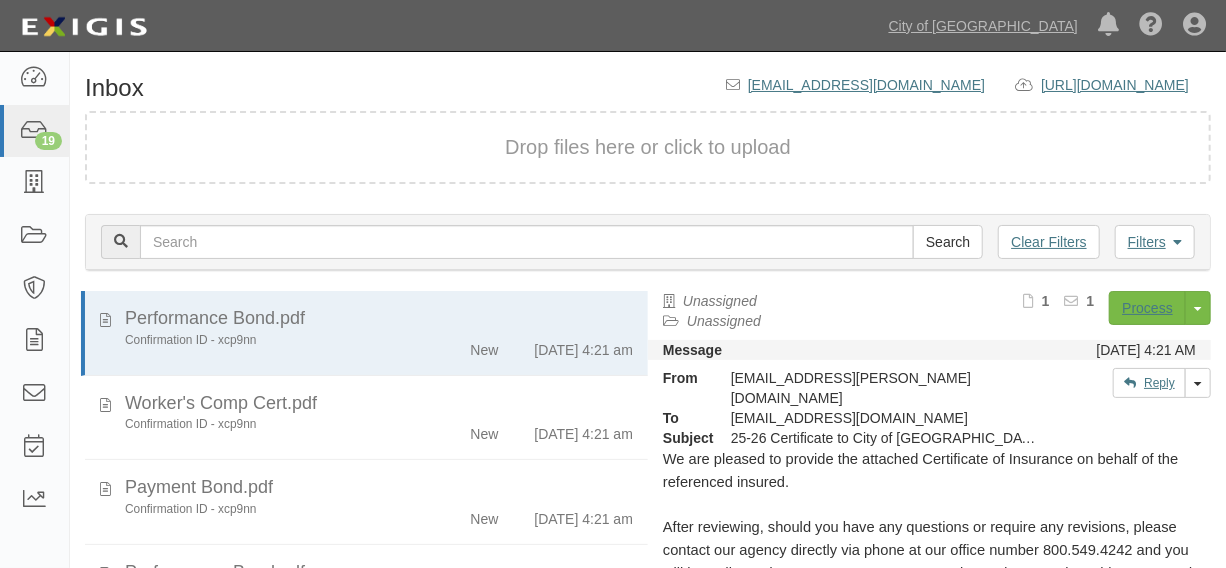 scroll, scrollTop: 84, scrollLeft: 0, axis: vertical 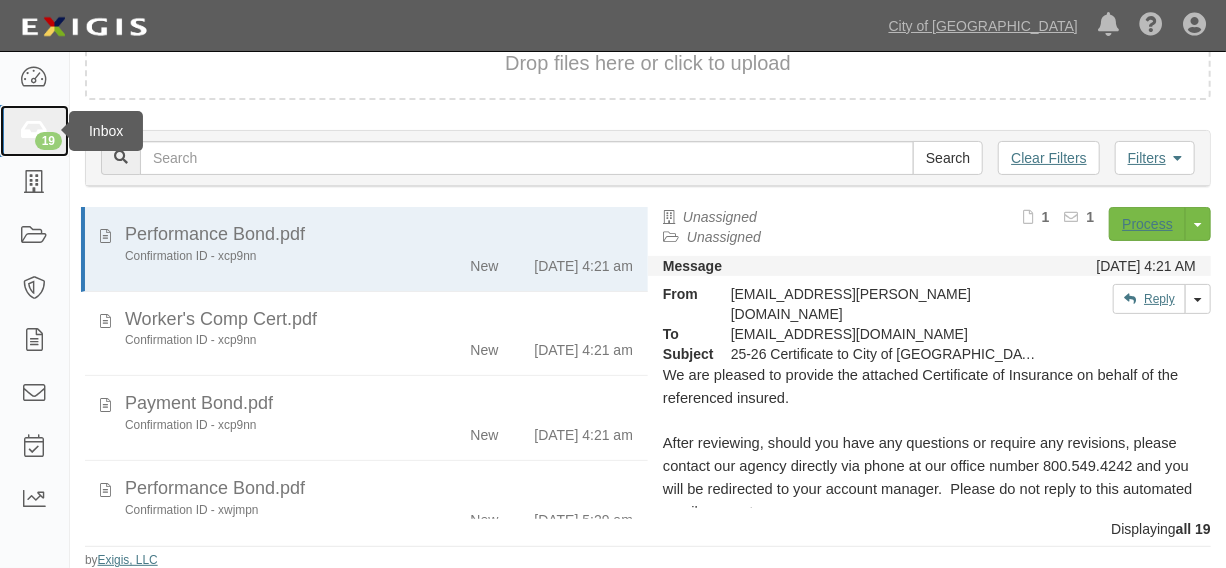 click on "19" at bounding box center (48, 141) 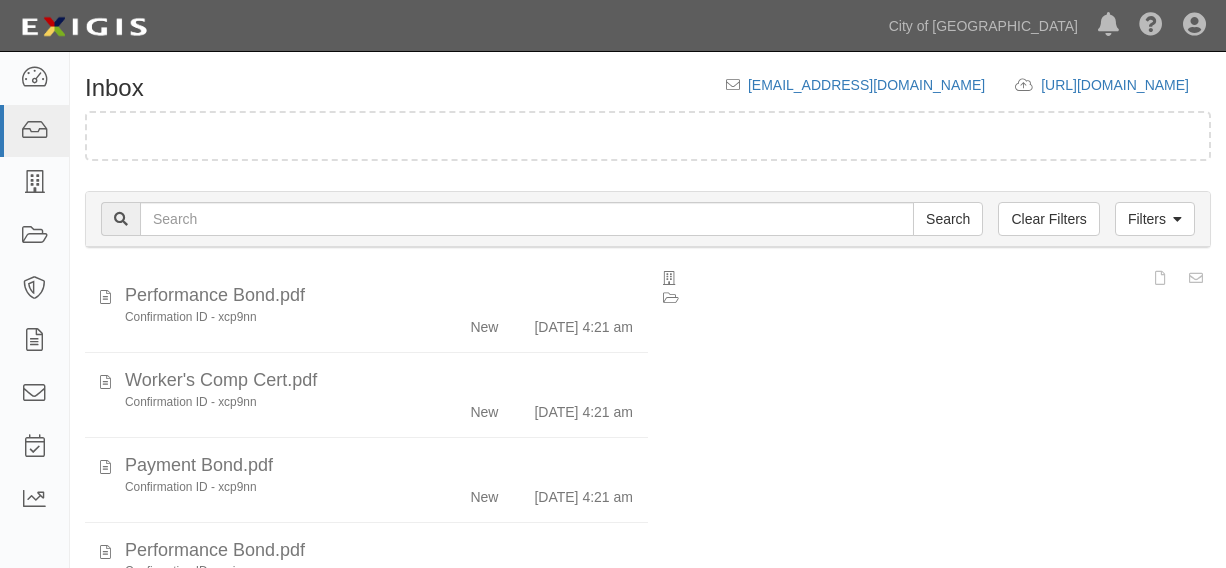 scroll, scrollTop: 0, scrollLeft: 0, axis: both 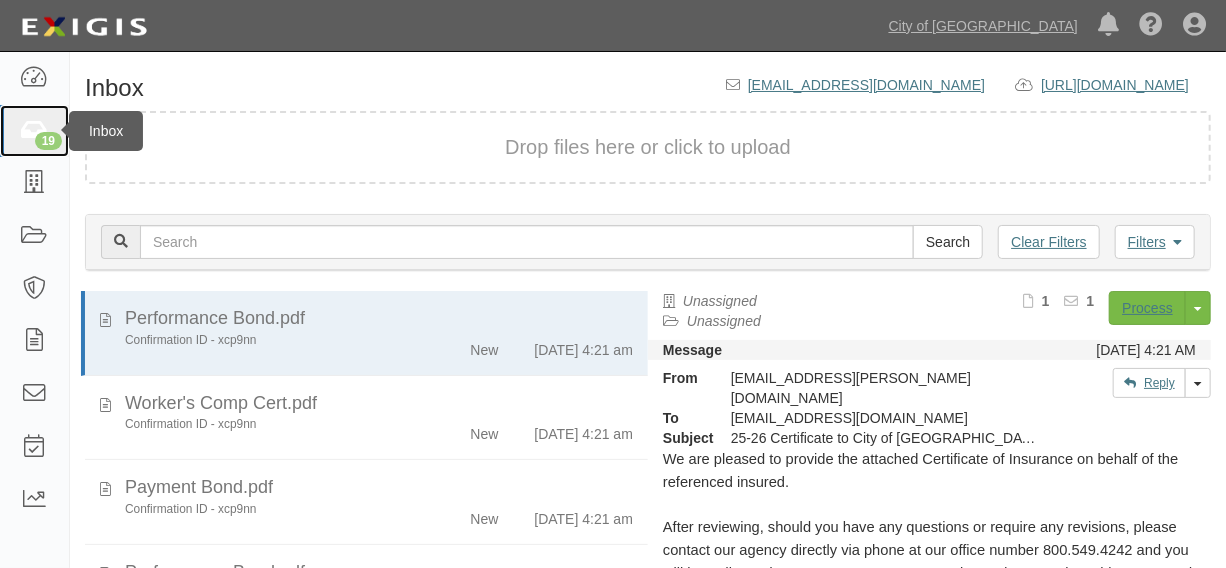 click on "19" 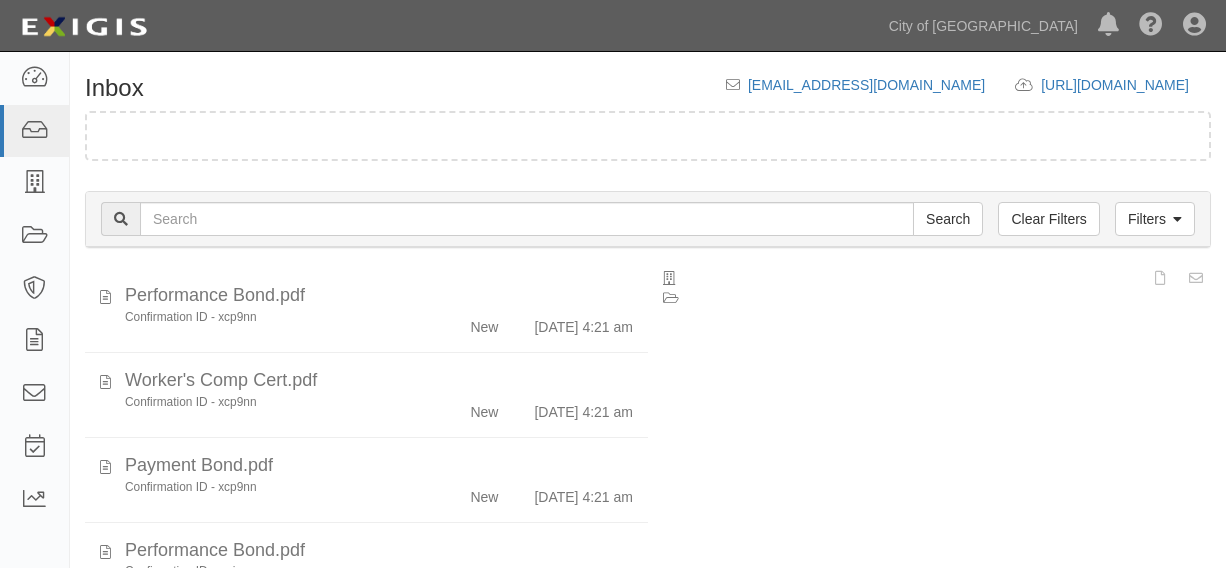 scroll, scrollTop: 0, scrollLeft: 0, axis: both 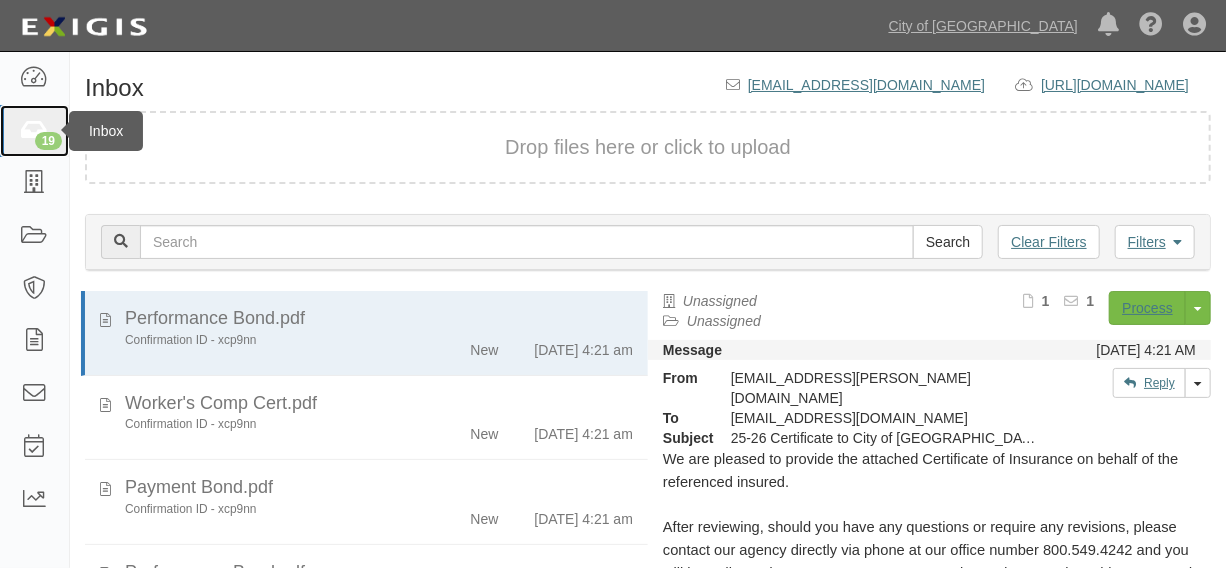 click on "19" at bounding box center (34, 131) 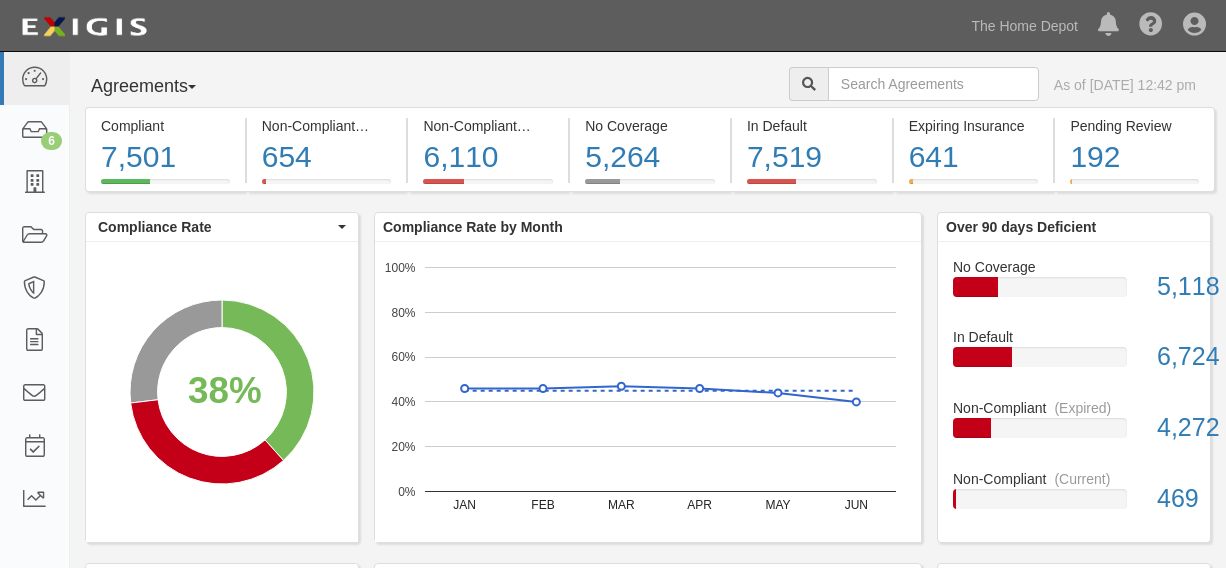 scroll, scrollTop: 0, scrollLeft: 0, axis: both 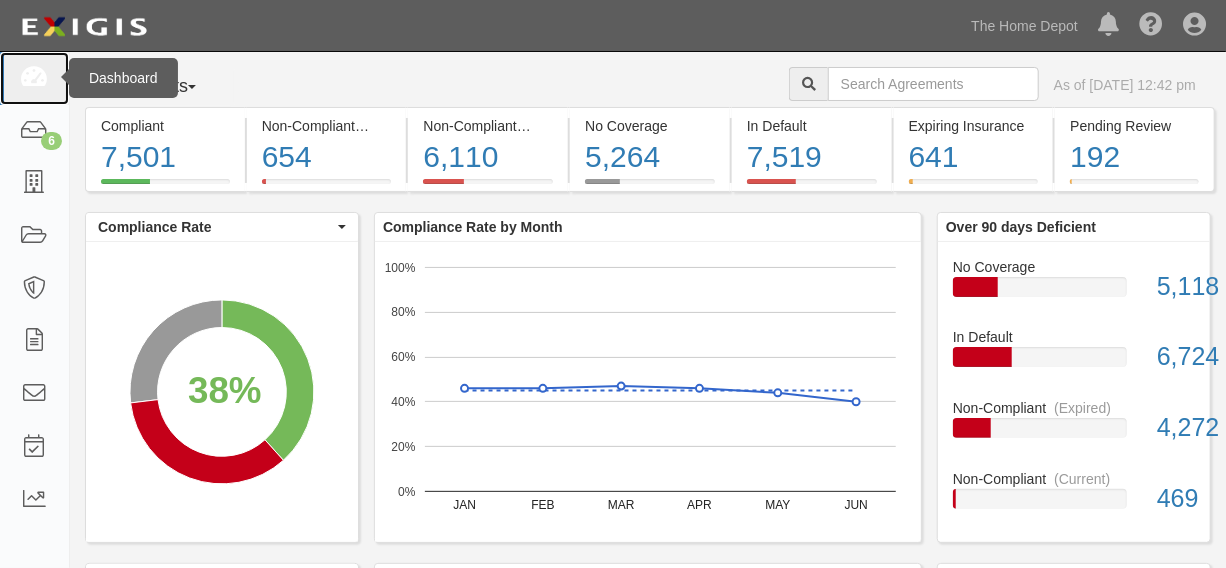 click at bounding box center [34, 78] 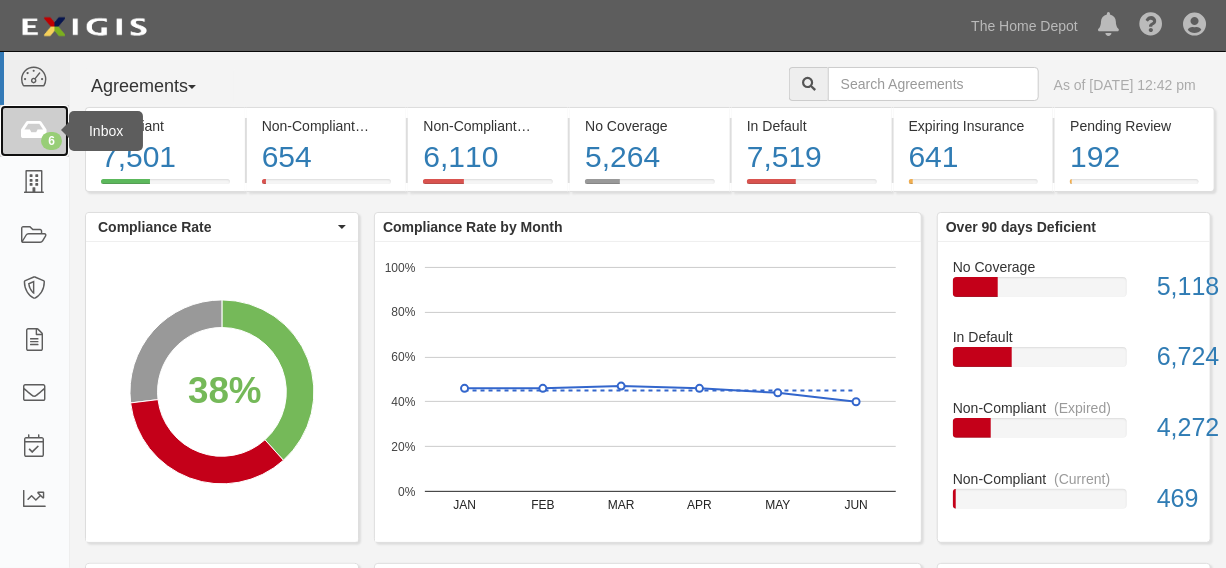 click on "6" at bounding box center (34, 131) 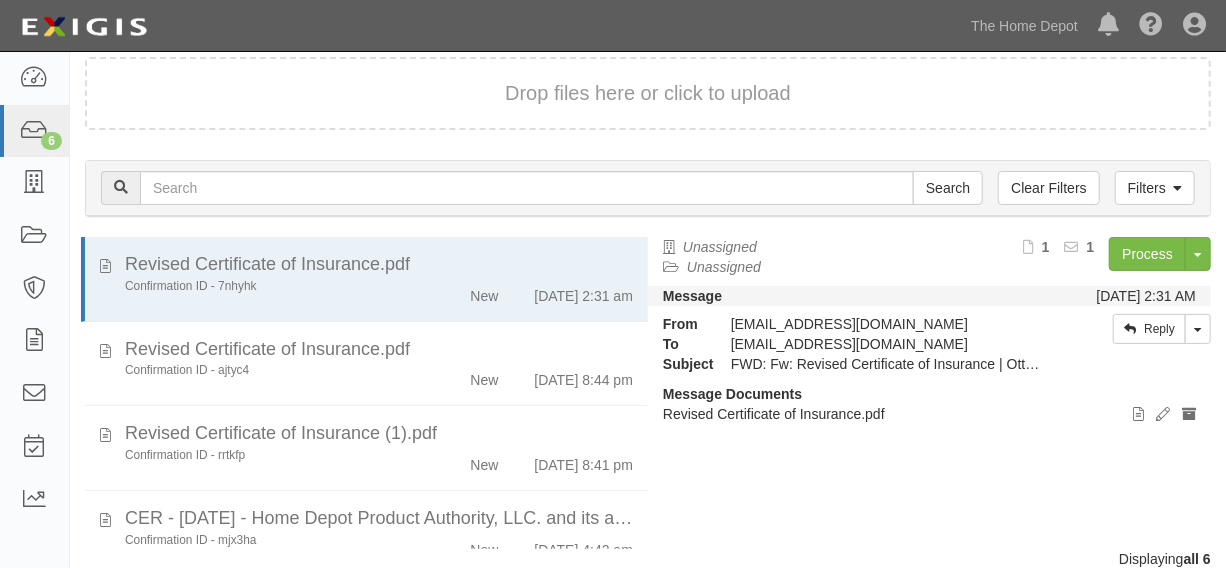 scroll, scrollTop: 84, scrollLeft: 0, axis: vertical 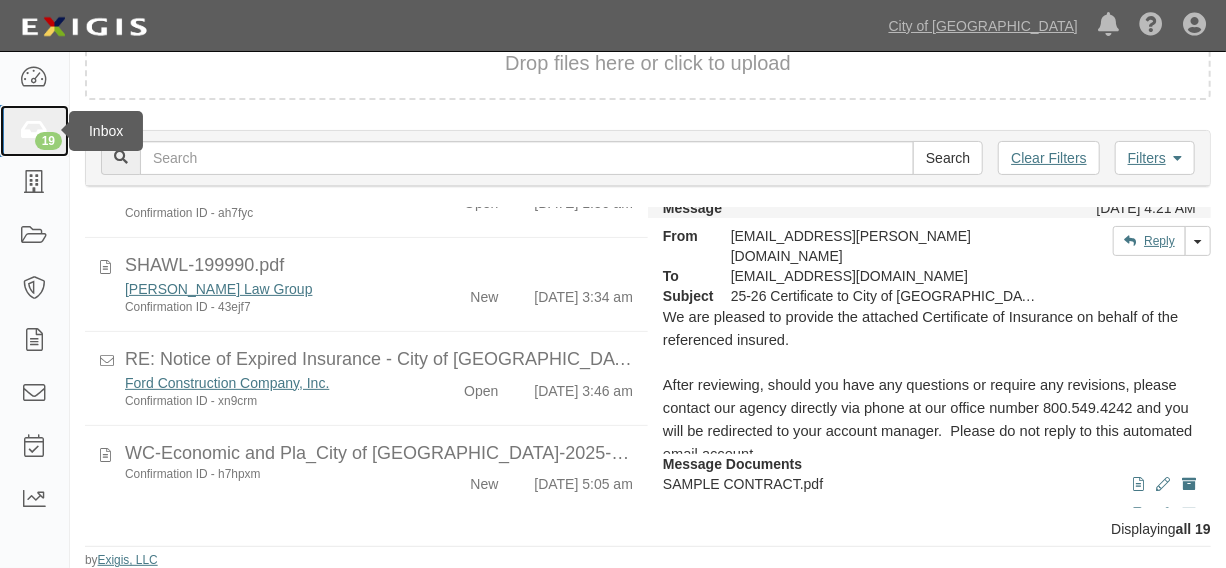 click on "19" at bounding box center [48, 141] 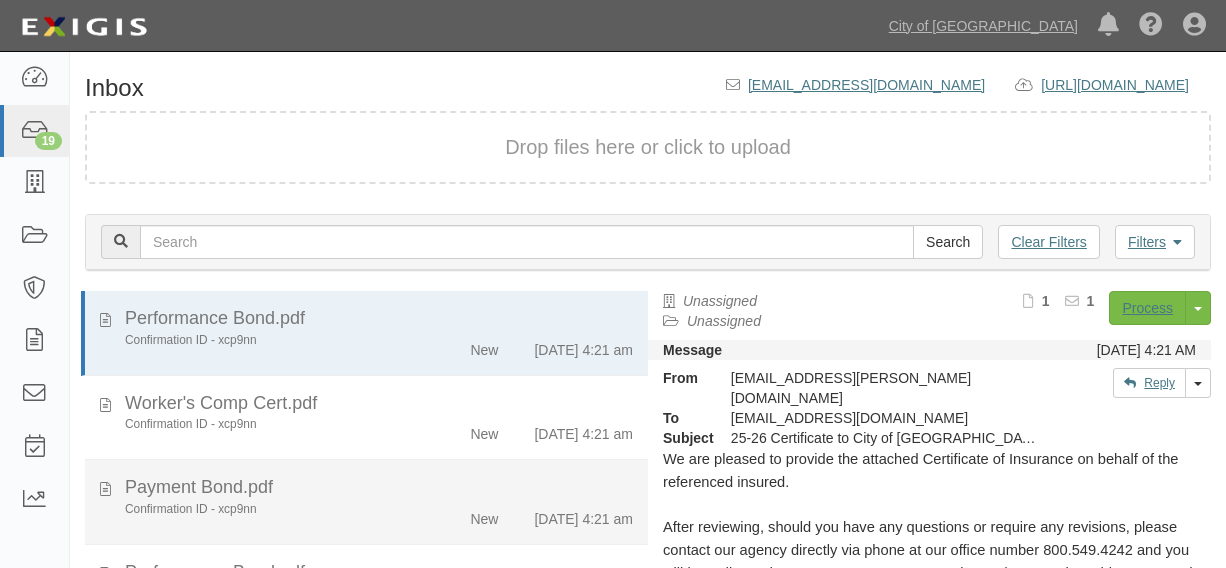 scroll, scrollTop: 84, scrollLeft: 0, axis: vertical 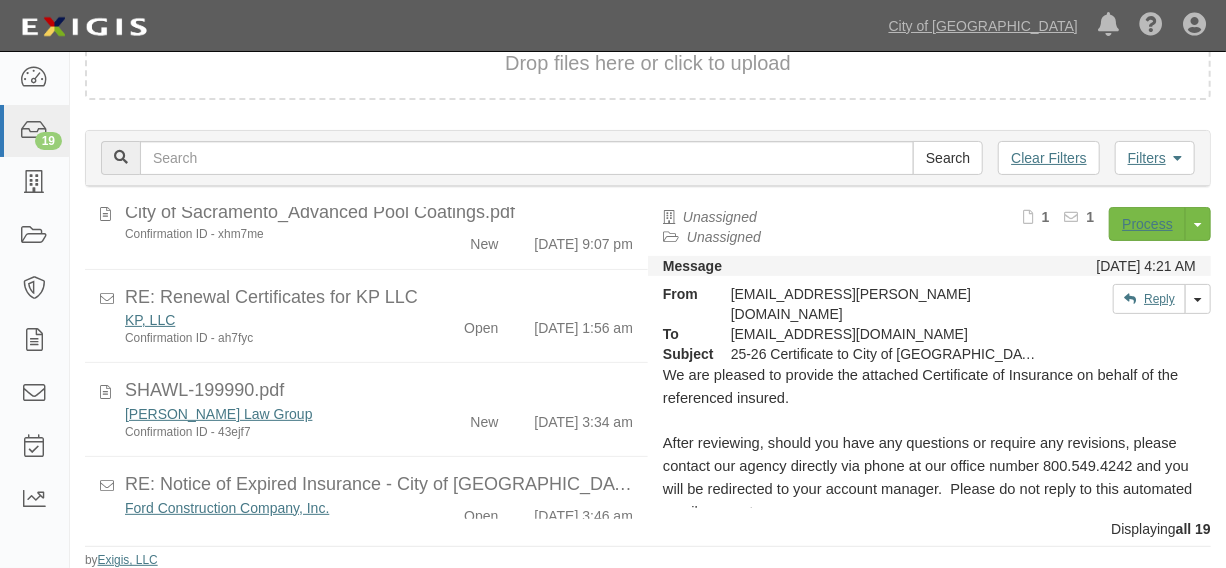 click on "Cooperative Personnel Services (dba CPS HR Consulting)
Confirmation ID - eyxwtj
New
[DATE] 5:57 pm" 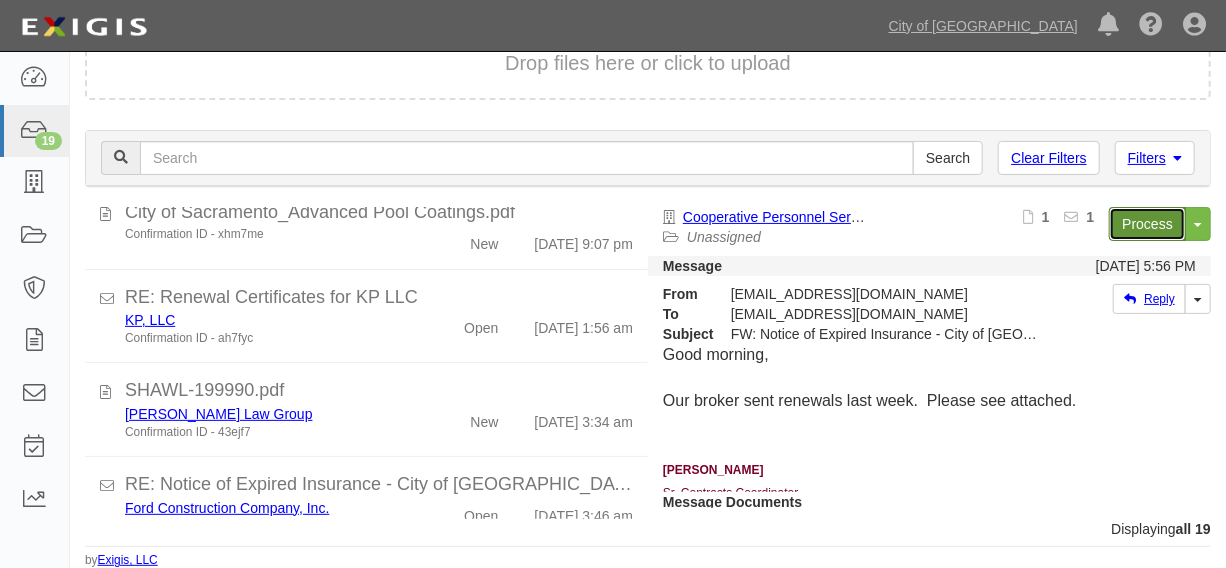 click on "Process" at bounding box center (1147, 224) 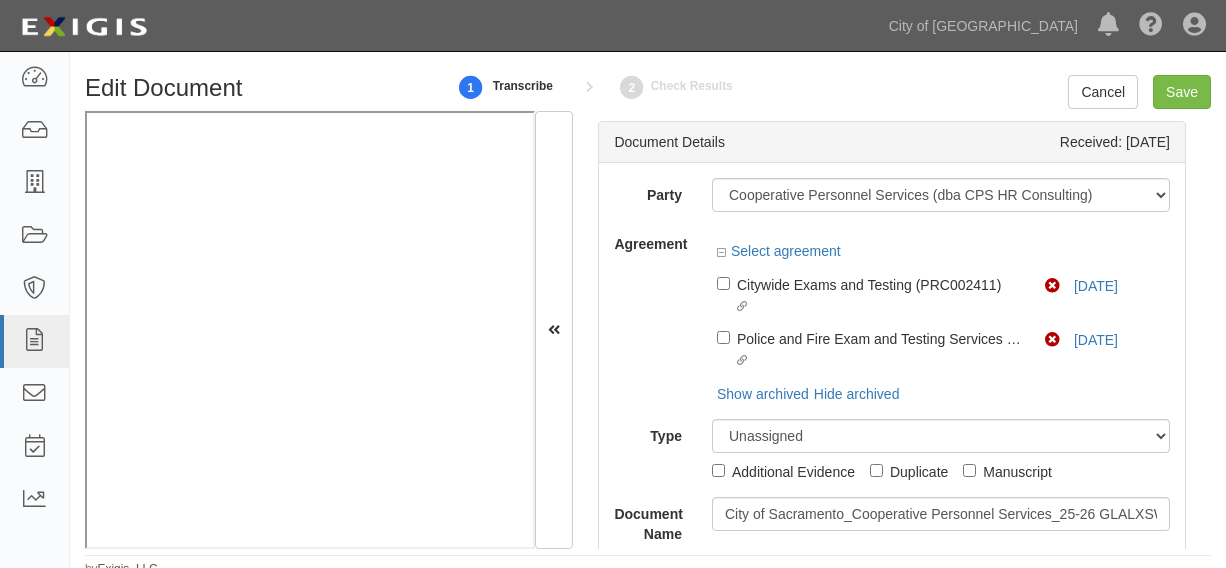 scroll, scrollTop: 0, scrollLeft: 0, axis: both 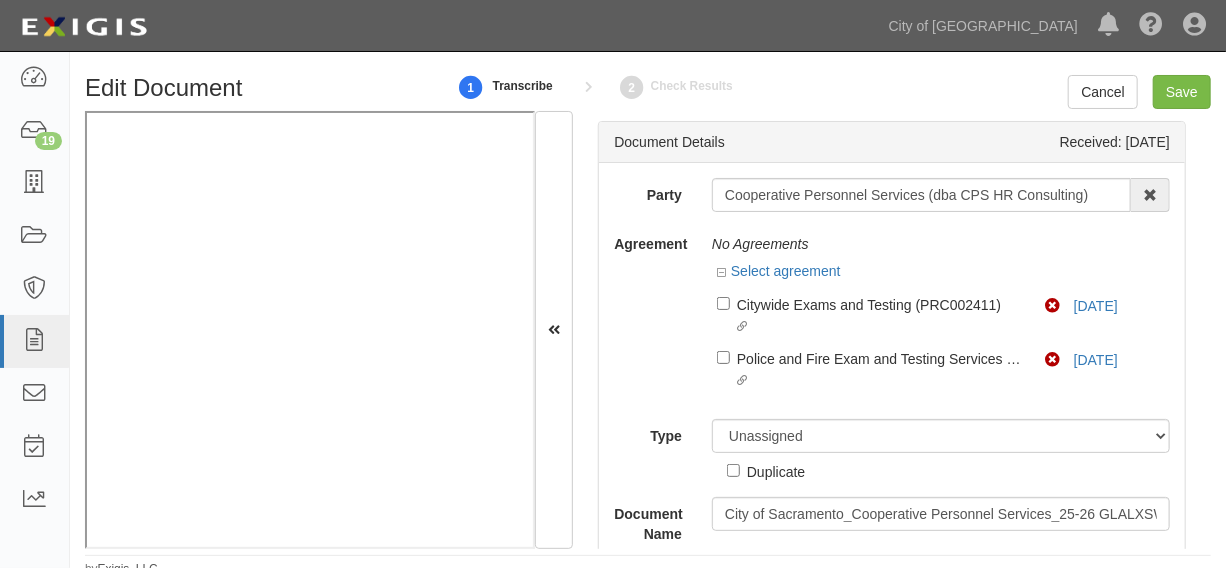 click at bounding box center (310, 329) 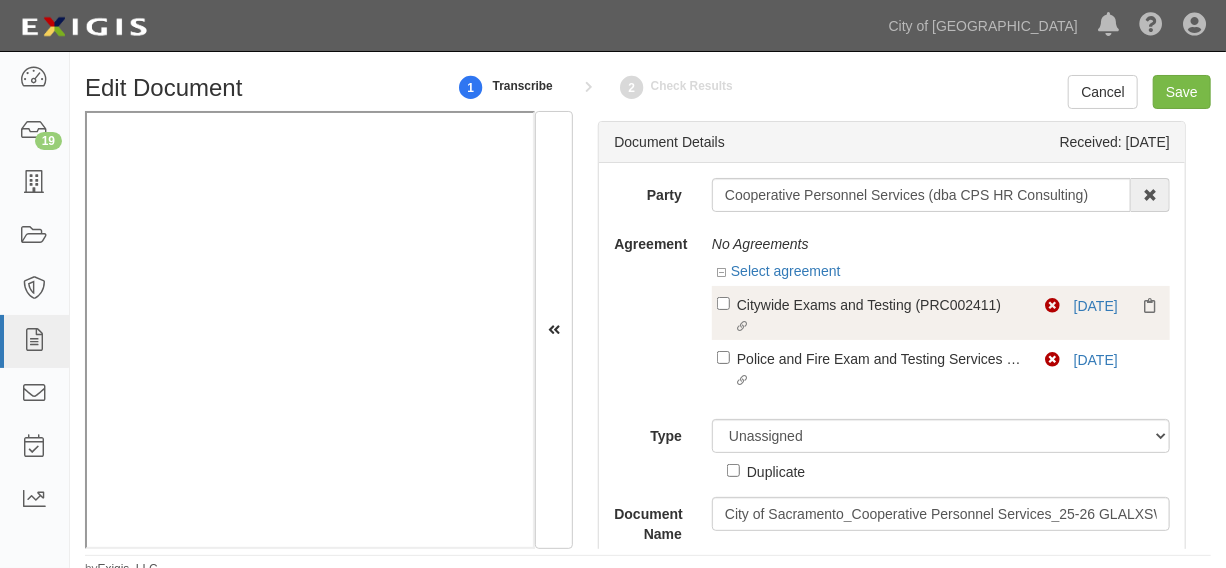 click on "Linked agreement
Citywide Exams and Testing (PRC002411)
Linked agreement" at bounding box center [881, 316] 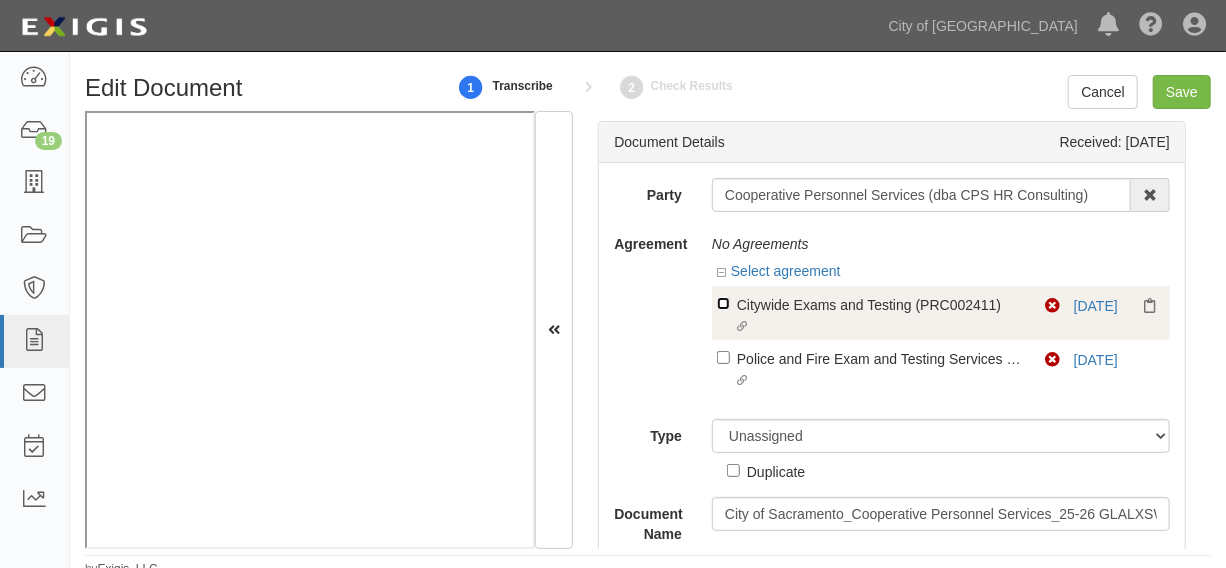 click on "Linked agreement
Citywide Exams and Testing (PRC002411)
Linked agreement" at bounding box center [723, 303] 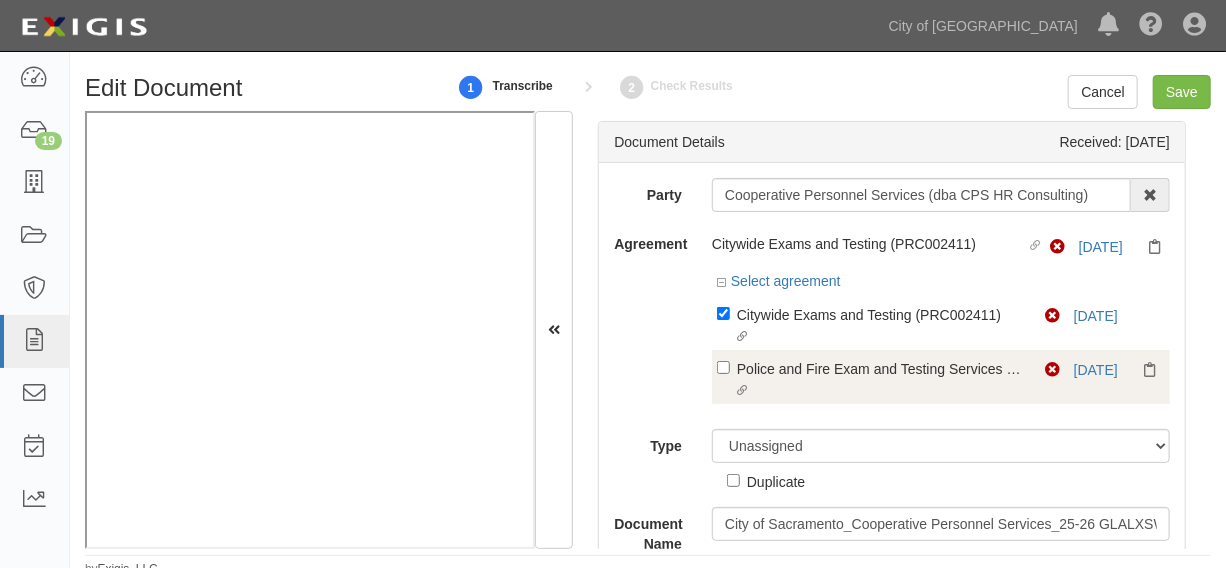 click on "Linked agreement
Police and Fire Exam and Testing Services (PRC002410)
Linked agreement" at bounding box center [881, 380] 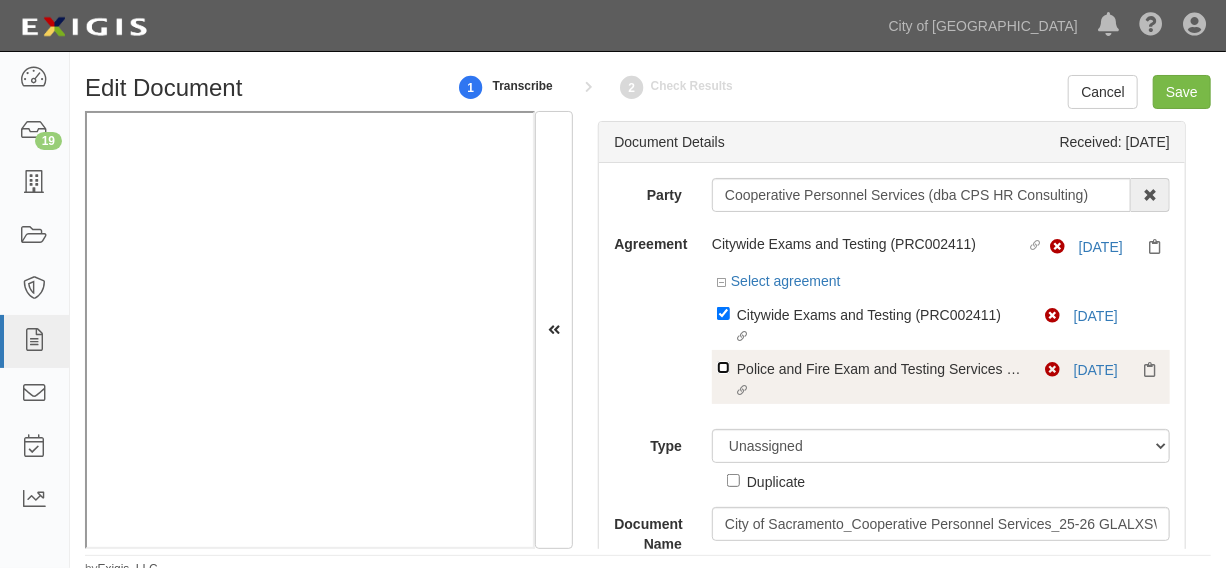 click on "Linked agreement
Police and Fire Exam and Testing Services (PRC002410)
Linked agreement" at bounding box center [723, 313] 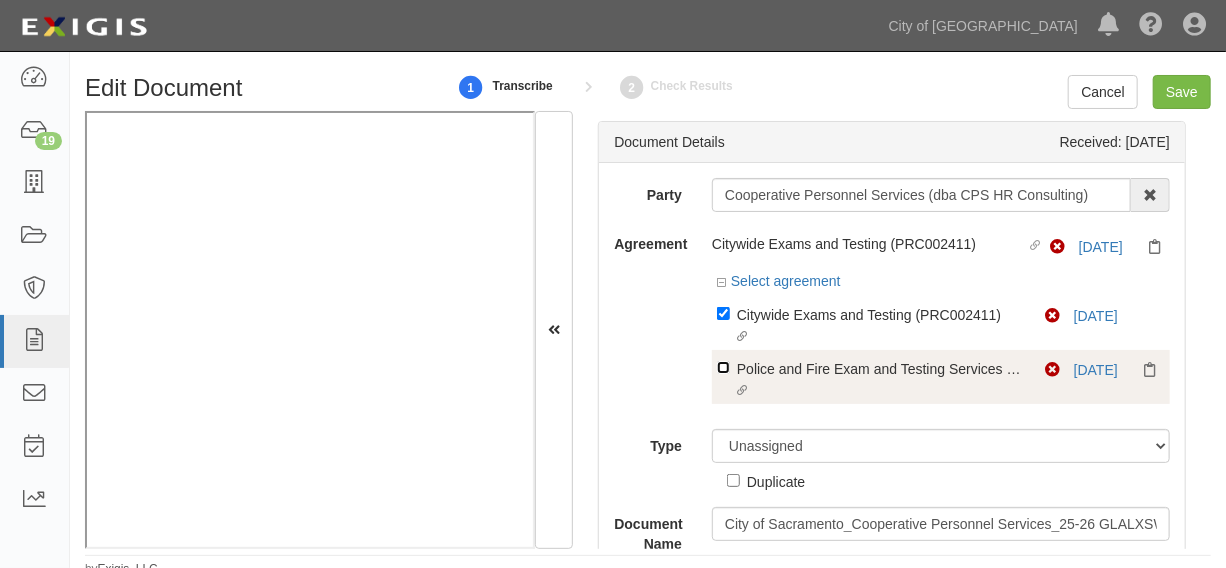 checkbox on "true" 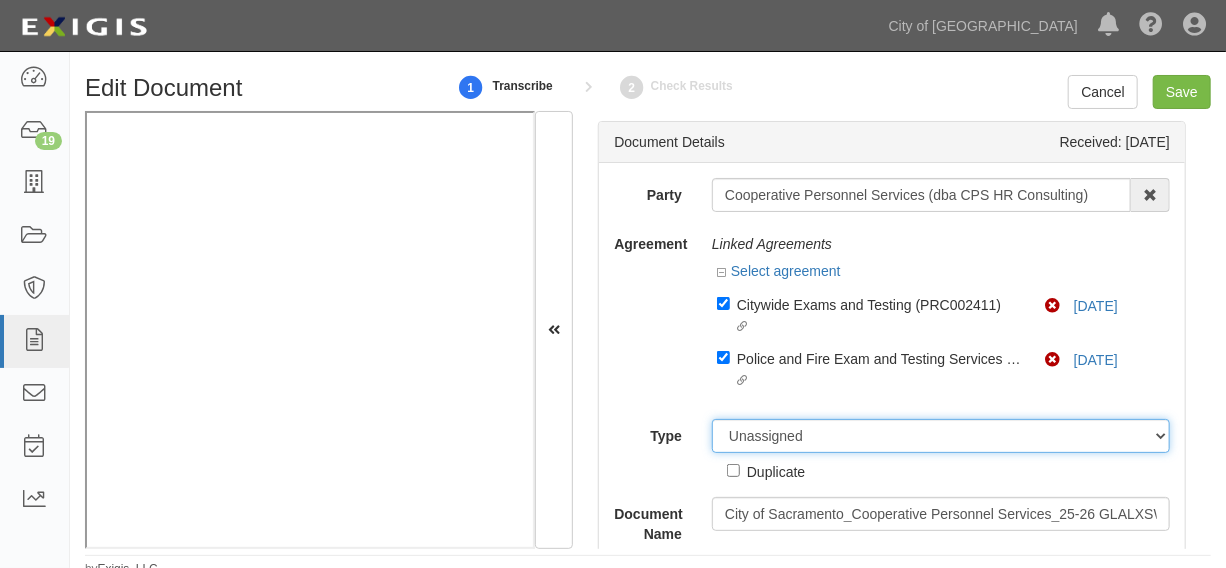 click on "Unassigned
Binder
Cancellation Notice
Certificate
Contract
Endorsement
Insurance Policy
Junk
Other Document
Policy Declarations
Reinstatement Notice
Requirements
Waiver Request" at bounding box center (941, 436) 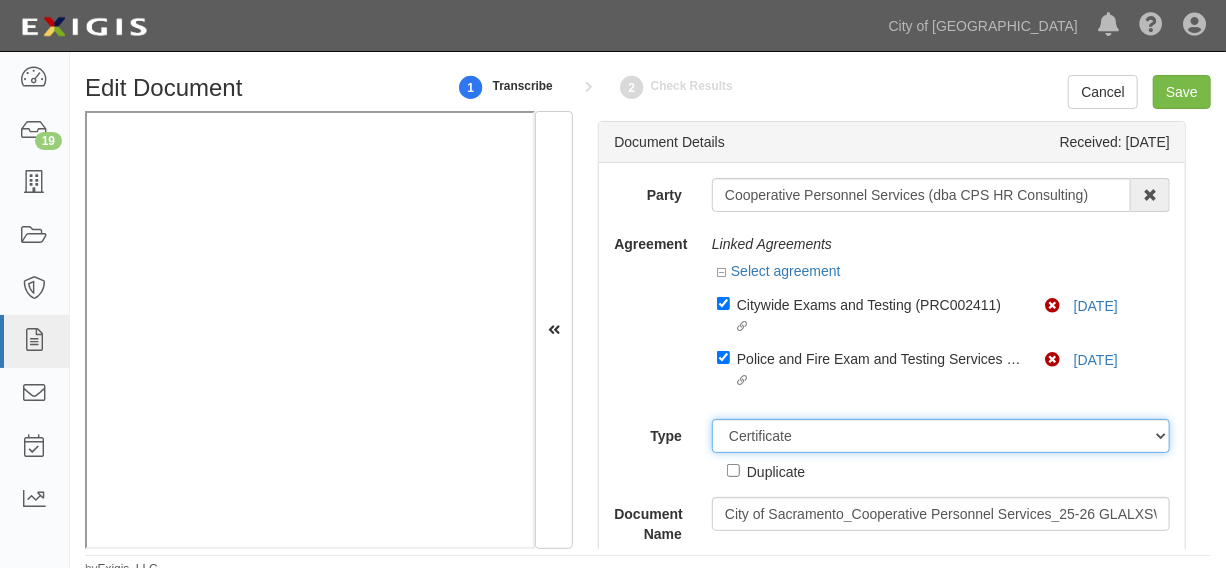 click on "Unassigned
Binder
Cancellation Notice
Certificate
Contract
Endorsement
Insurance Policy
Junk
Other Document
Policy Declarations
Reinstatement Notice
Requirements
Waiver Request" at bounding box center [941, 436] 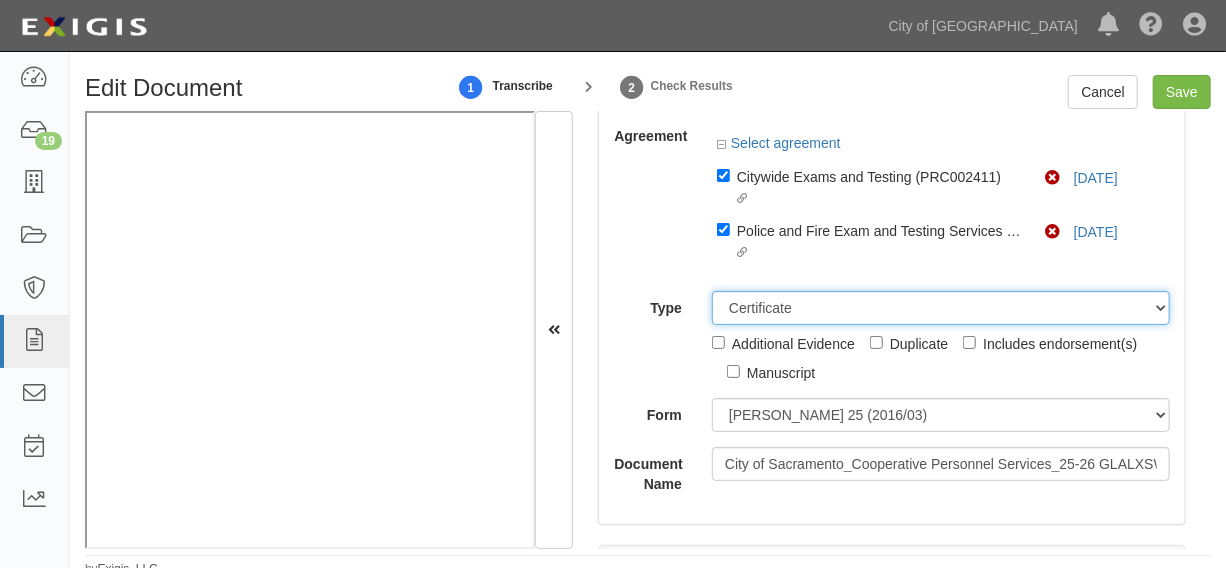 scroll, scrollTop: 151, scrollLeft: 0, axis: vertical 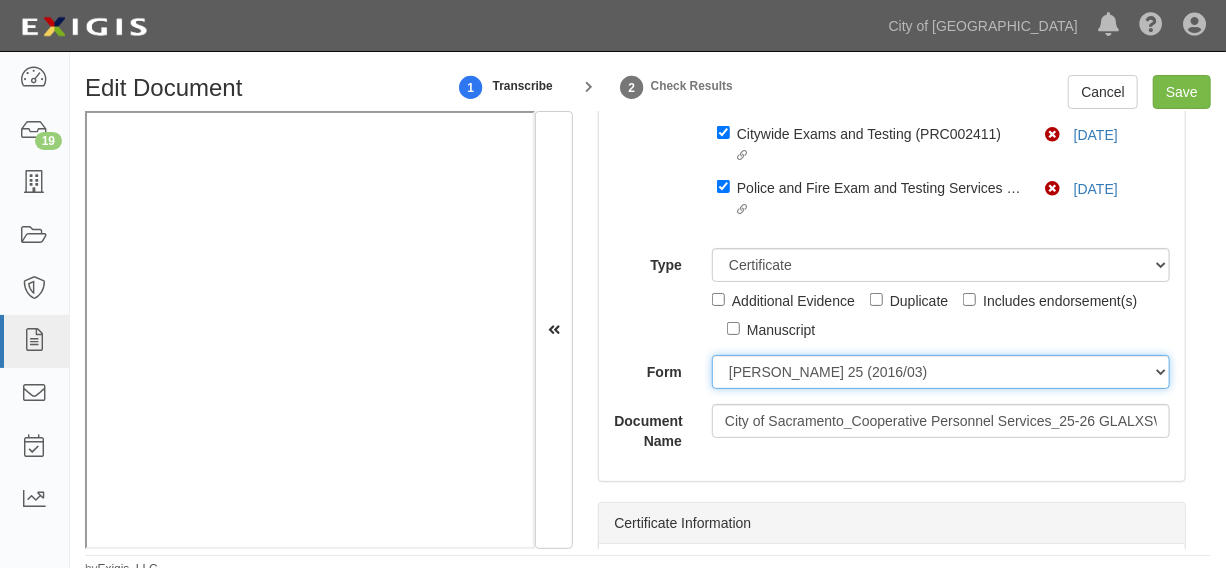 click on "ACORD 25 (2016/03)
ACORD 101
ACORD 855 NY (2014/05)
General" at bounding box center [941, 372] 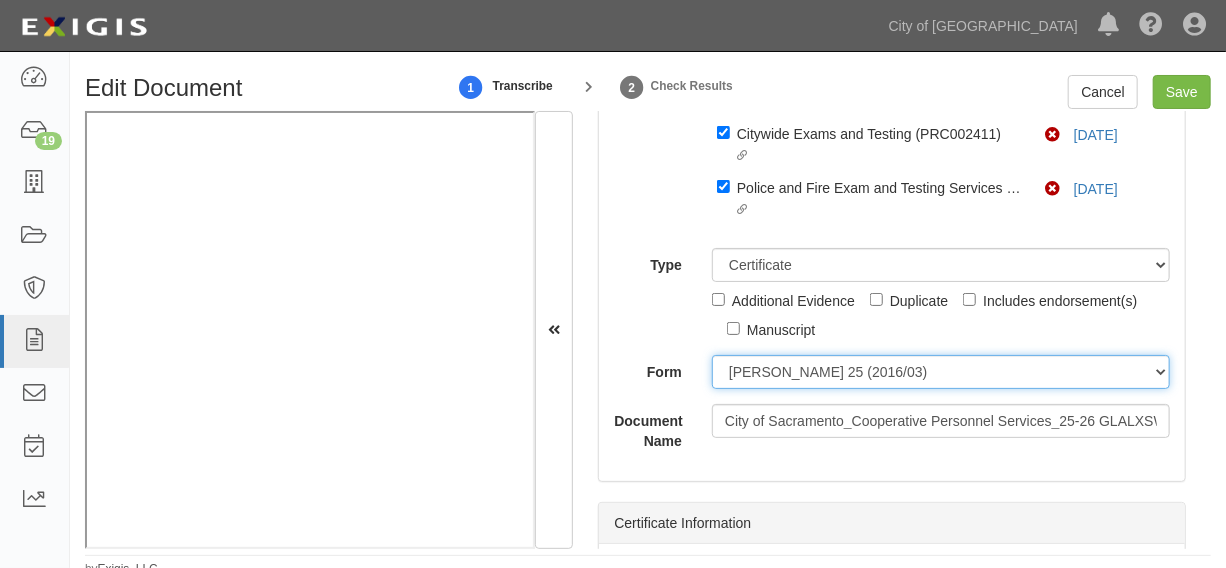 select on "GeneralFormDetail" 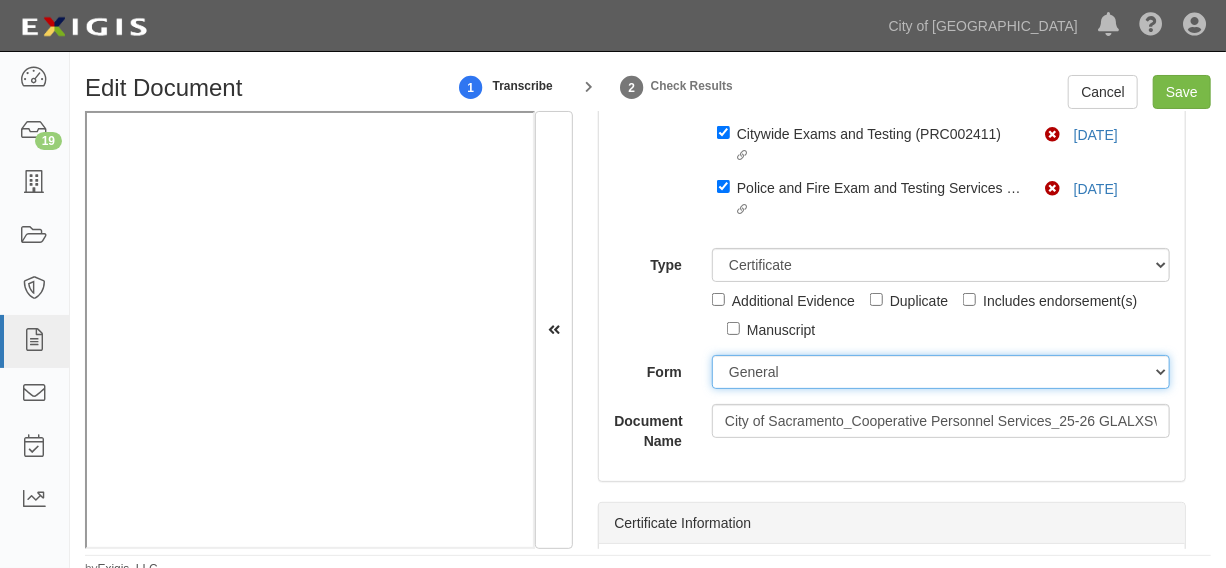 click on "ACORD 25 (2016/03)
ACORD 101
ACORD 855 NY (2014/05)
General" at bounding box center [941, 372] 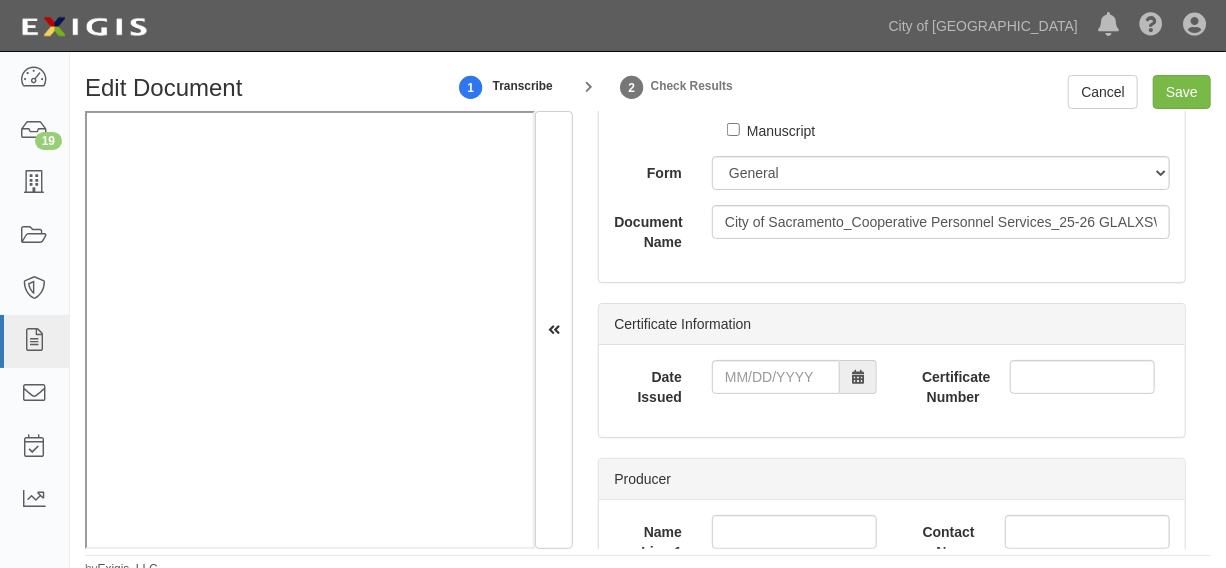 scroll, scrollTop: 454, scrollLeft: 0, axis: vertical 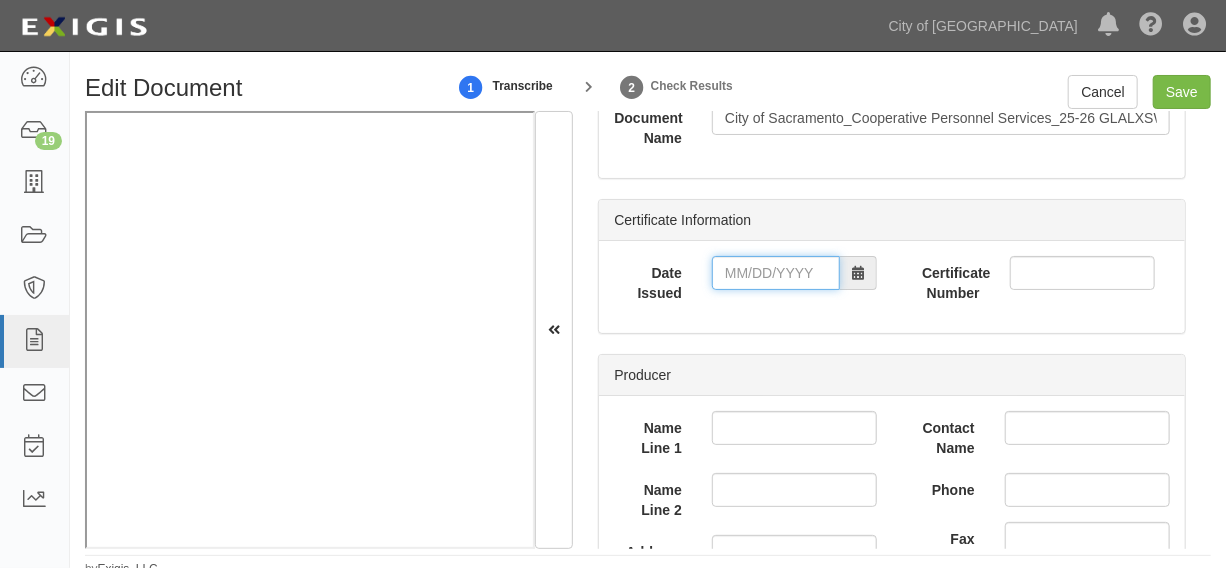 click on "Date Issued" at bounding box center (776, 273) 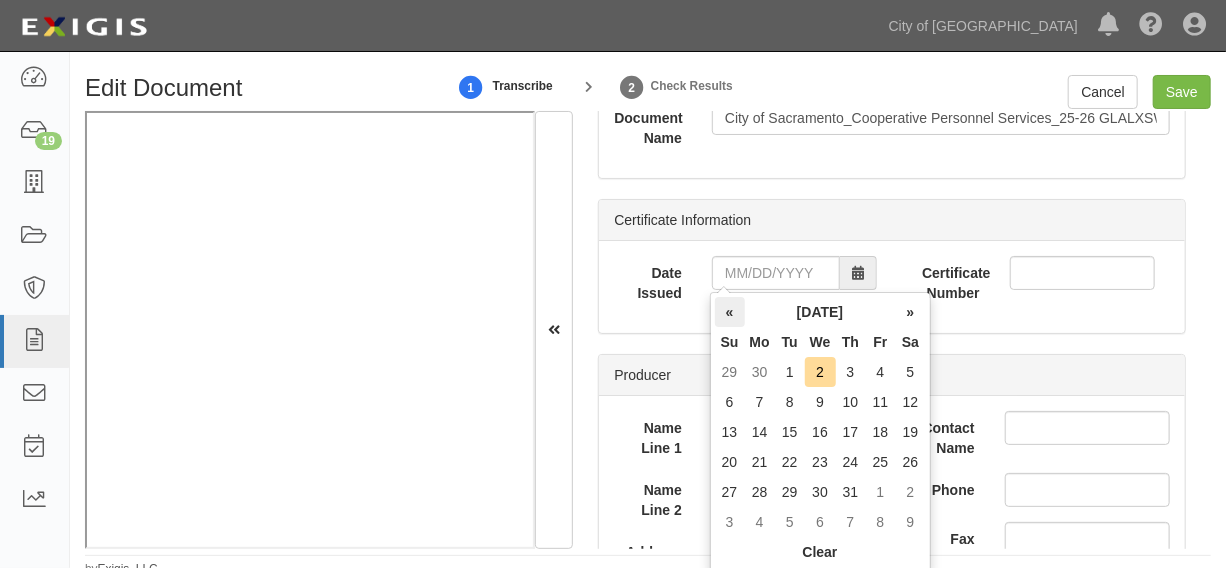 click on "«" at bounding box center [730, 312] 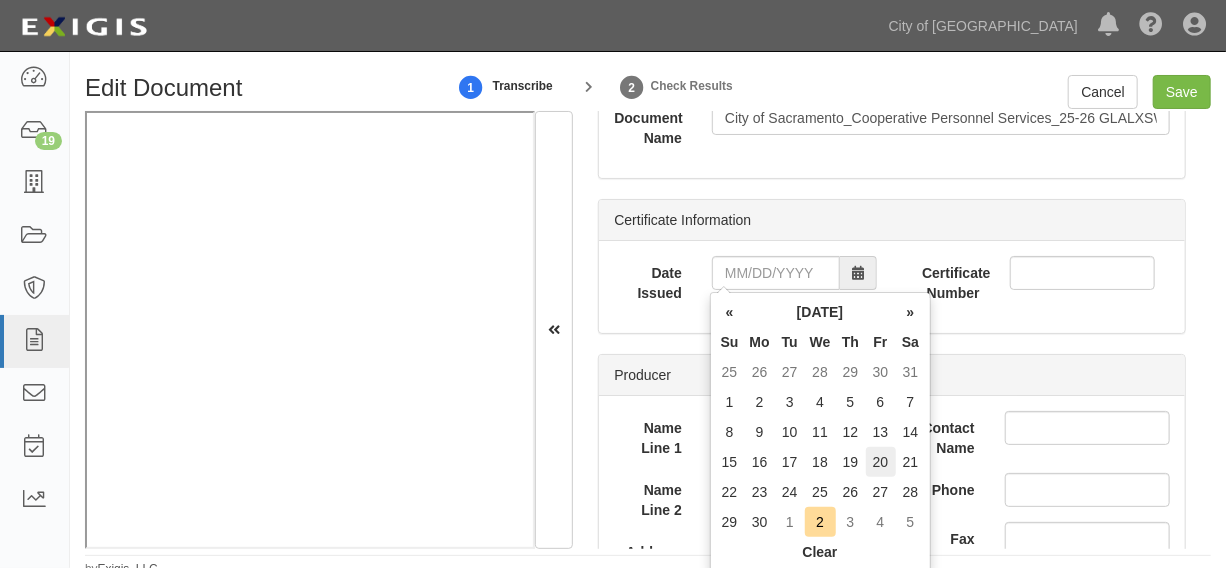 click on "20" at bounding box center (881, 462) 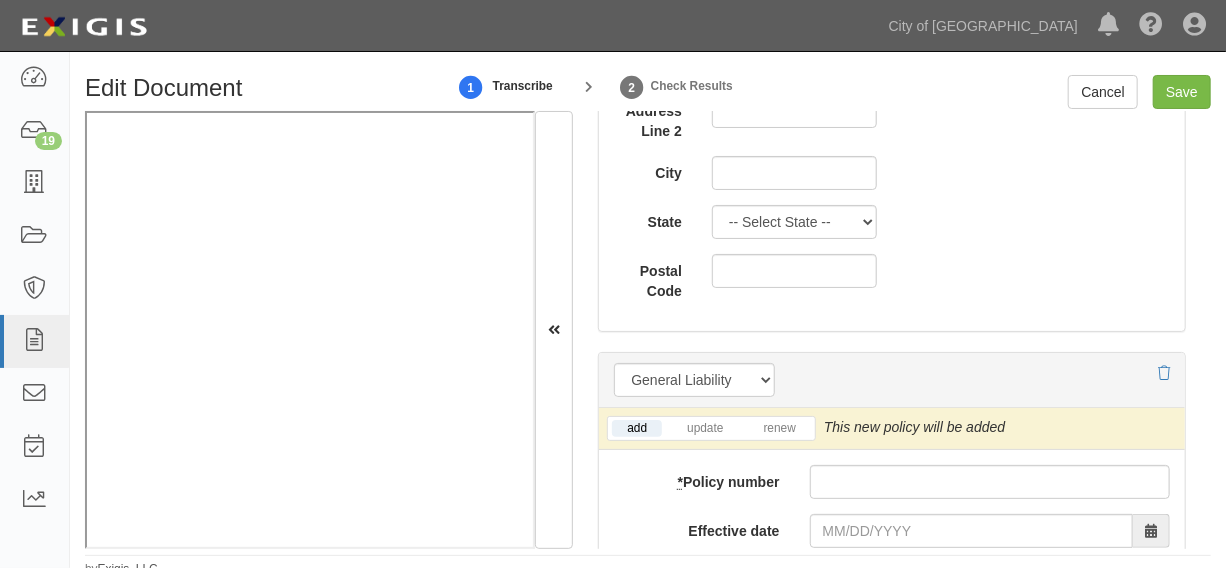 scroll, scrollTop: 1666, scrollLeft: 0, axis: vertical 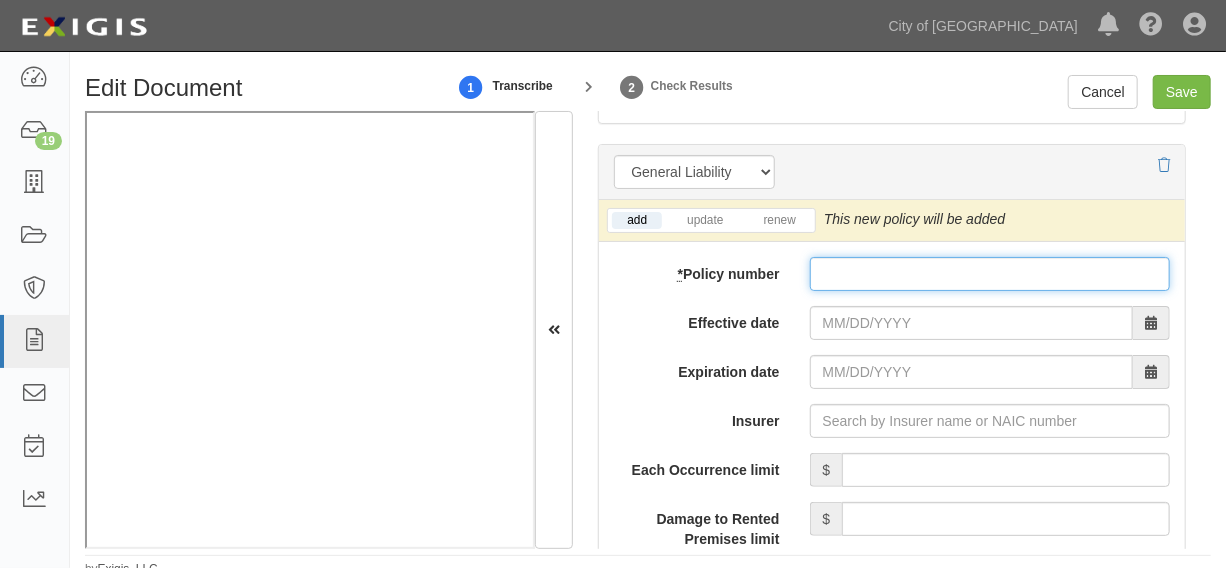 click on "*  Policy number" at bounding box center (990, 274) 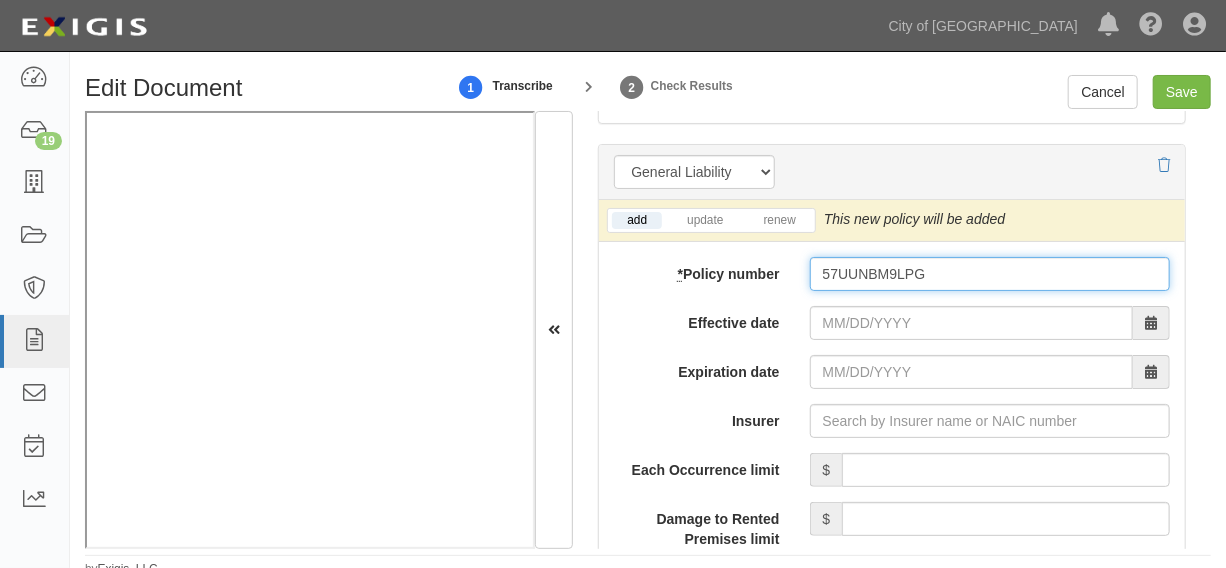 type on "57UUNBM9LPG" 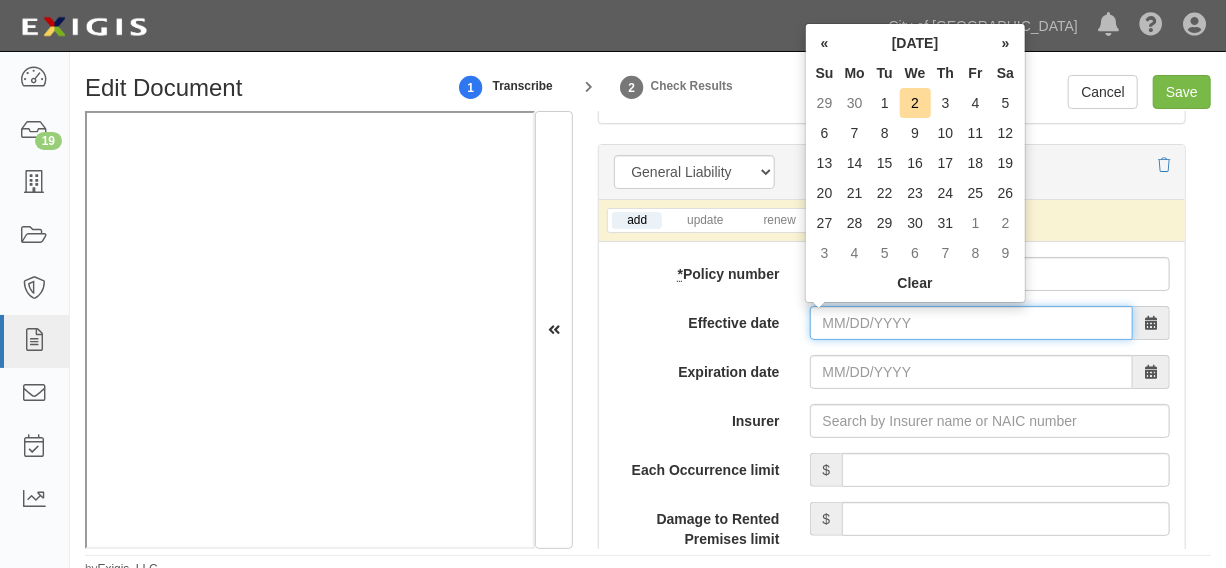 click on "Effective date" at bounding box center (971, 323) 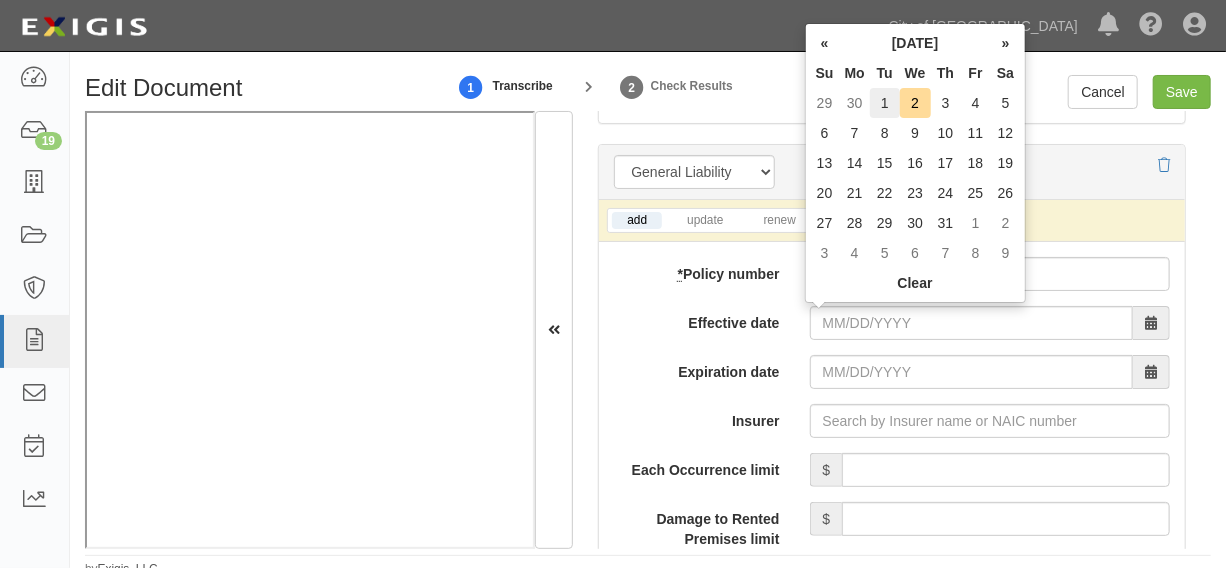 click on "1" at bounding box center [885, 103] 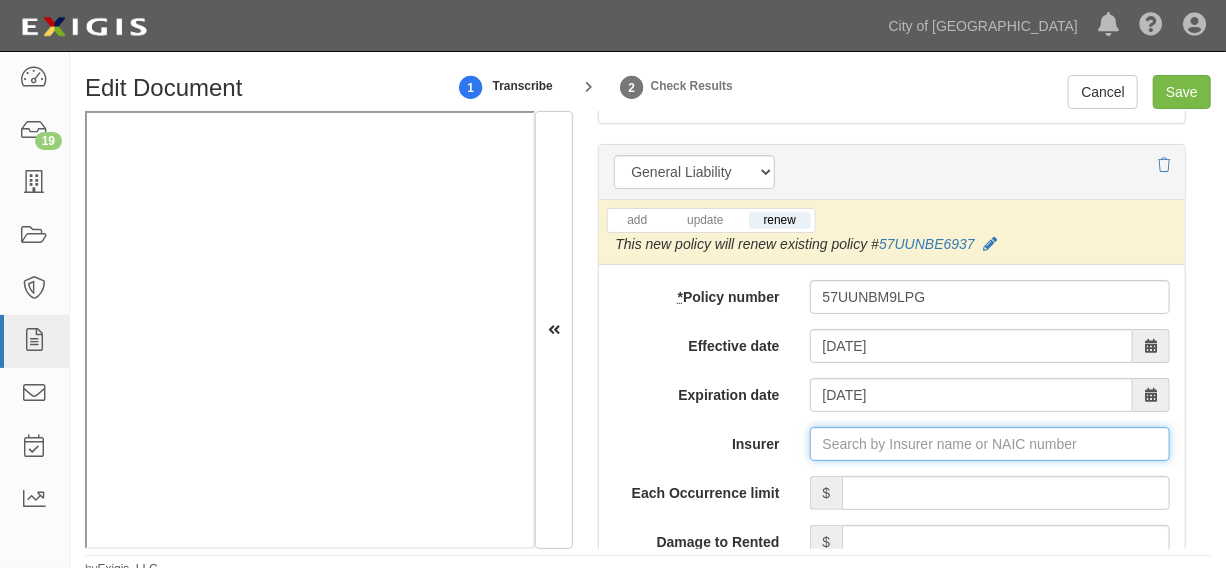 click on "Insurer" at bounding box center [990, 444] 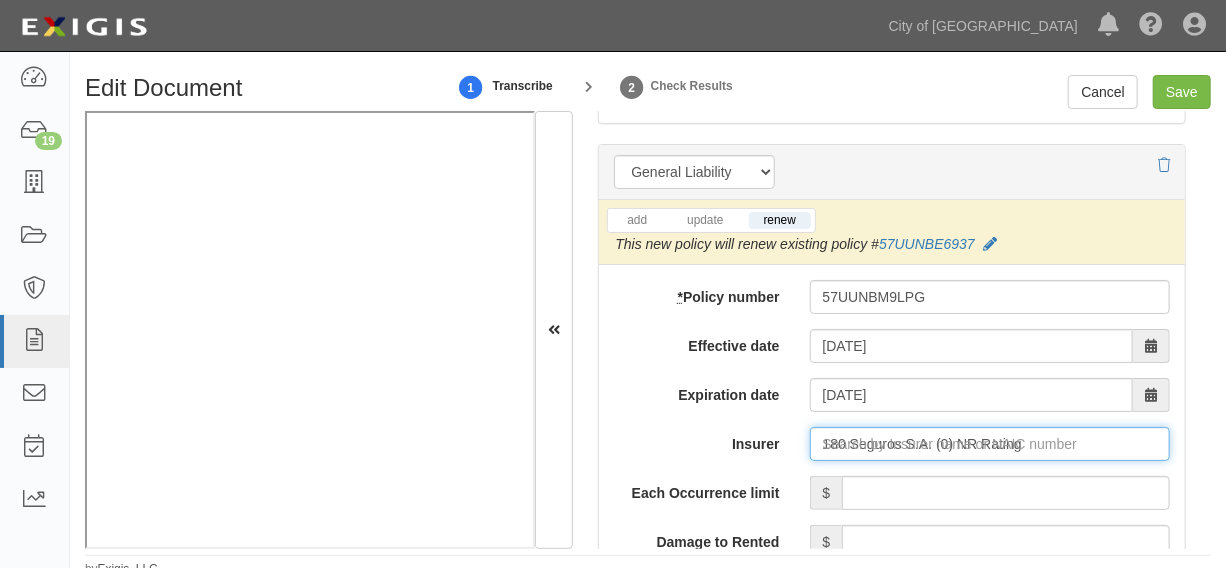 type on "1" 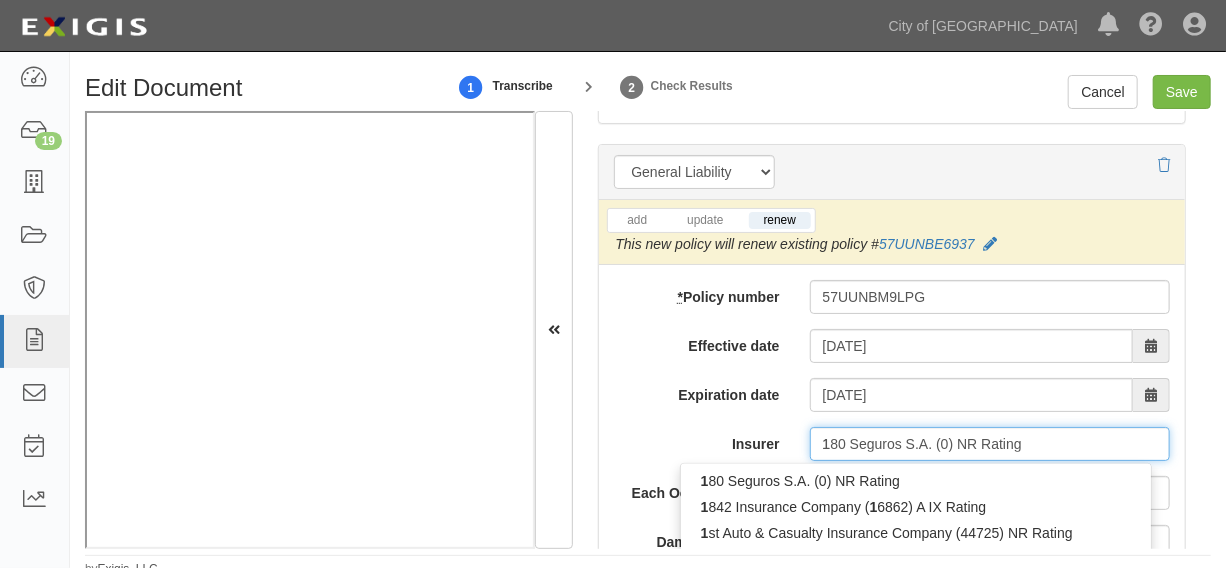 type 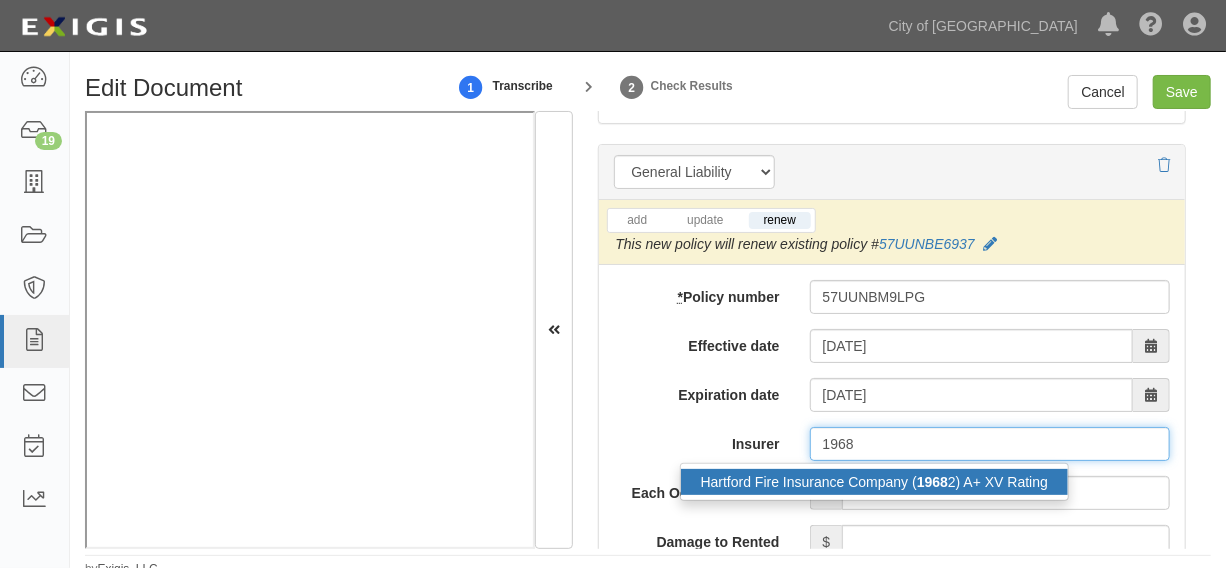 click on "Hartford Fire Insurance Company ( 1968 2) A+ XV Rating" at bounding box center [874, 482] 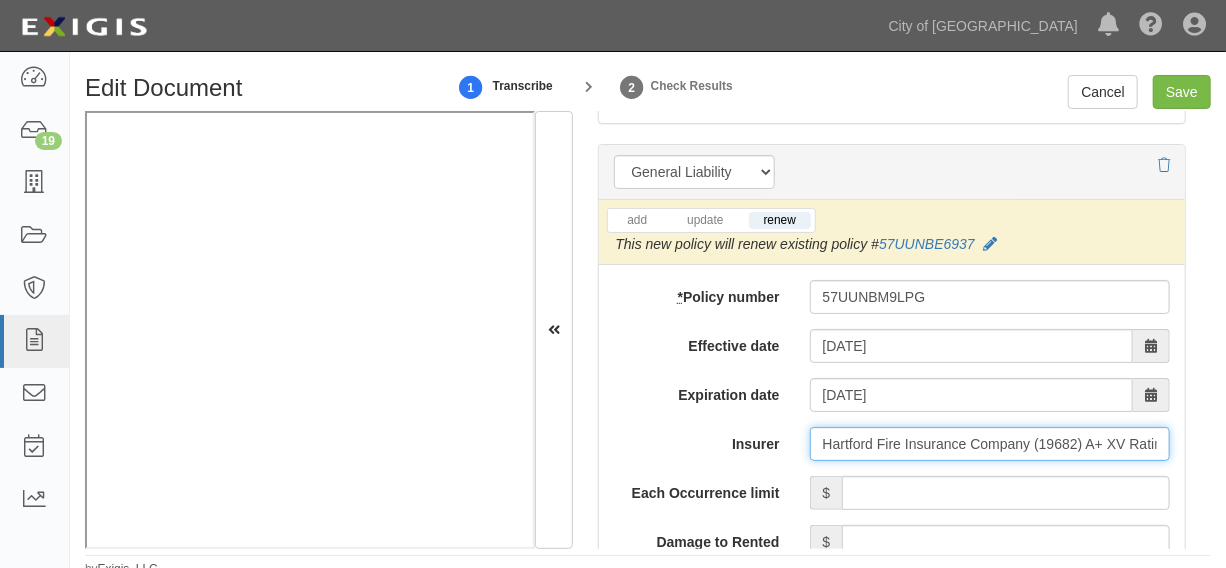 type on "Hartford Fire Insurance Company (19682) A+ XV Rating" 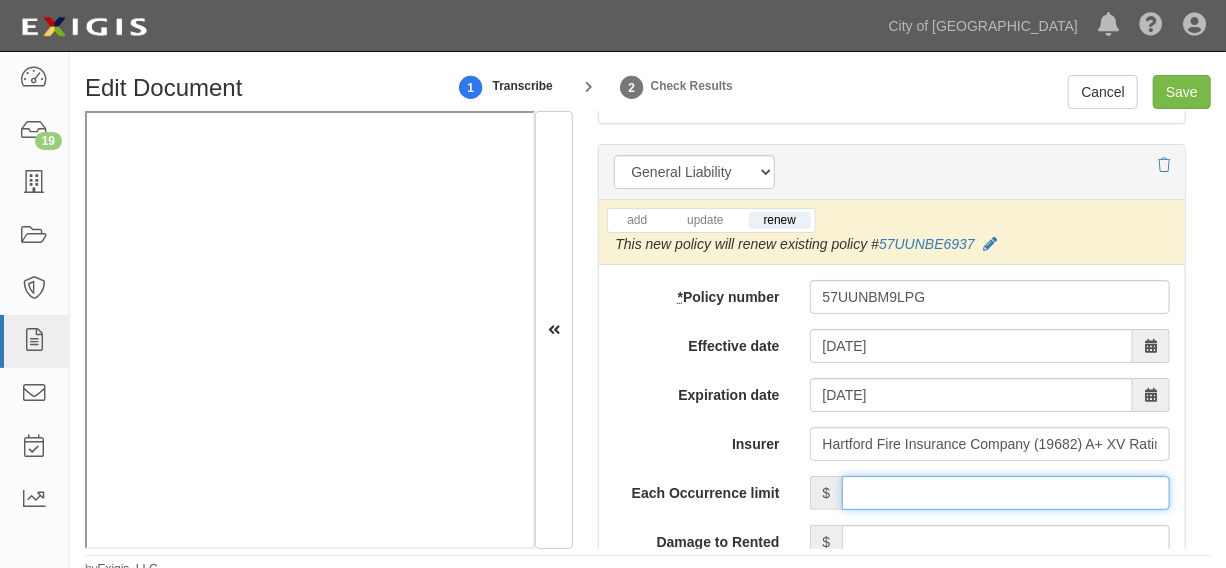 click on "Each Occurrence limit" at bounding box center (1006, 493) 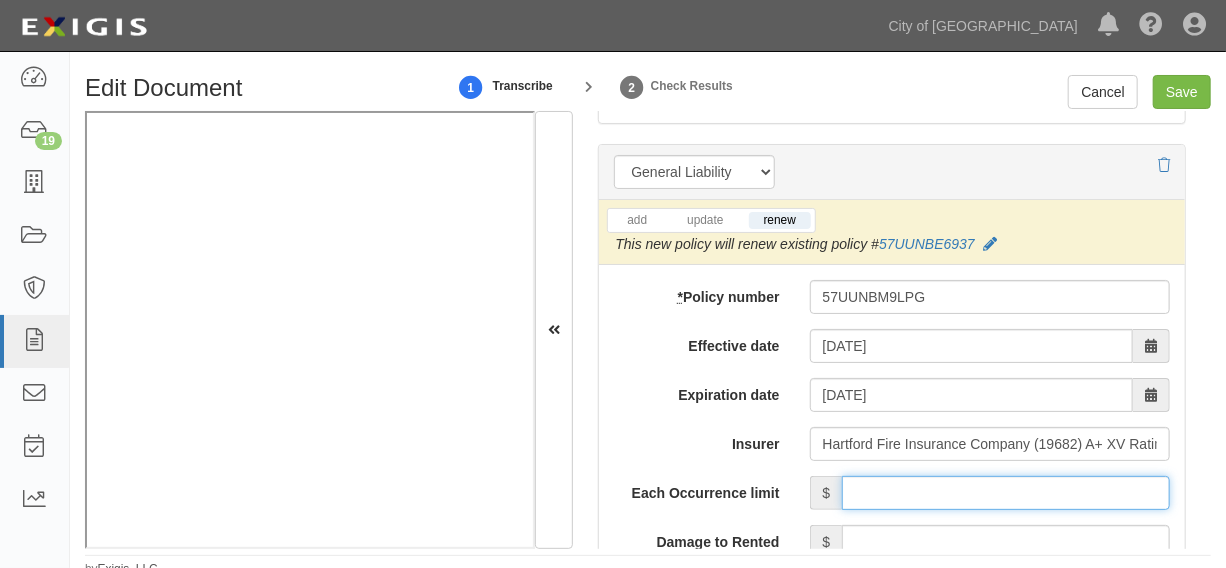 type on "1,000,000" 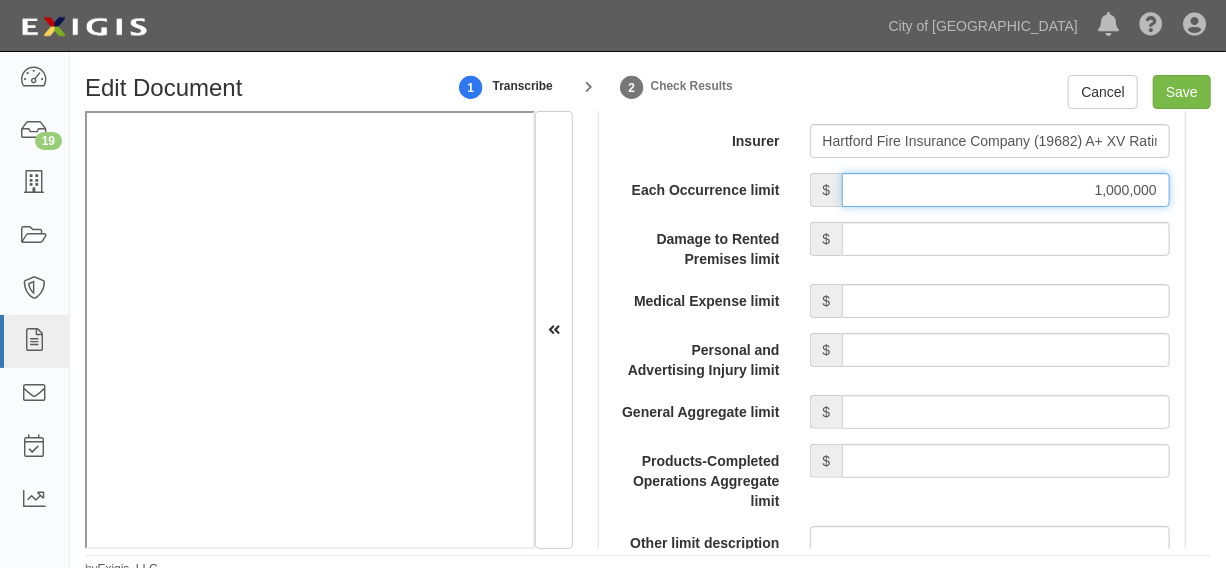 scroll, scrollTop: 1970, scrollLeft: 0, axis: vertical 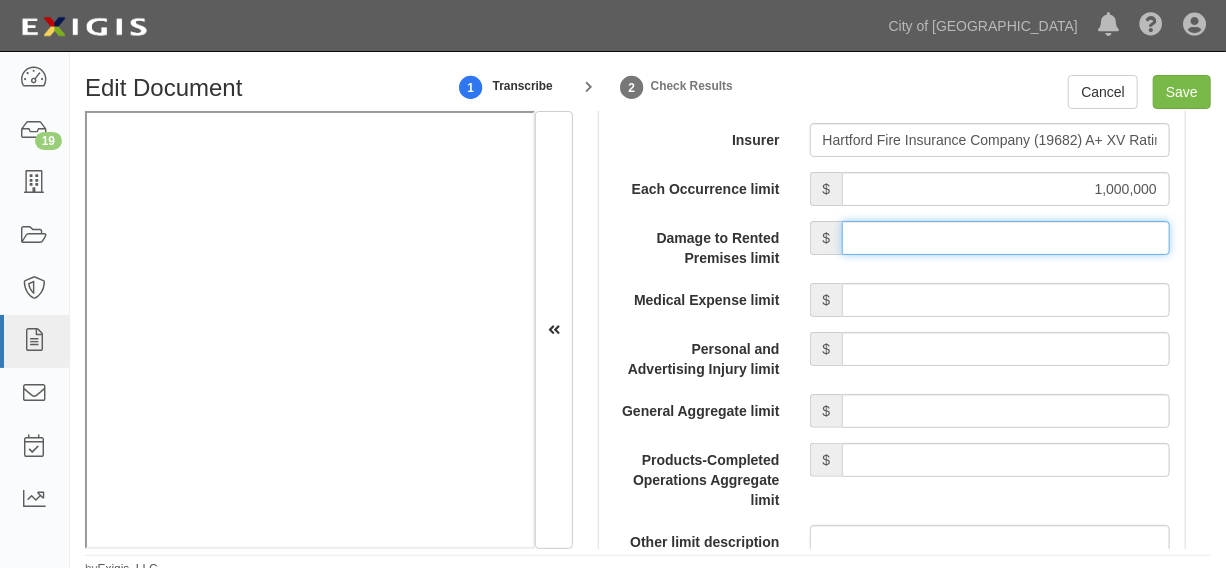 click on "Damage to Rented Premises limit" at bounding box center [1006, 238] 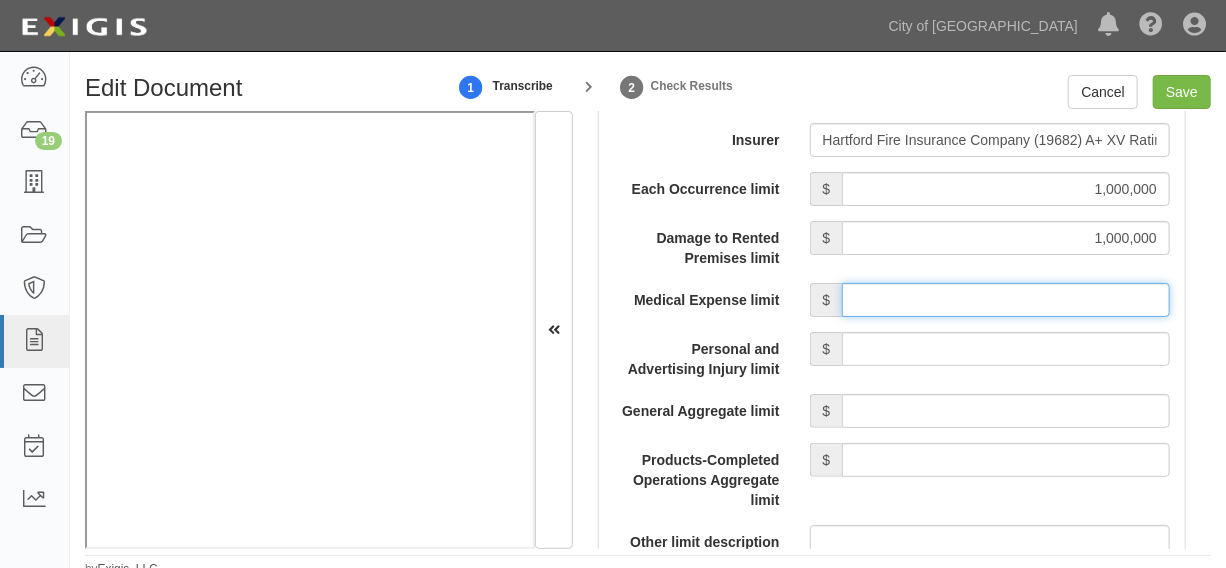 click on "Medical Expense limit" at bounding box center [1006, 300] 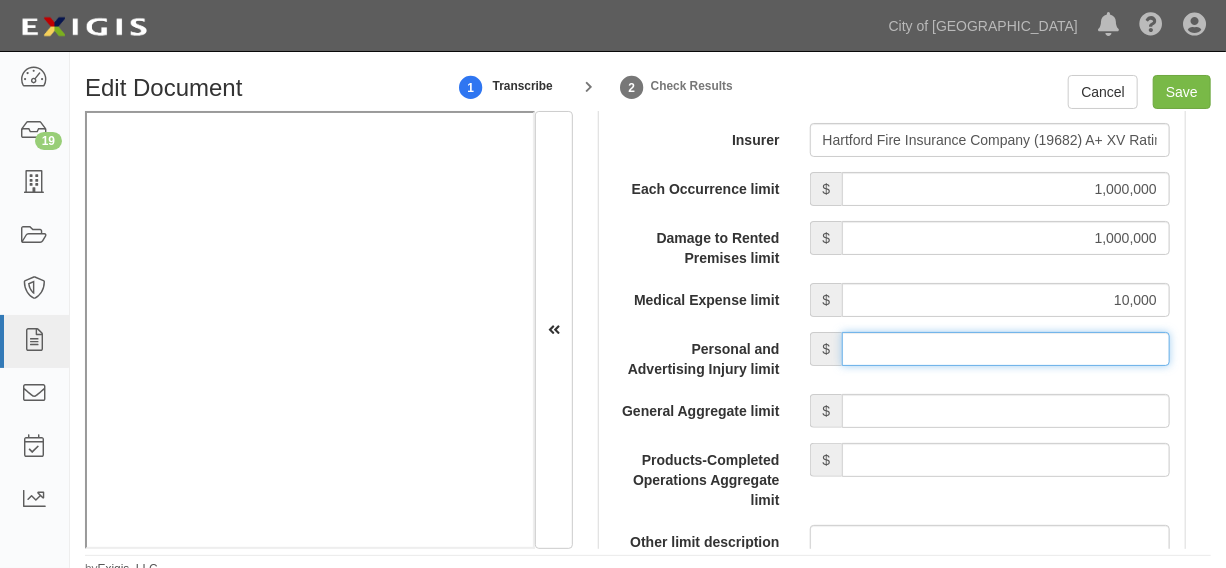 click on "Personal and Advertising Injury limit" at bounding box center (1006, 349) 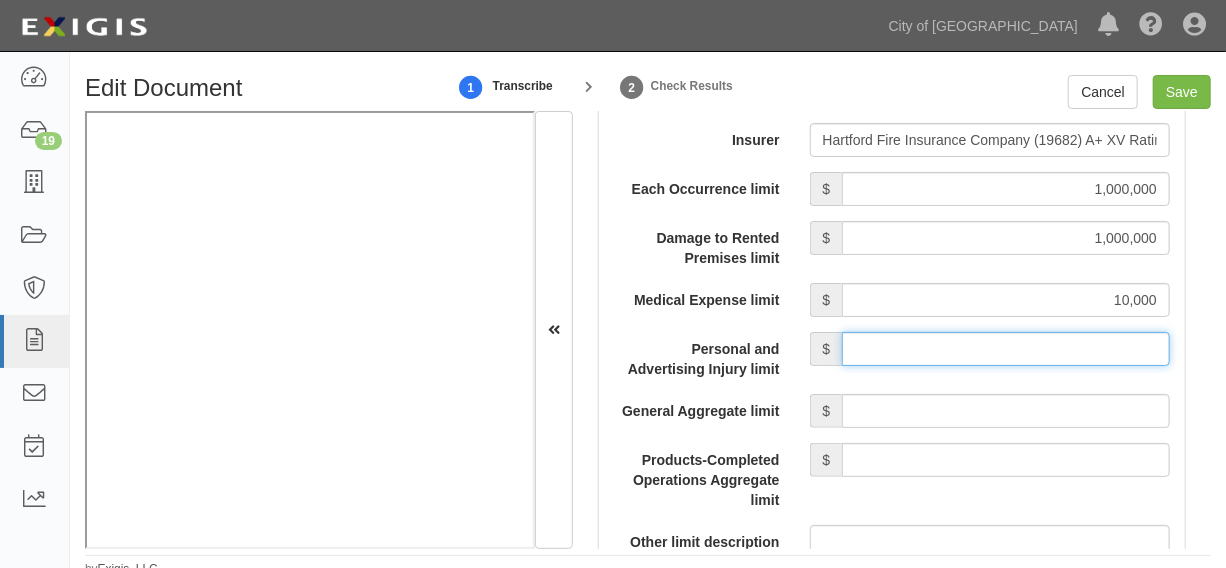 type on "1,000,000" 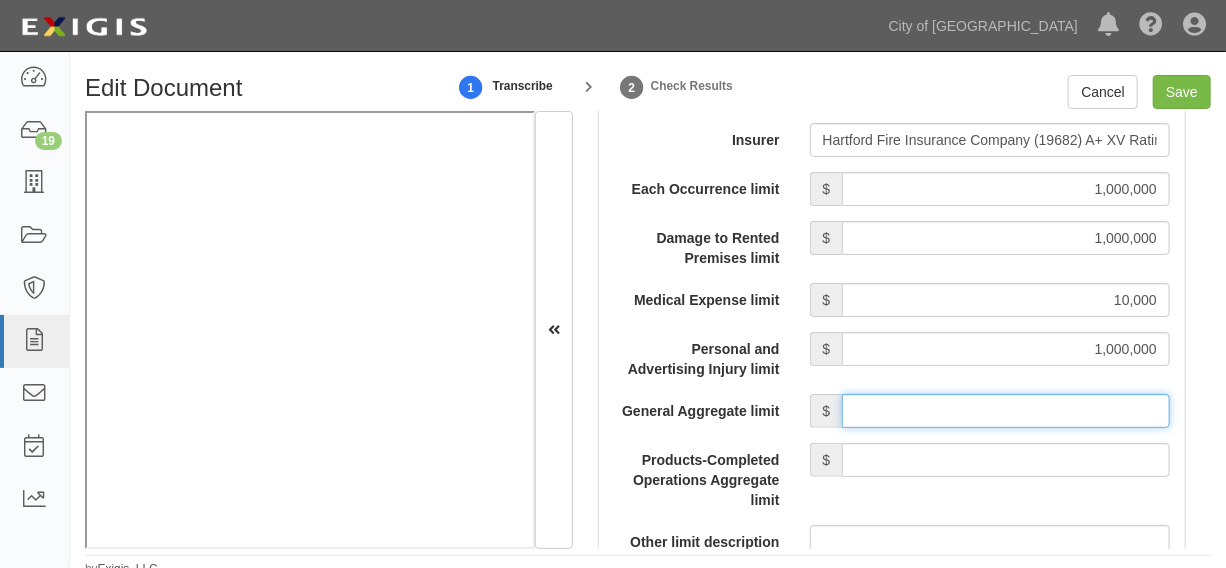 click on "General Aggregate limit" at bounding box center [1006, 411] 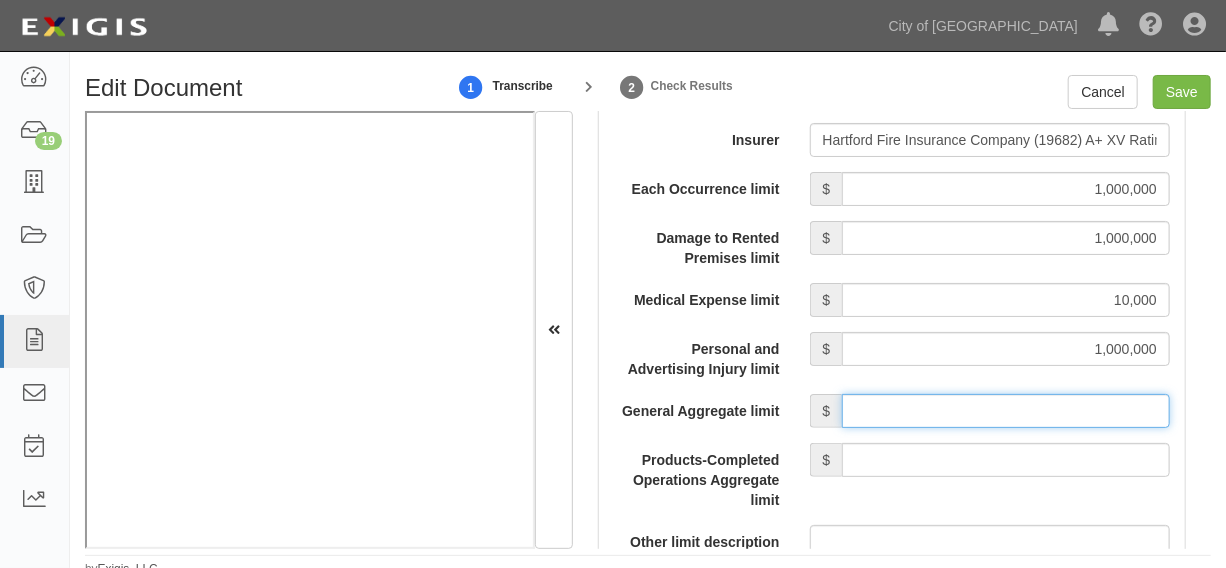 type on "2,000,000" 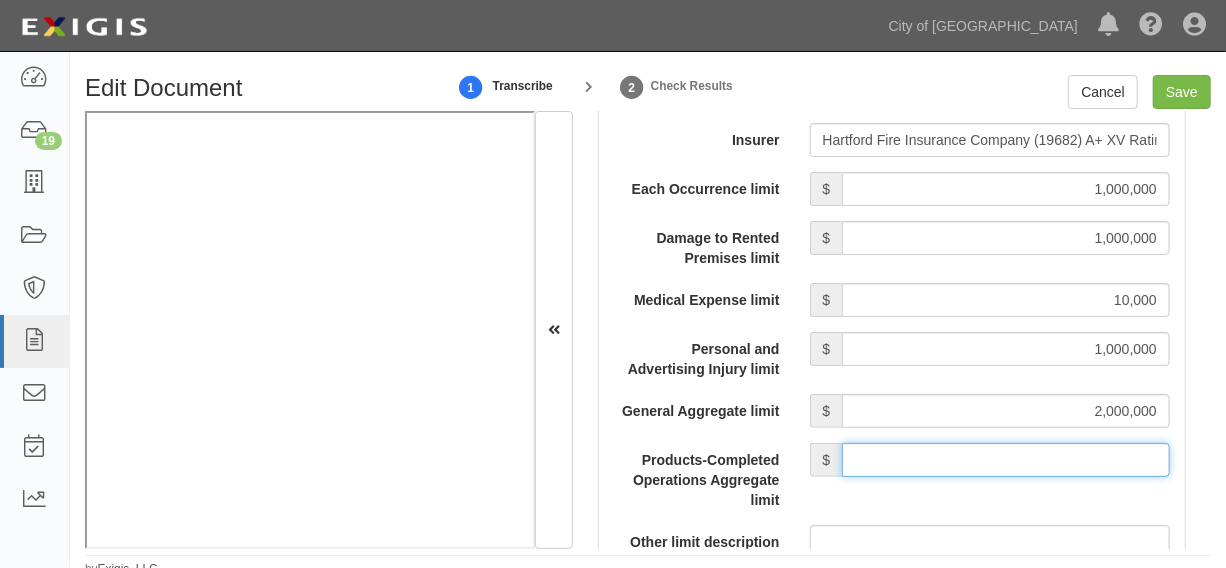 click on "Products-Completed Operations Aggregate limit" at bounding box center (1006, 460) 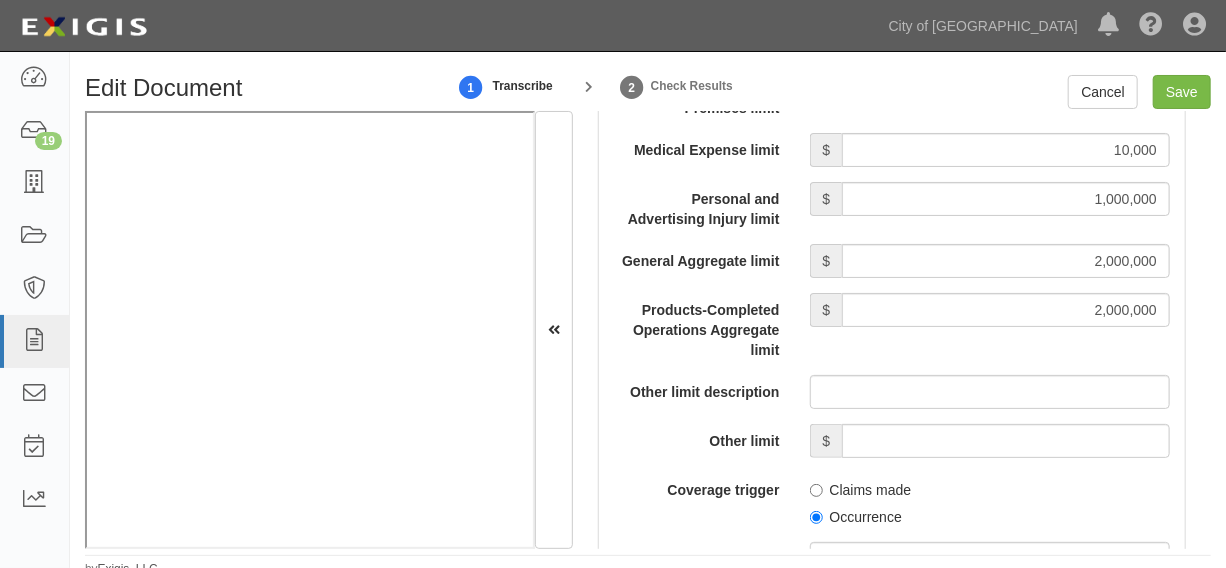 scroll, scrollTop: 2272, scrollLeft: 0, axis: vertical 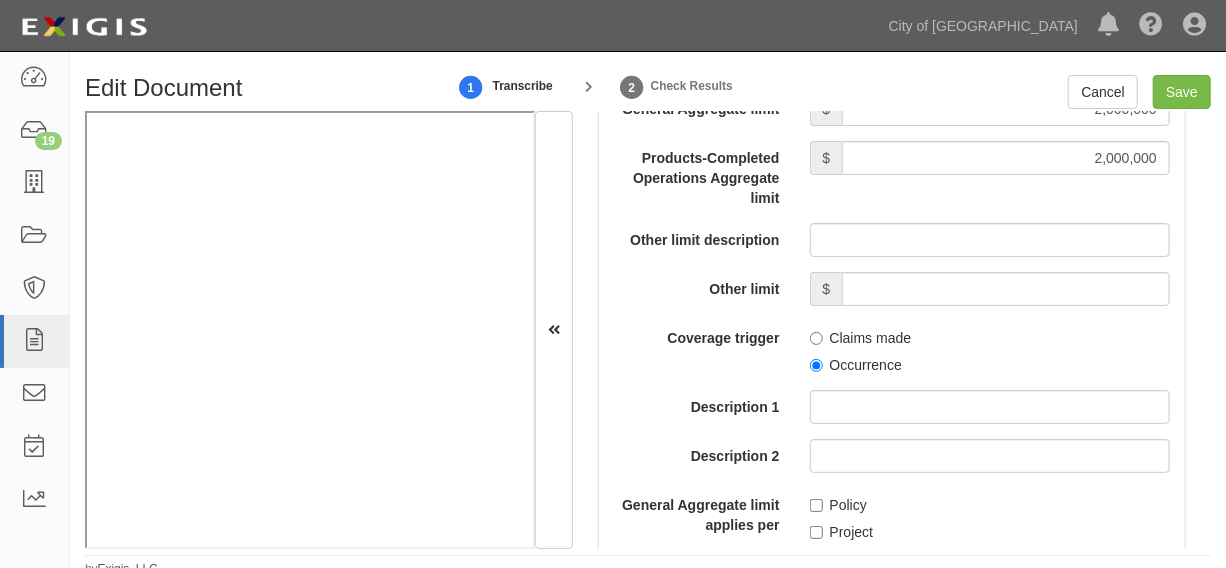 click on "Occurrence" at bounding box center [856, 365] 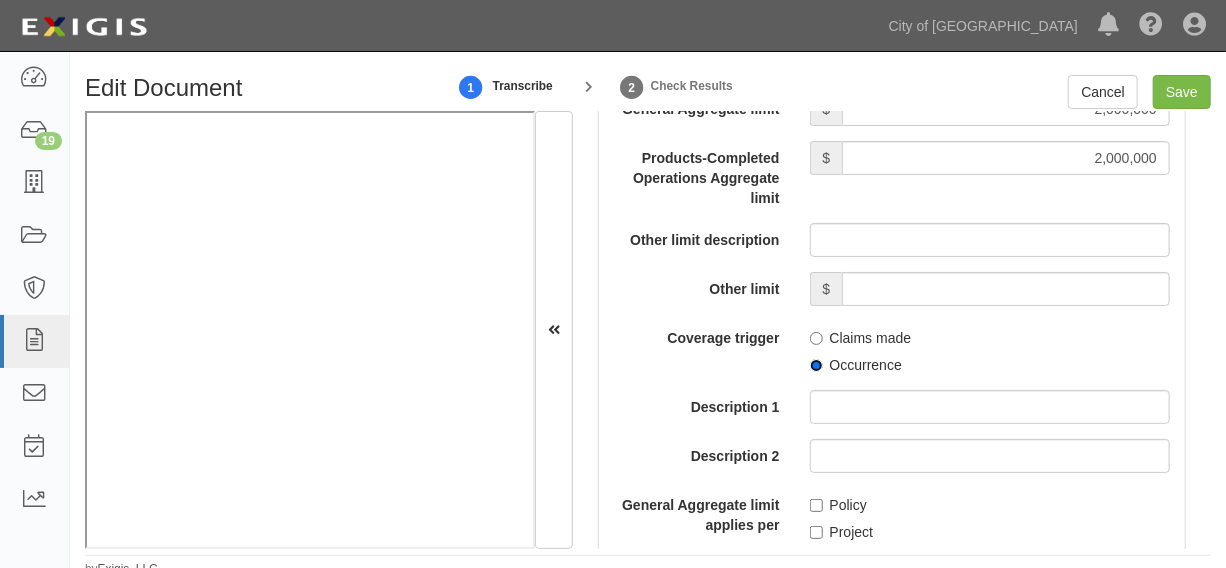 click on "Occurrence" at bounding box center (816, 365) 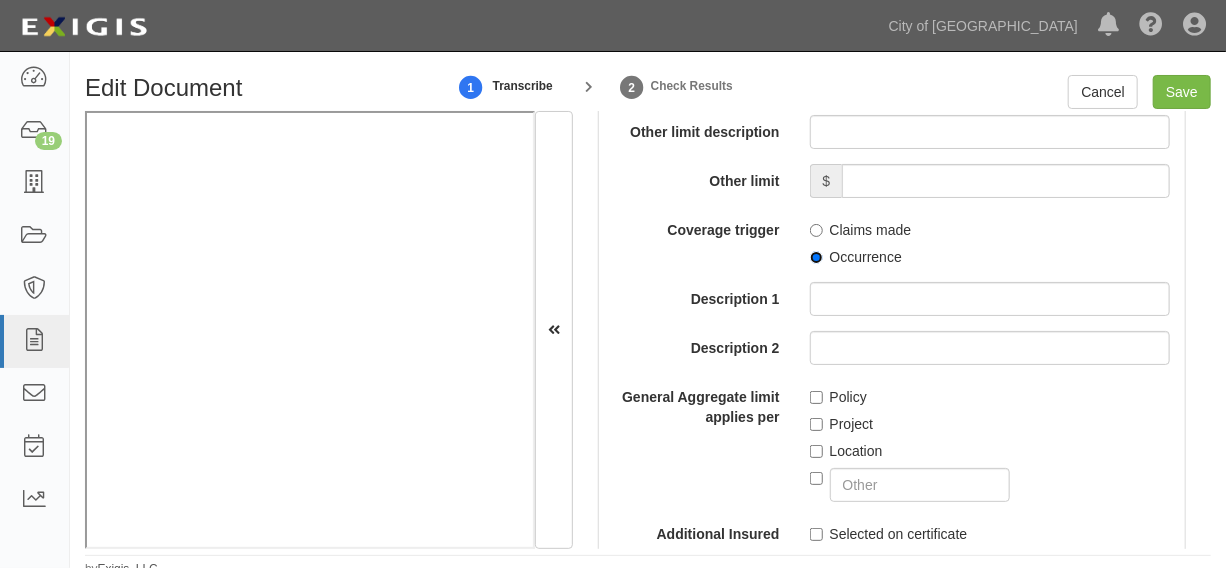 scroll, scrollTop: 2424, scrollLeft: 0, axis: vertical 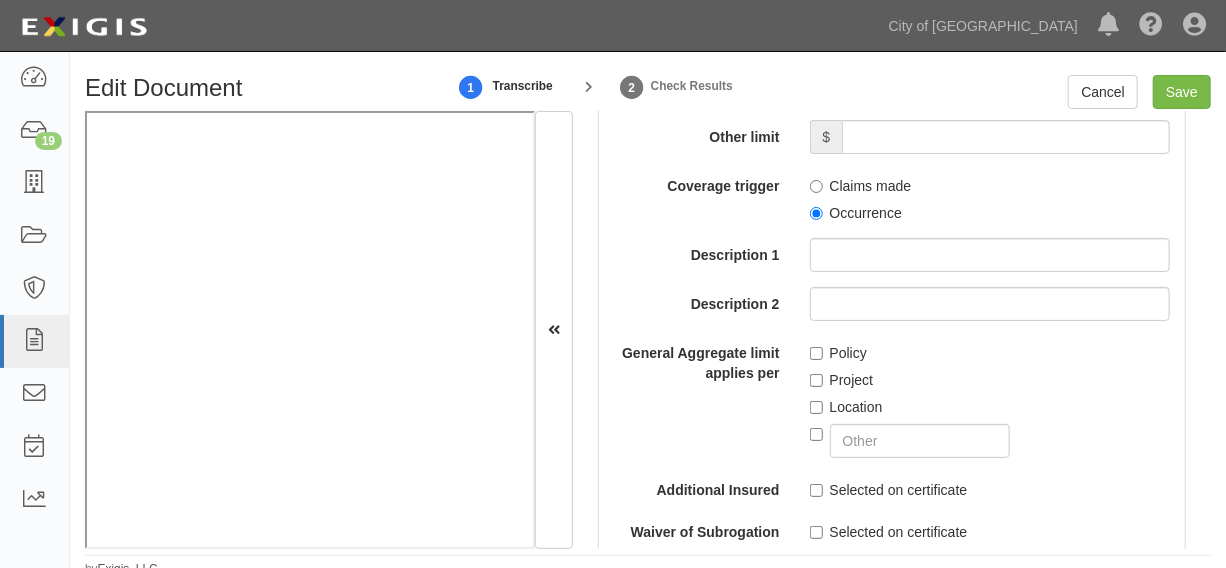 click on "Project" at bounding box center [842, 380] 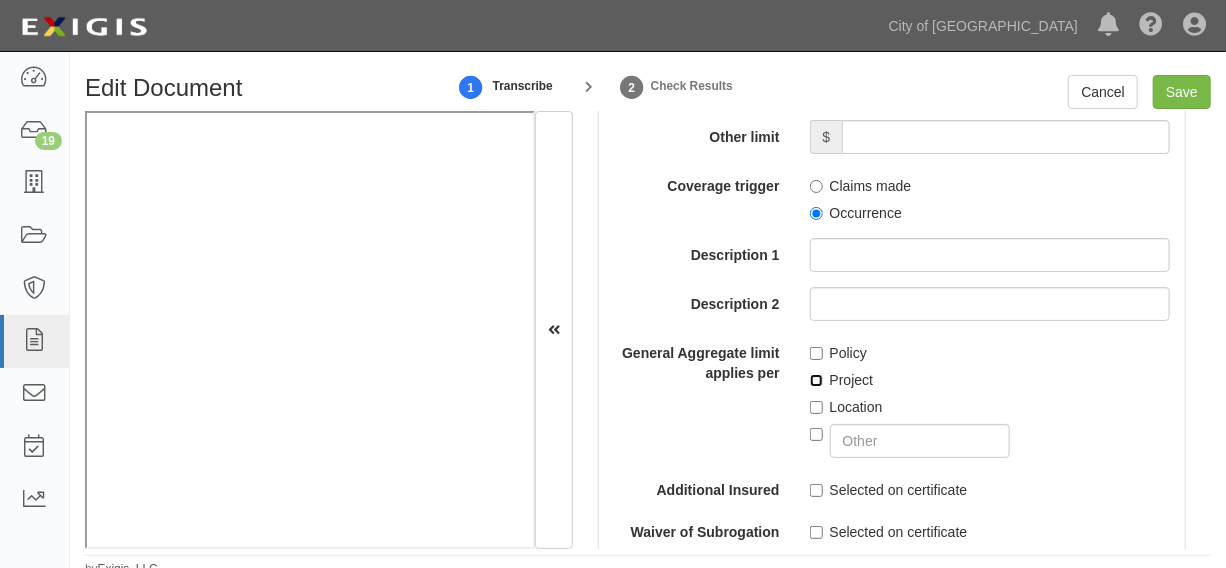 click on "Project" at bounding box center (816, 380) 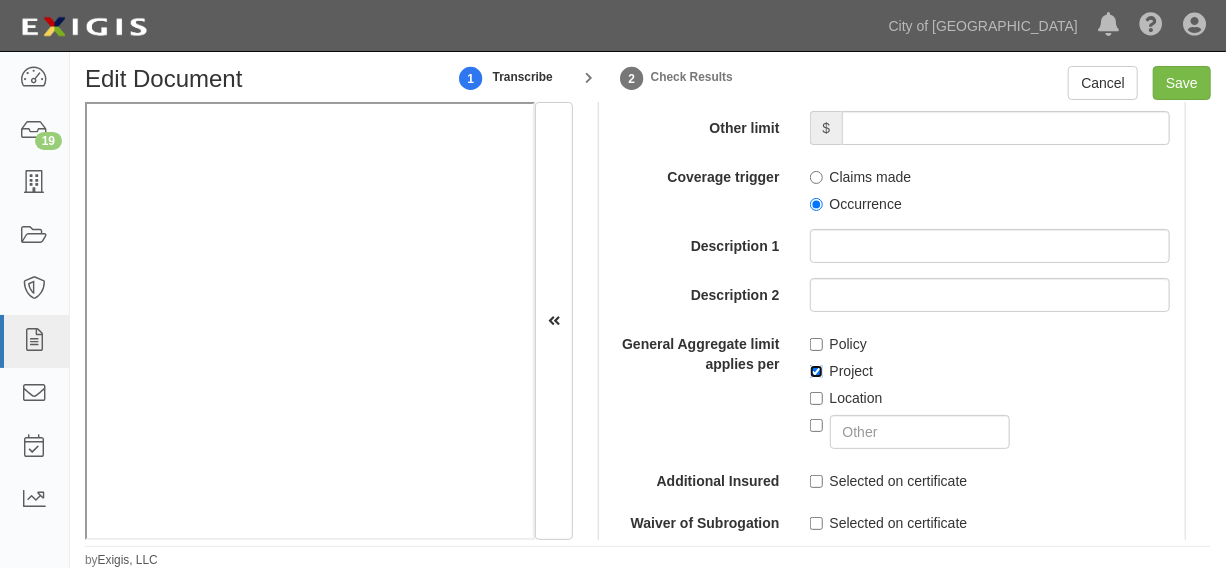 scroll, scrollTop: 10, scrollLeft: 0, axis: vertical 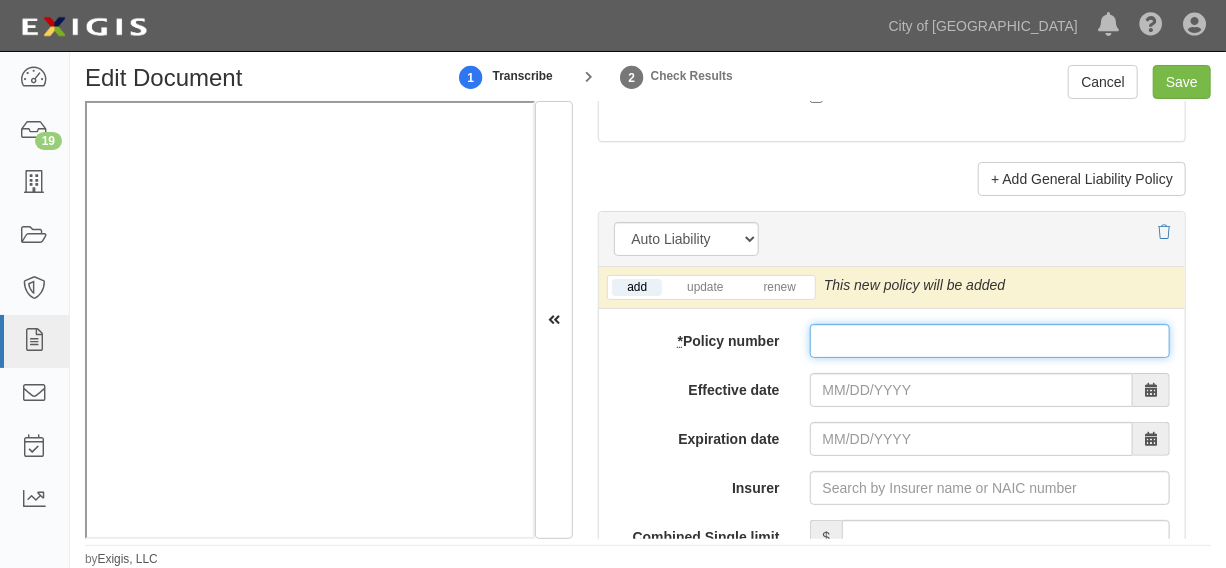 click on "*  Policy number" at bounding box center [990, 341] 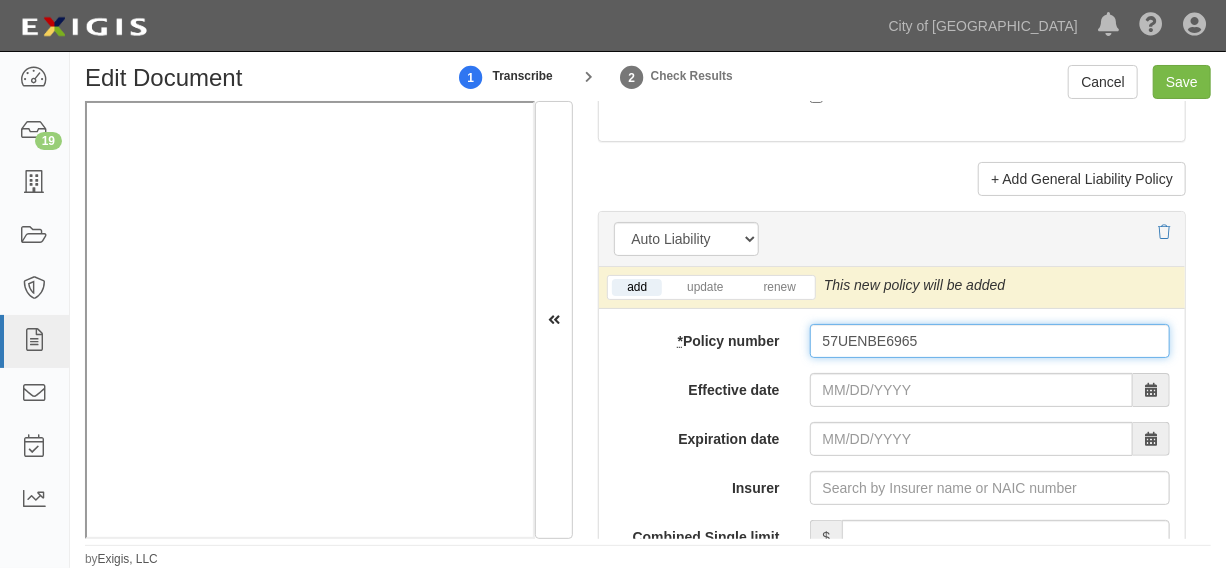 type on "57UENBE6965" 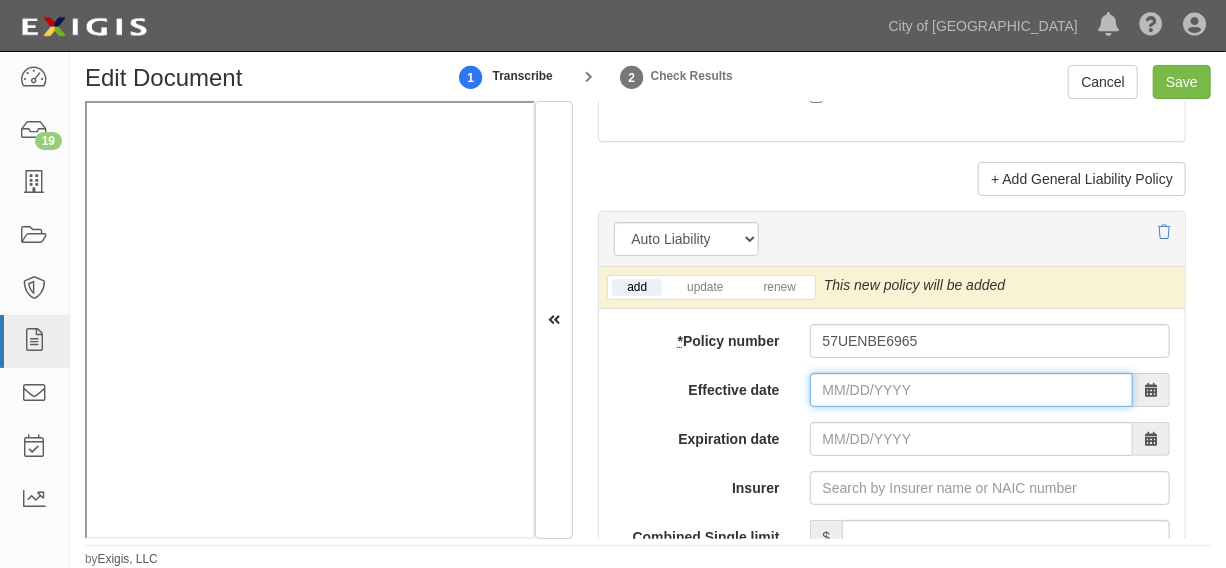 click on "Effective date" at bounding box center (971, 390) 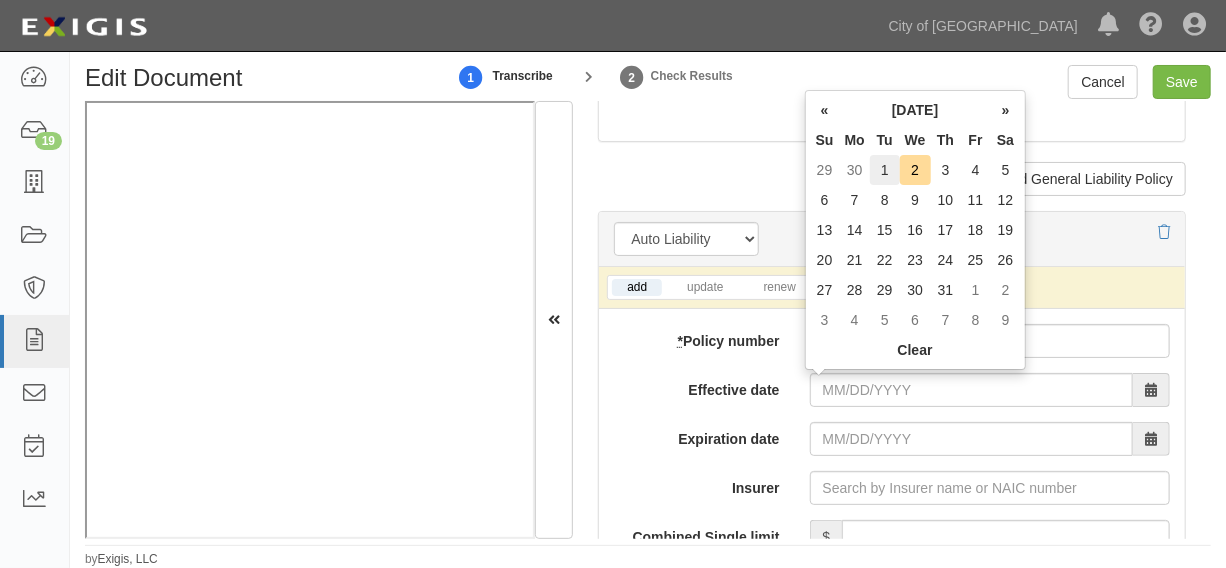 click on "1" at bounding box center (885, 170) 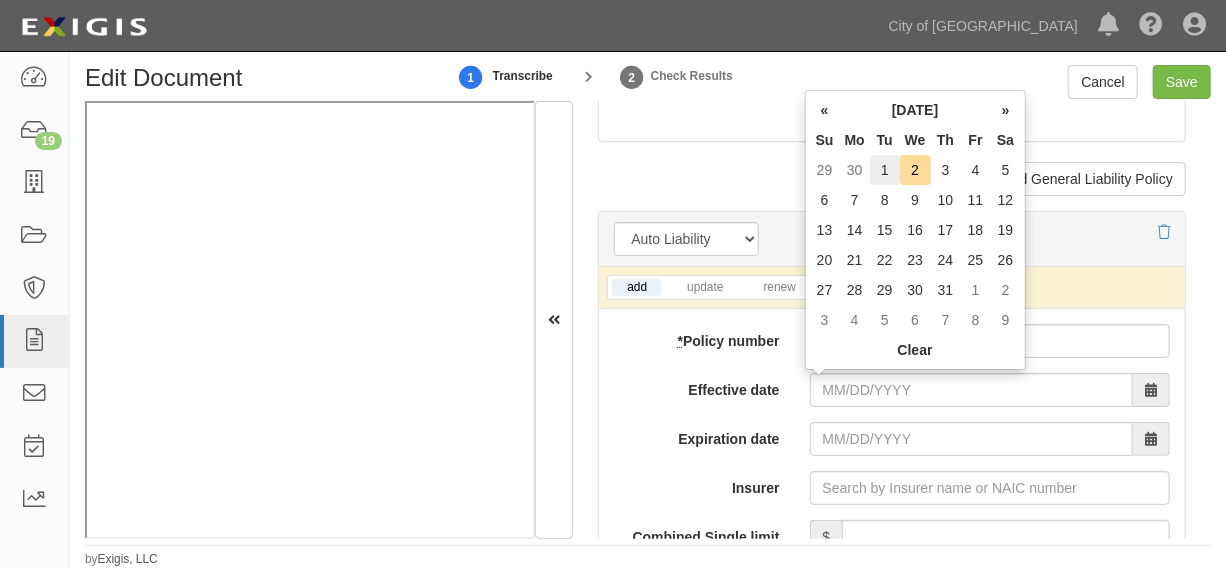 type on "07/01/2025" 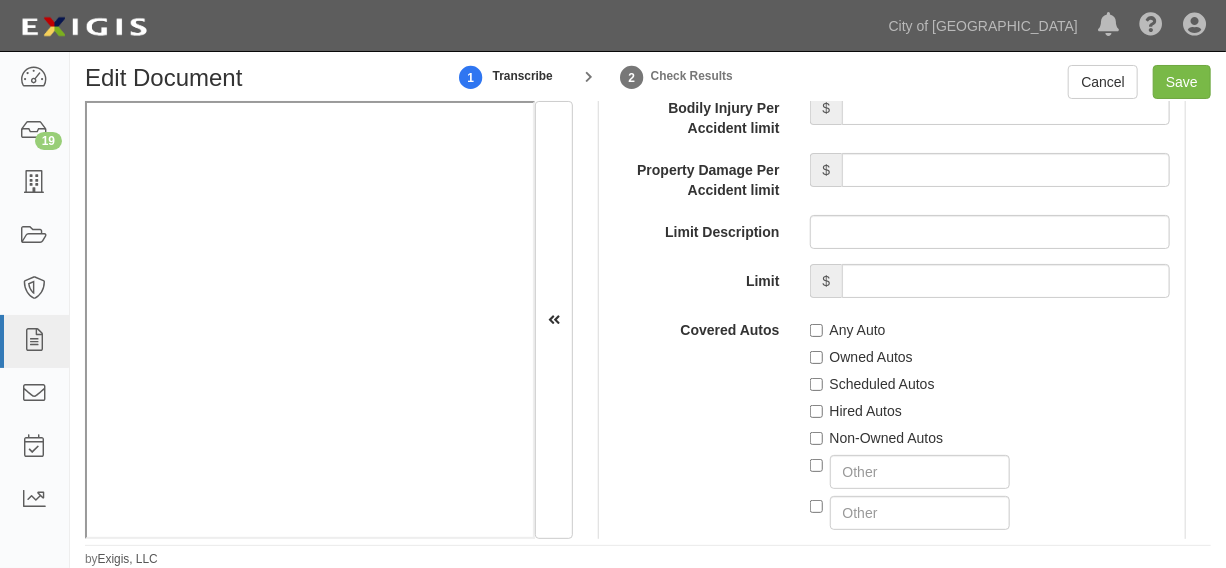 scroll, scrollTop: 3636, scrollLeft: 0, axis: vertical 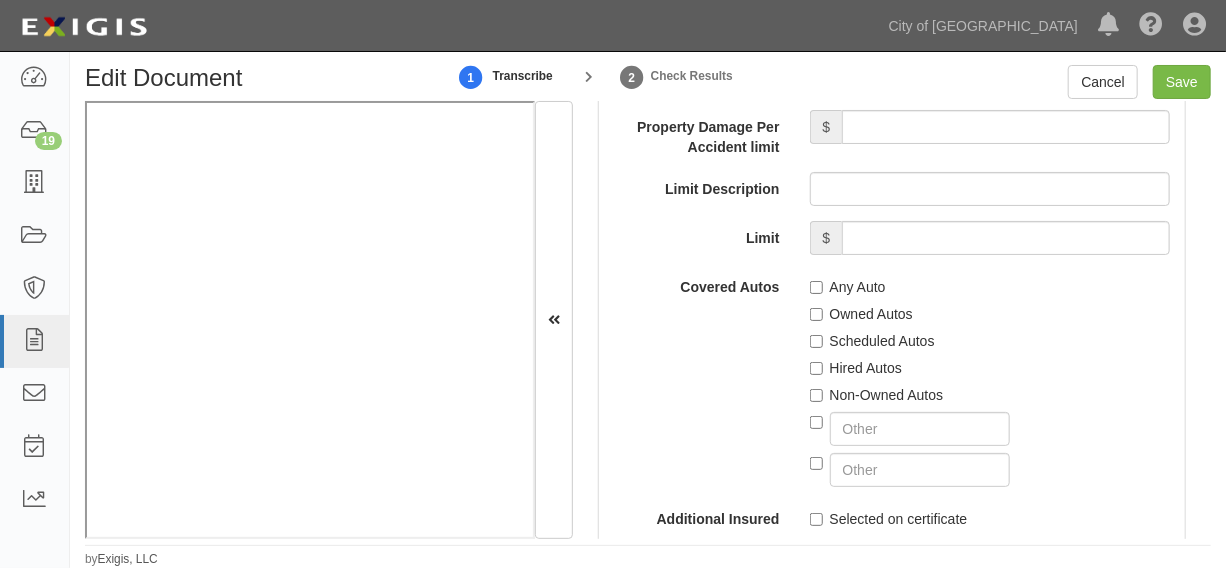 click on "Hired Autos" at bounding box center (856, 368) 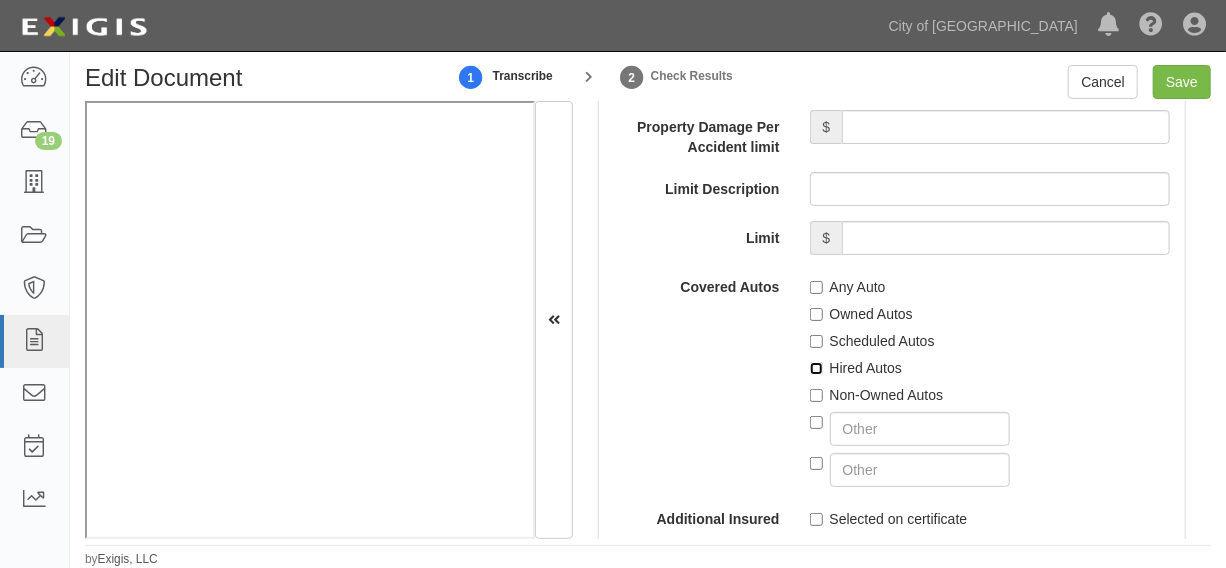 click on "Hired Autos" at bounding box center (816, 368) 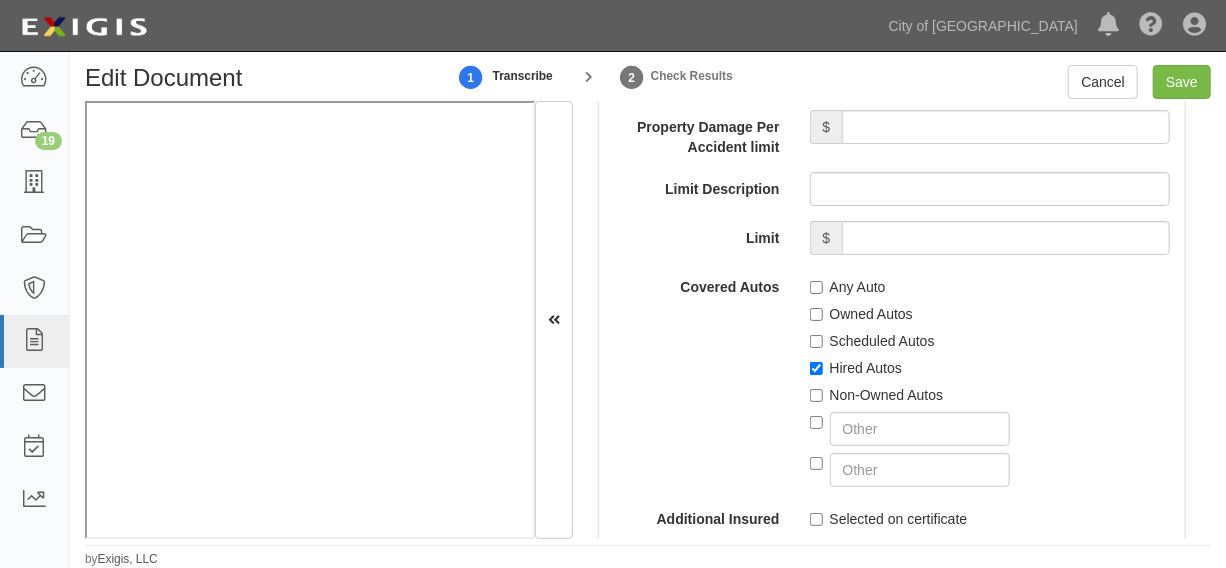 click on "Non-Owned Autos" at bounding box center (877, 395) 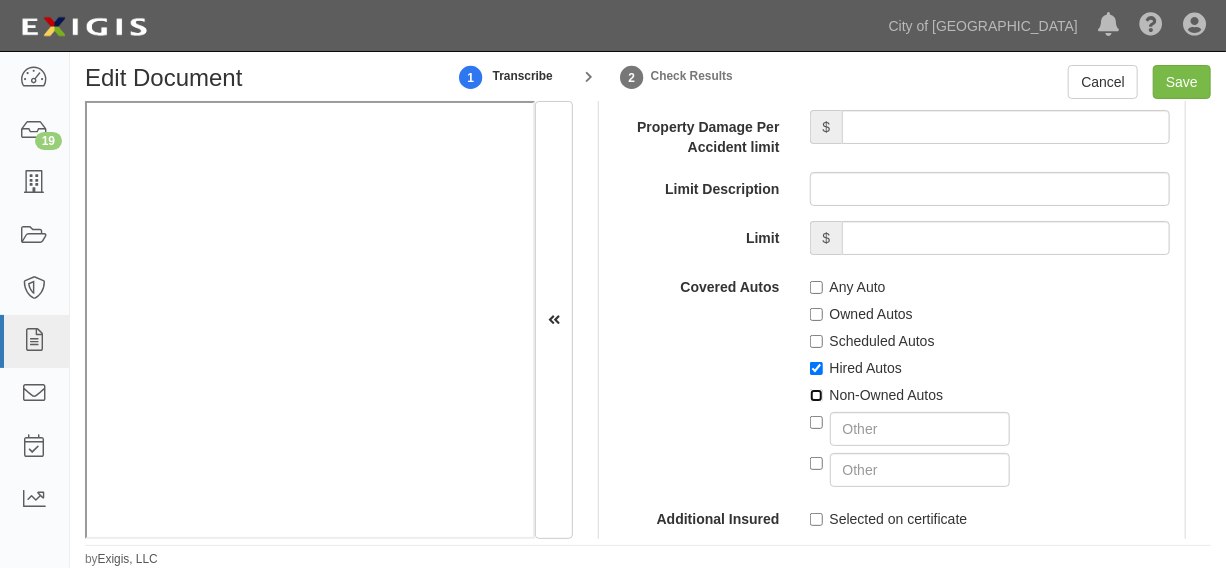 click on "Non-Owned Autos" at bounding box center [816, 395] 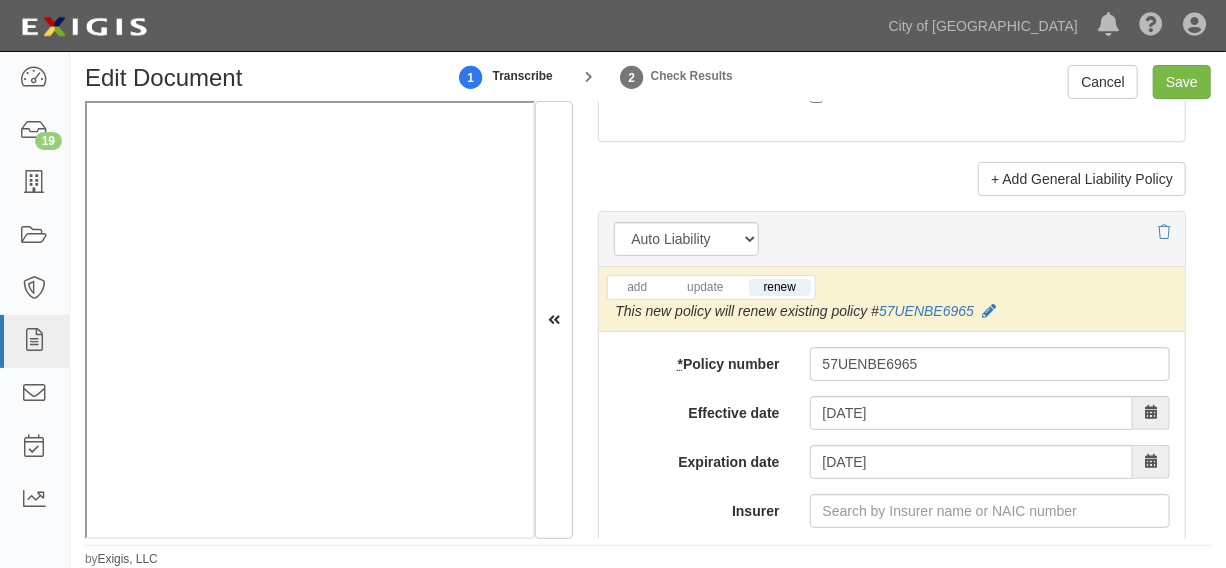 scroll, scrollTop: 3181, scrollLeft: 0, axis: vertical 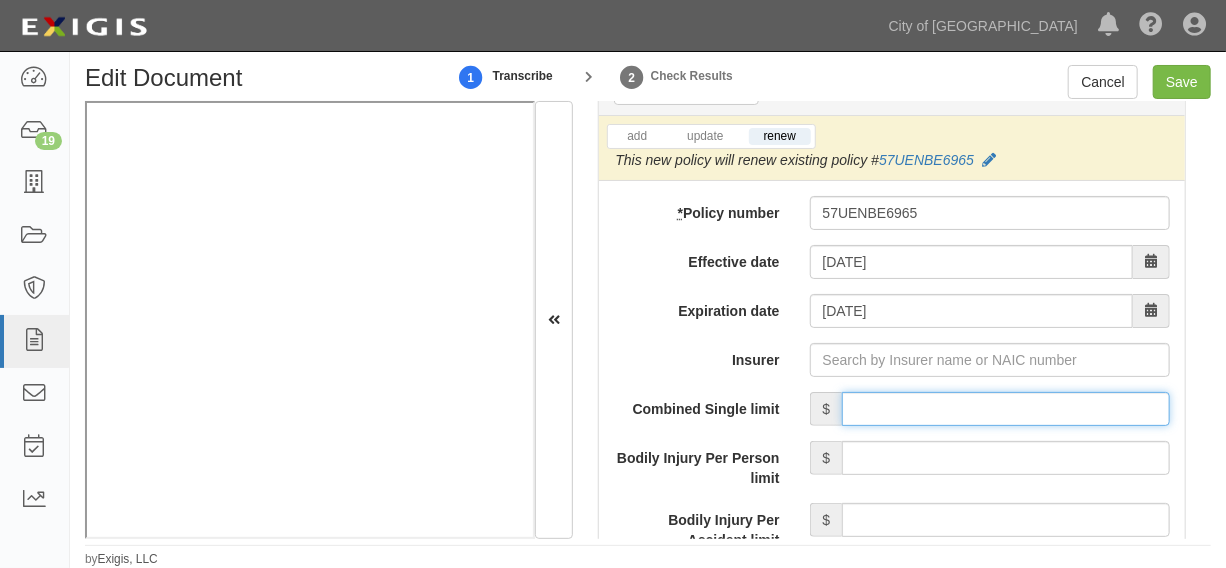 click on "Combined Single limit" at bounding box center [1006, 409] 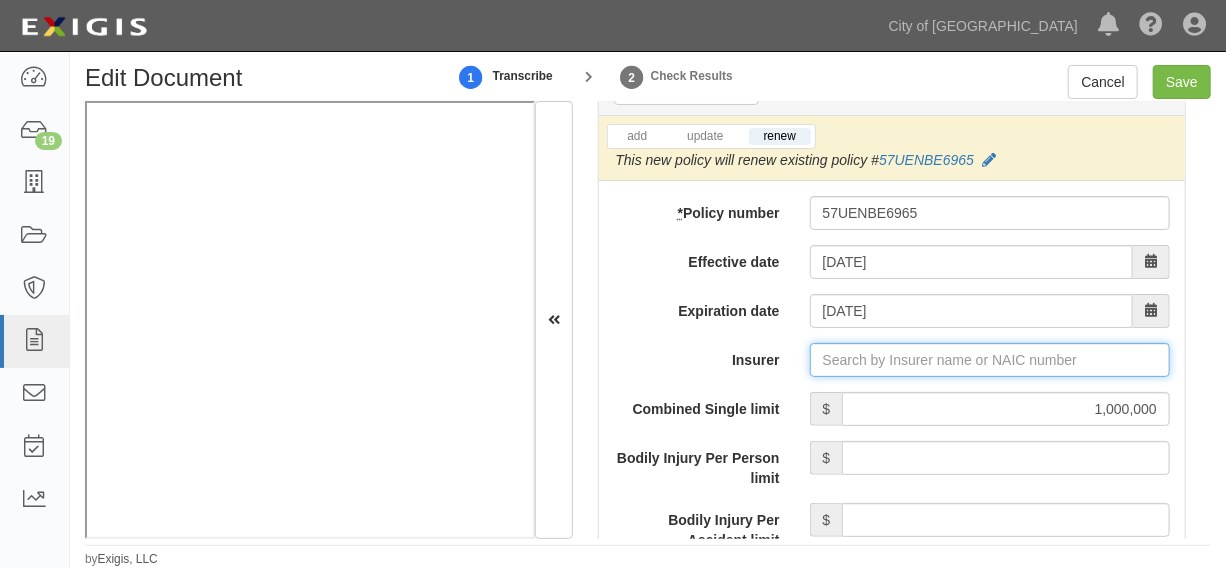 click on "Insurer" at bounding box center [990, 360] 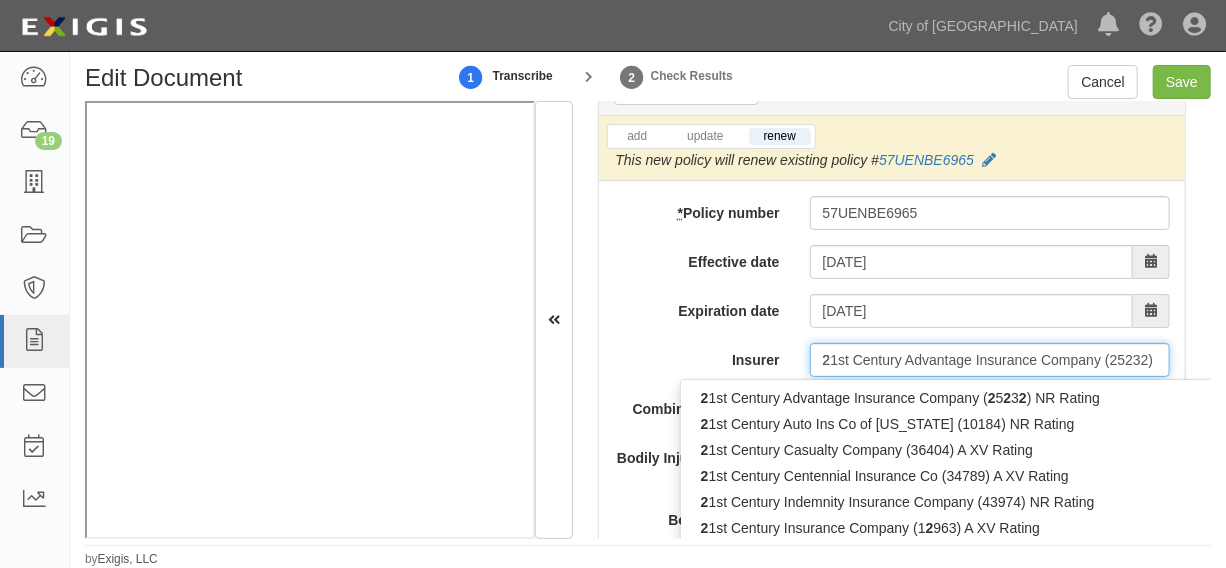 type 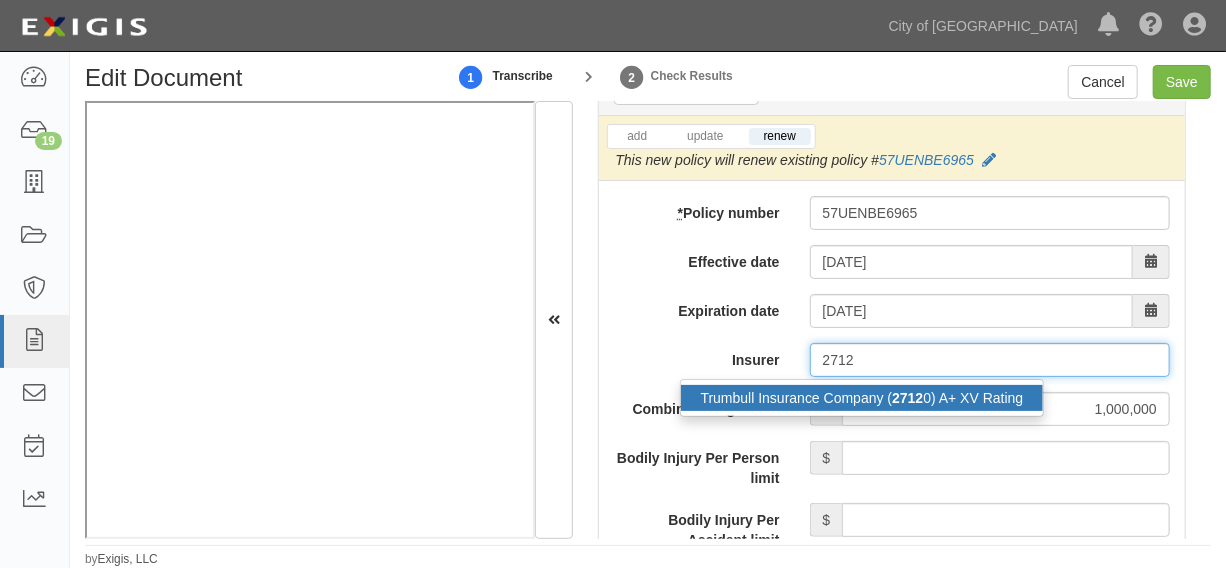 click on "2712" at bounding box center (907, 398) 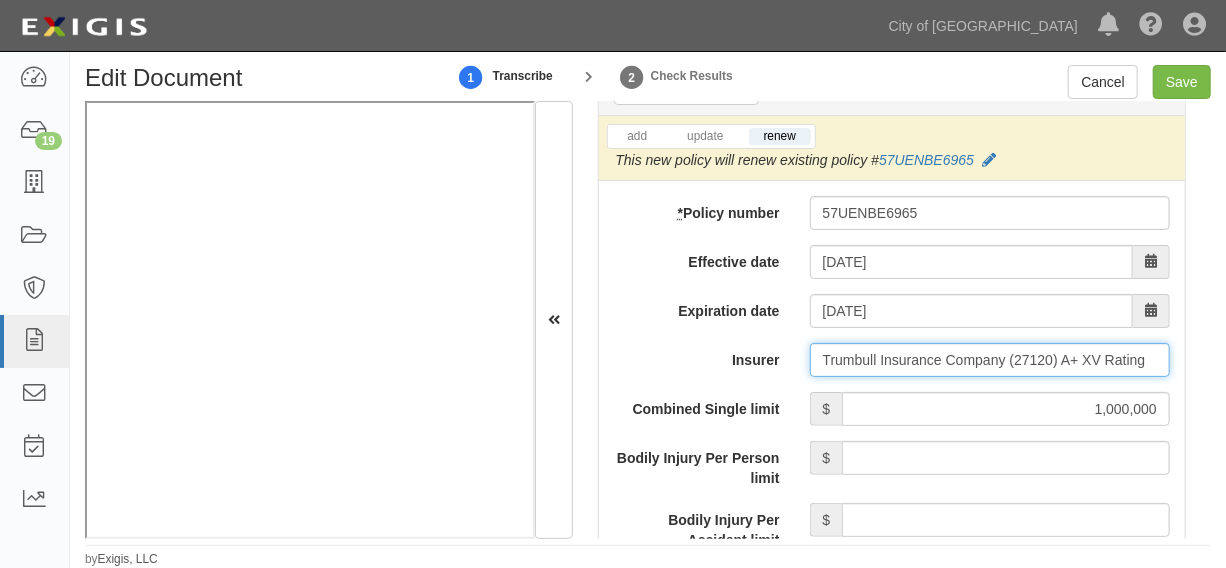 type on "Trumbull Insurance Company (27120) A+ XV Rating" 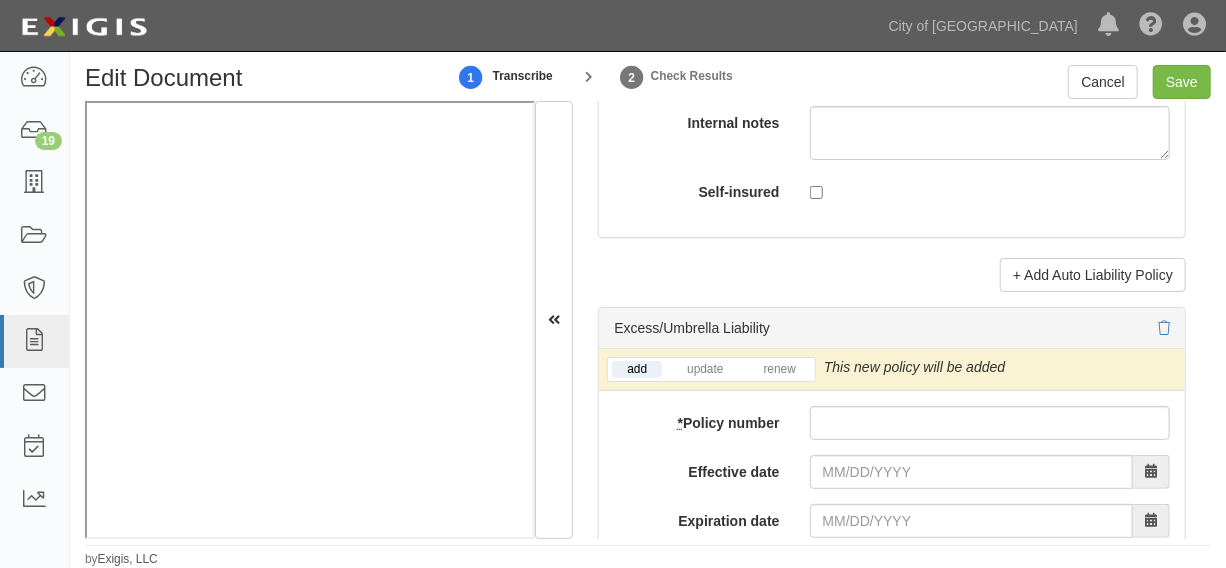 scroll, scrollTop: 4242, scrollLeft: 0, axis: vertical 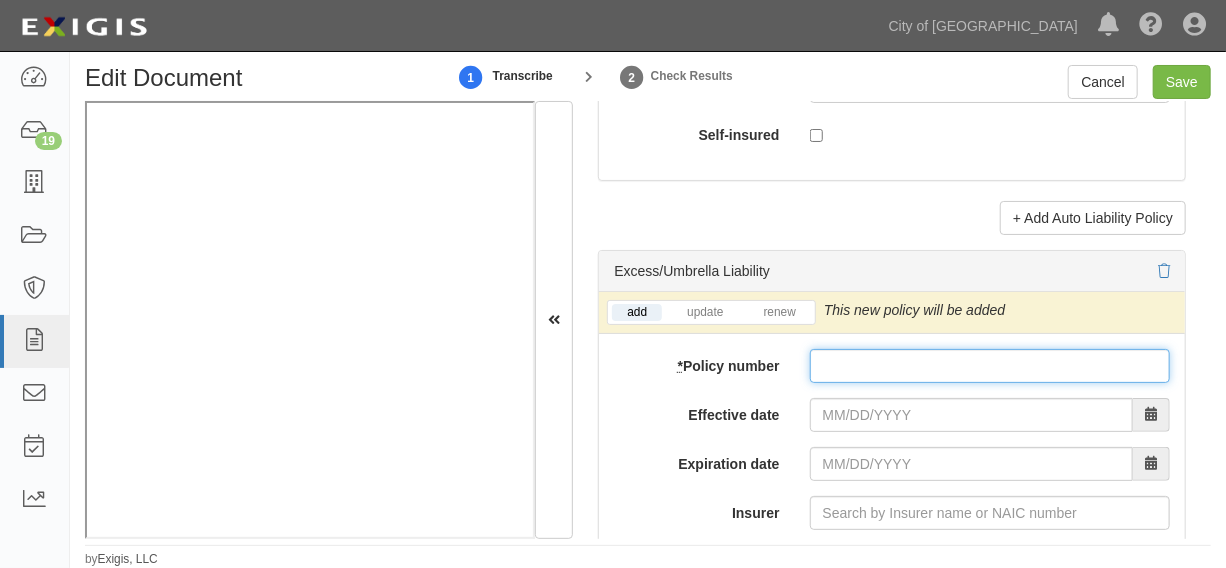 click on "*  Policy number" at bounding box center (990, 366) 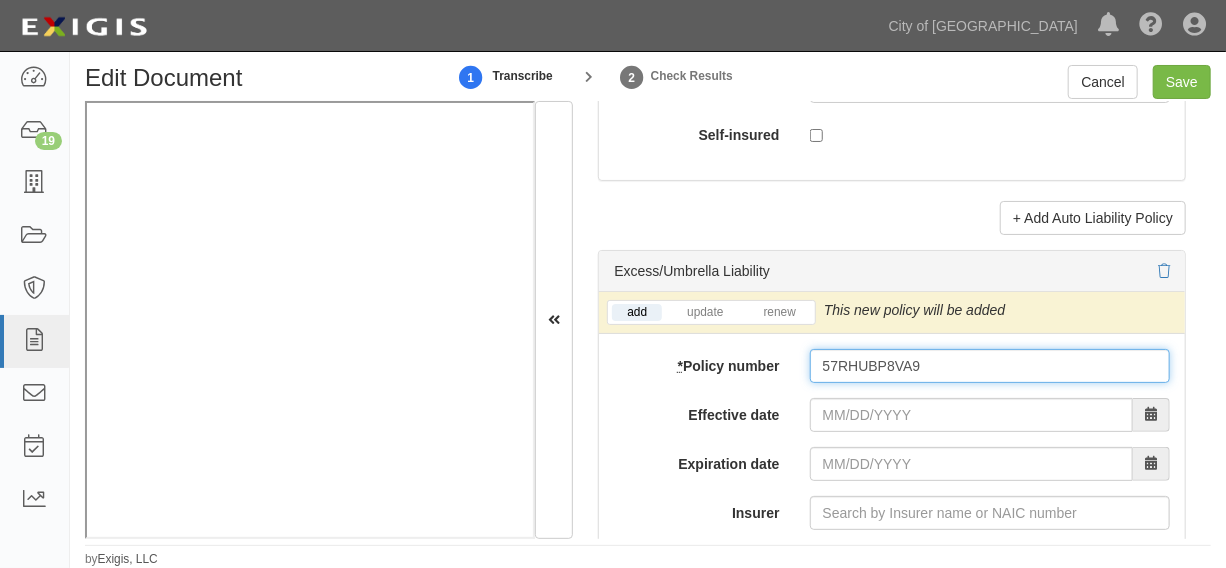 type on "57RHUBP8VA9" 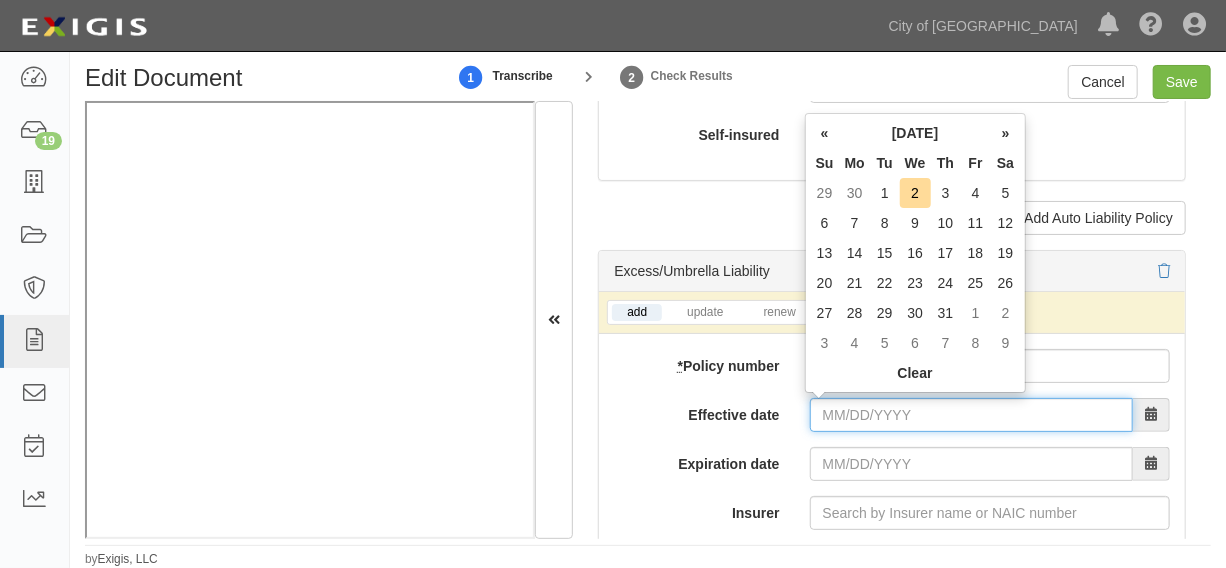 click on "Effective date" at bounding box center (971, 415) 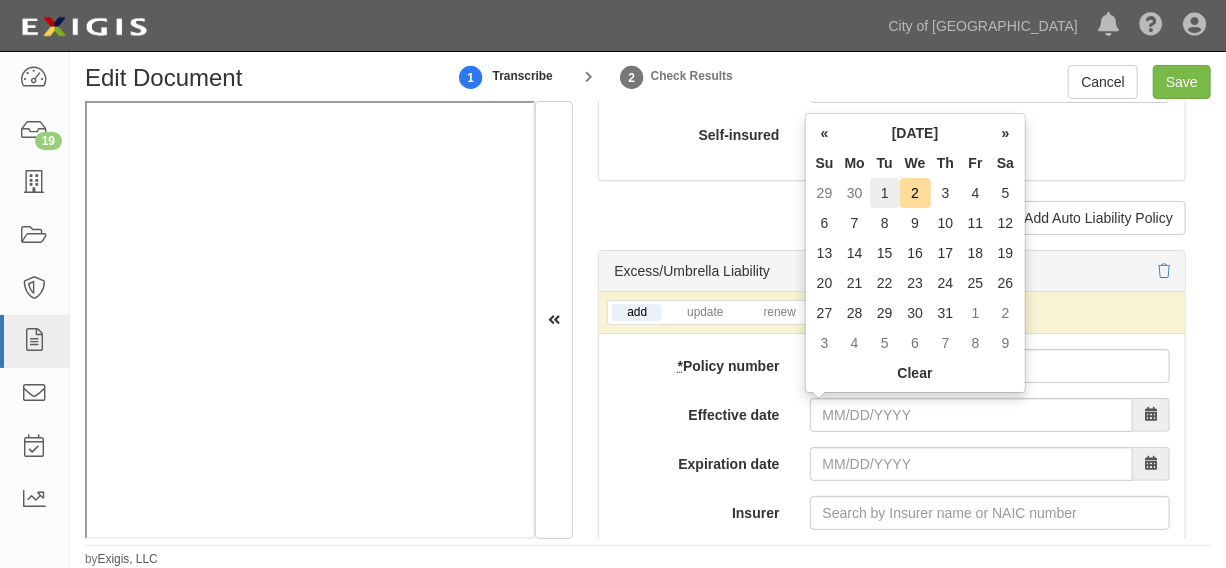 click on "1" at bounding box center [885, 193] 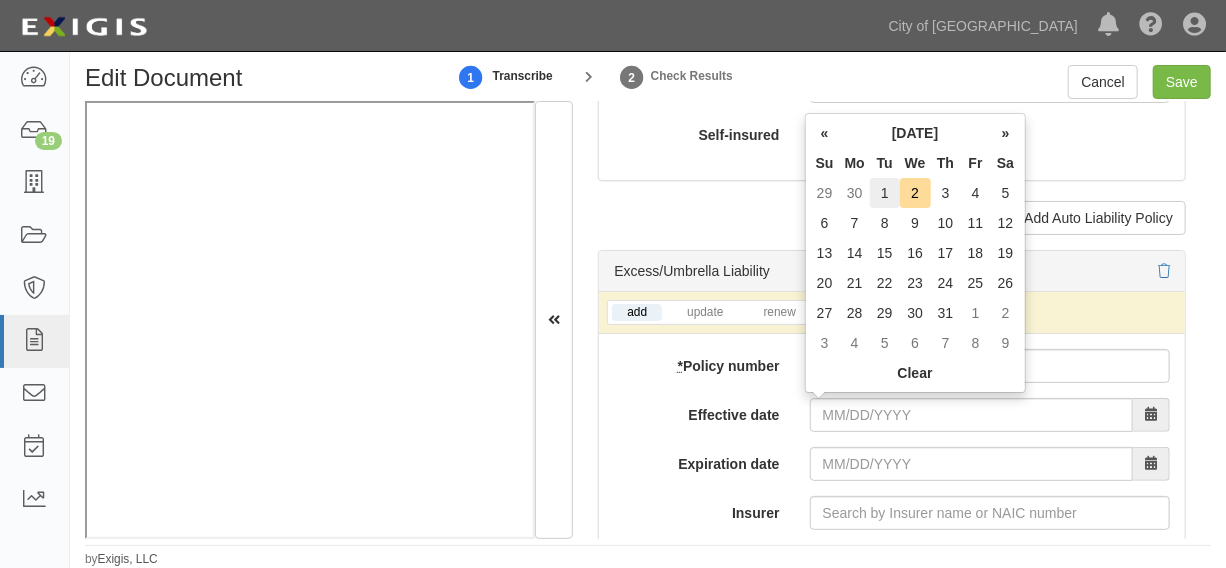 type on "07/01/2025" 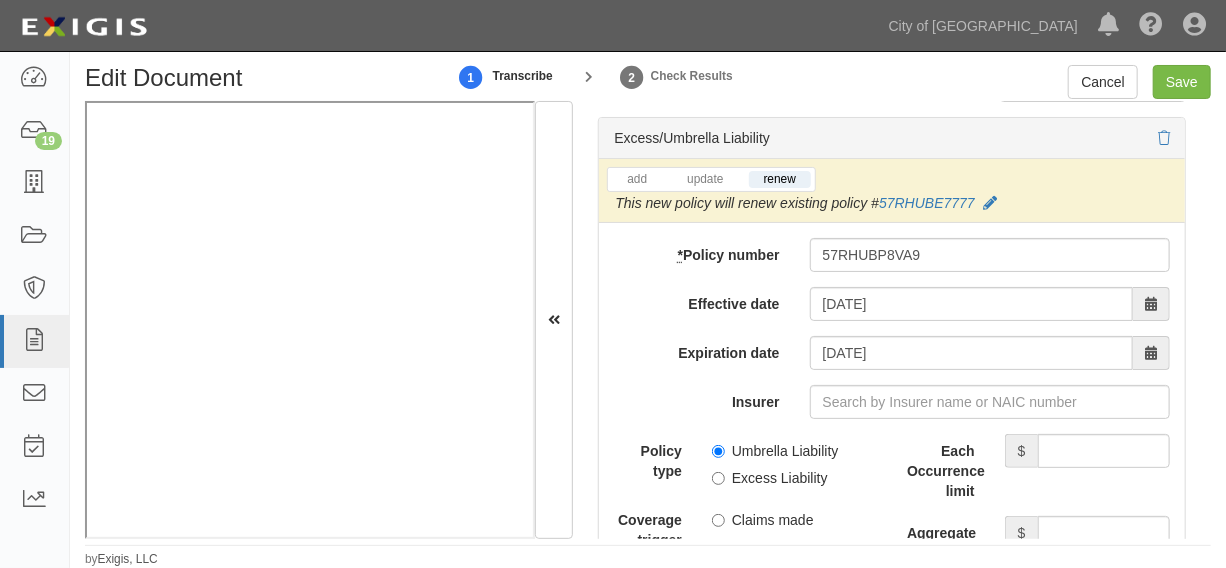 scroll, scrollTop: 4545, scrollLeft: 0, axis: vertical 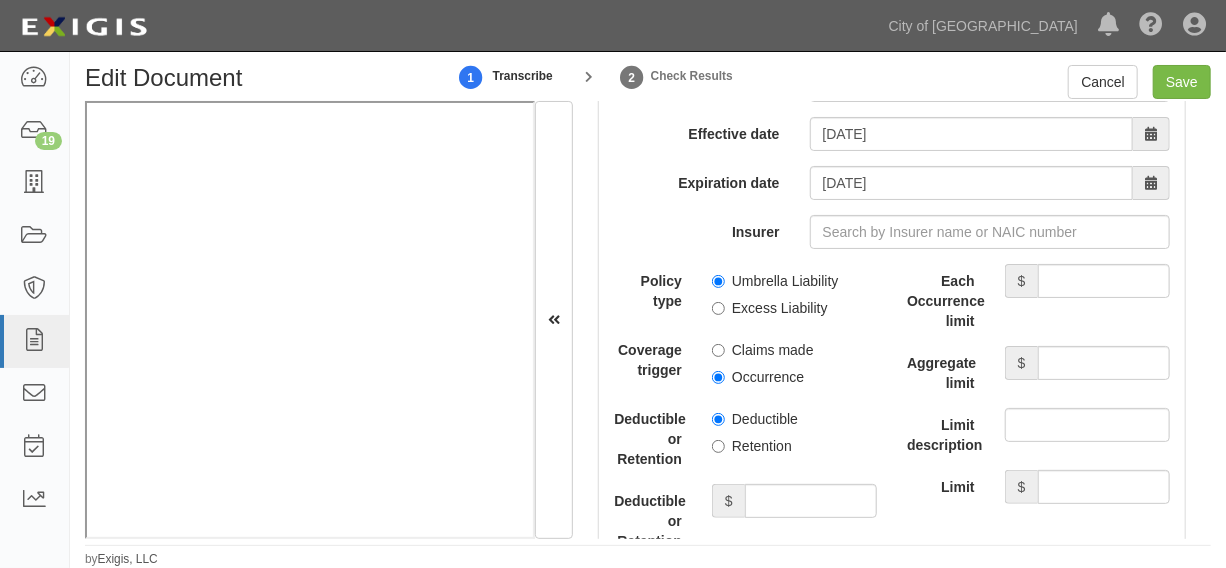 click on "Umbrella Liability" at bounding box center [775, 281] 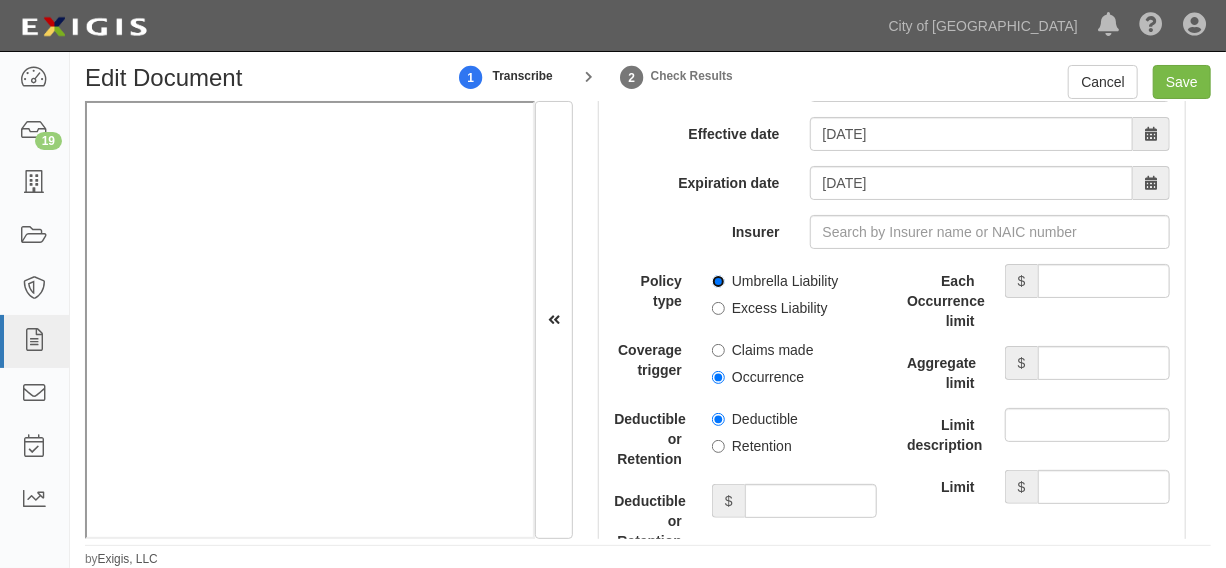 click on "Umbrella Liability" at bounding box center [718, 281] 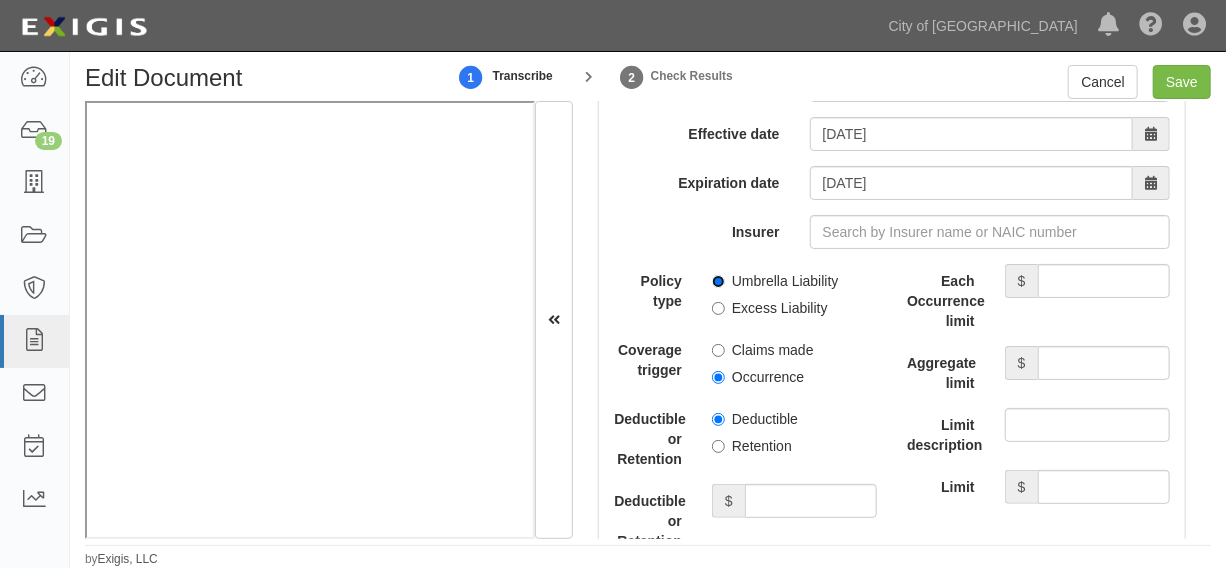 radio on "true" 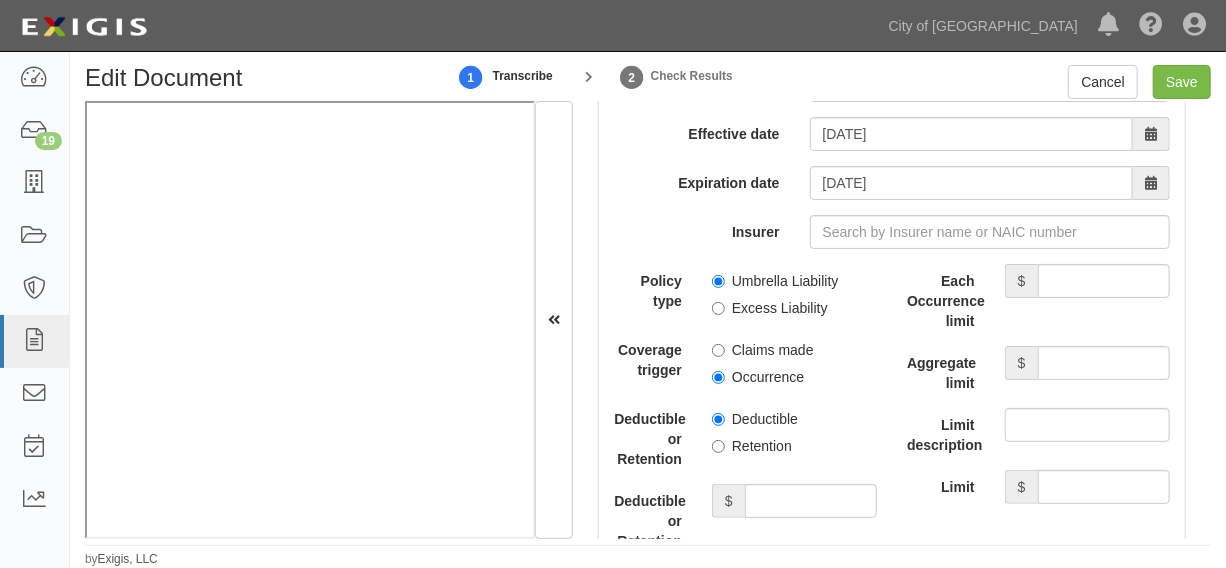 click on "Occurrence" at bounding box center (758, 377) 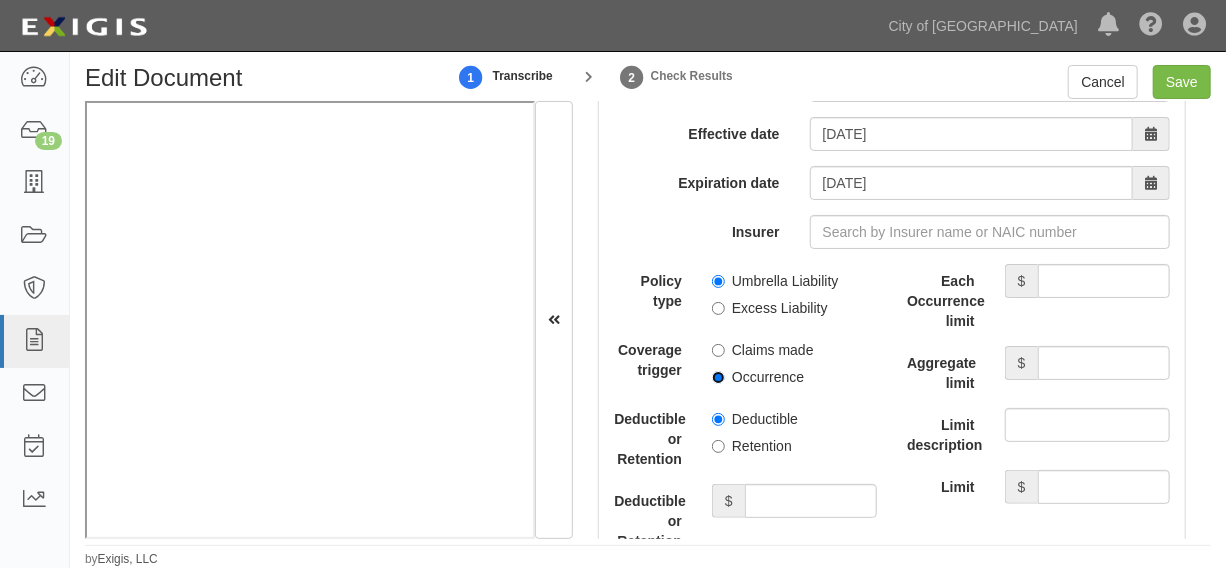 click on "Occurrence" at bounding box center [718, 377] 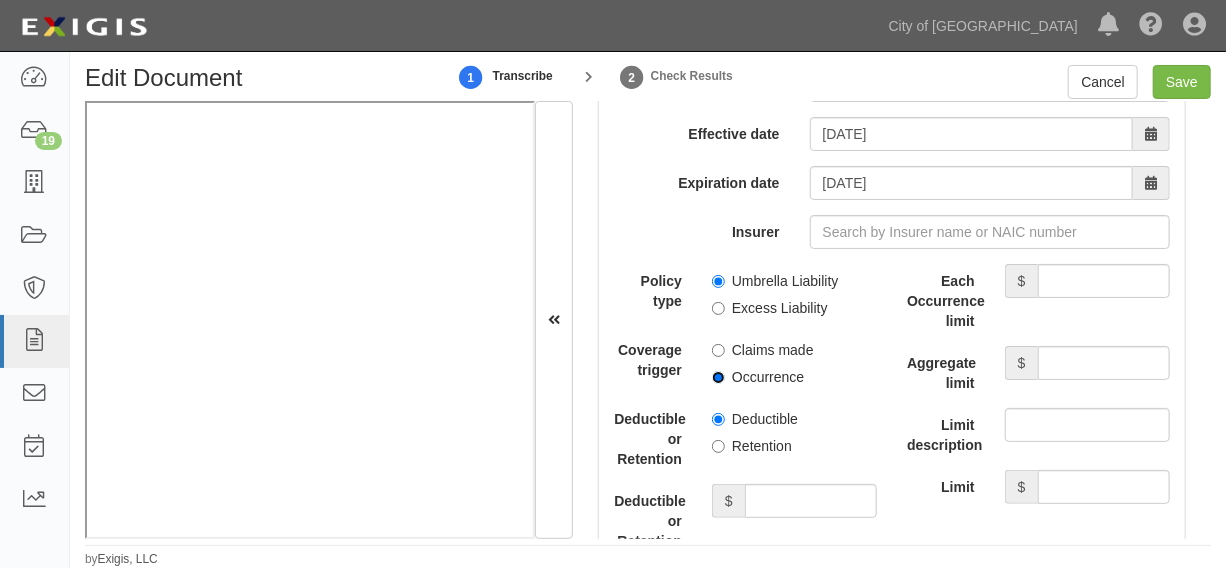 radio on "true" 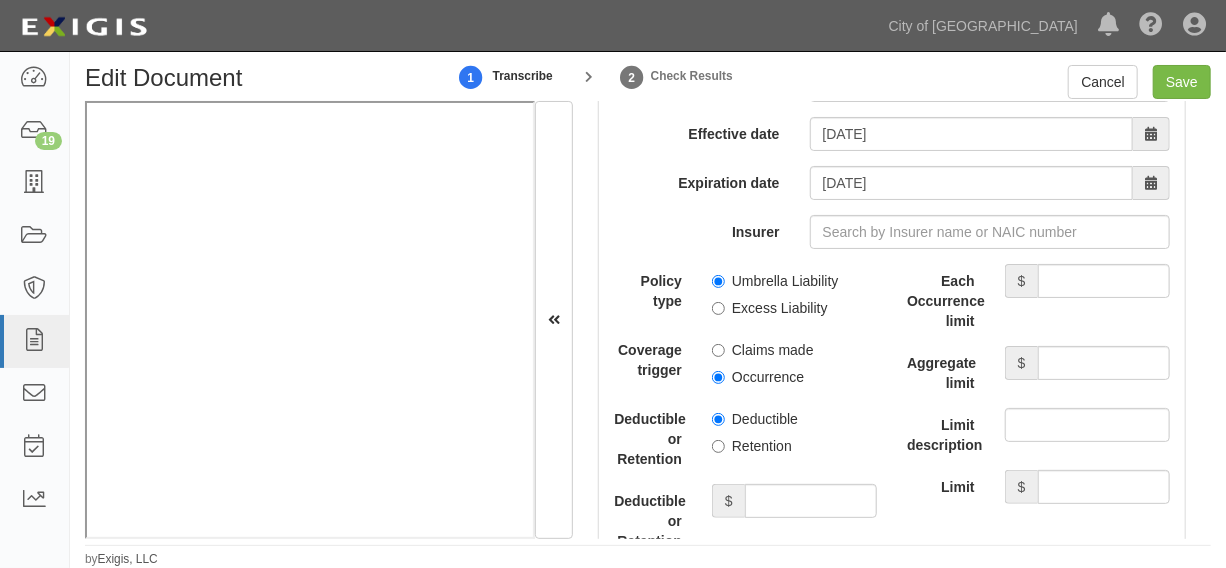 click on "Retention" at bounding box center (752, 446) 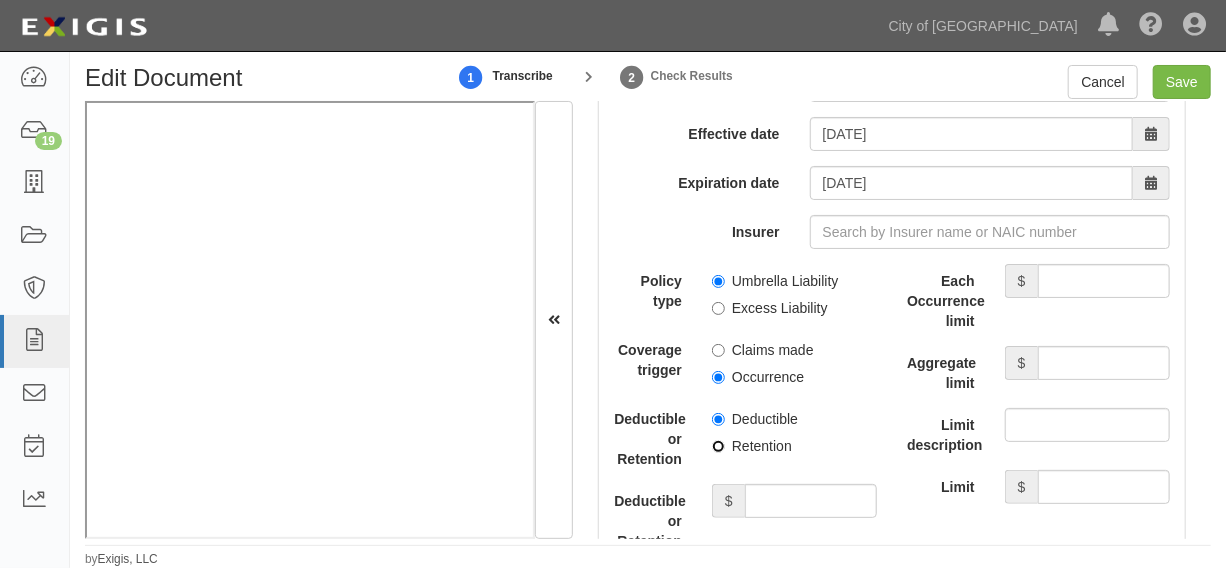 click on "Retention" at bounding box center (718, 446) 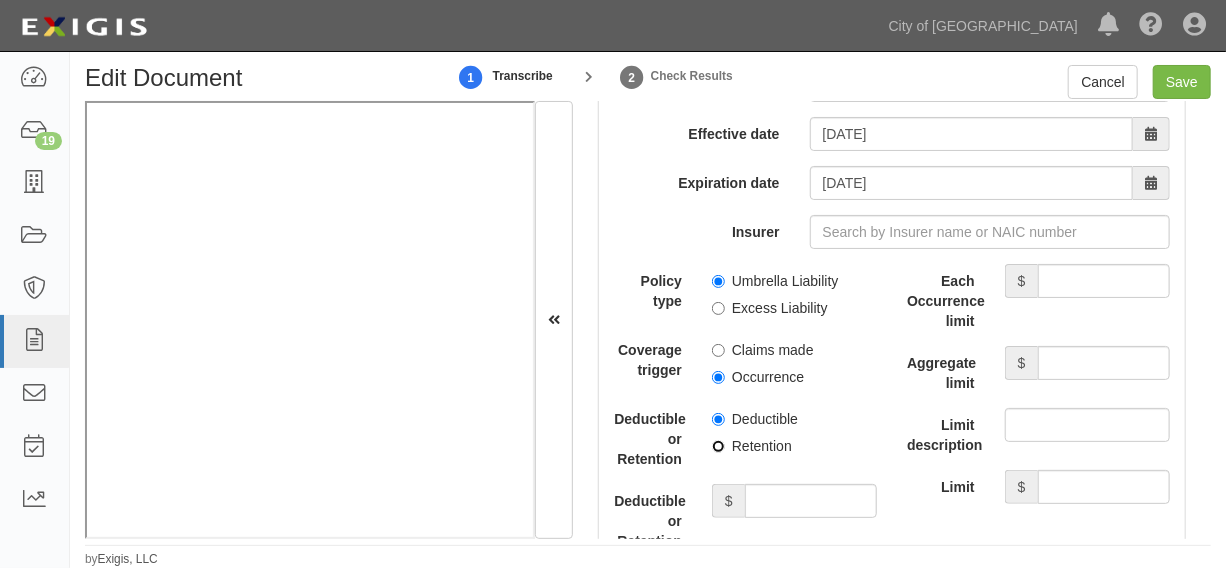 radio on "true" 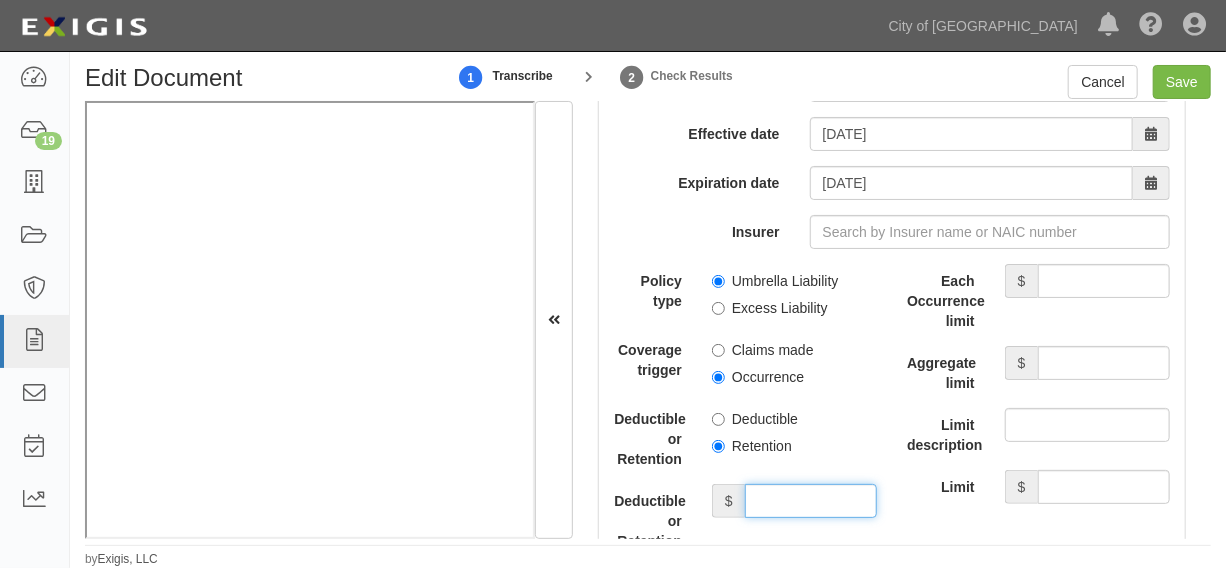 click on "Deductible or Retention amount" at bounding box center [811, 501] 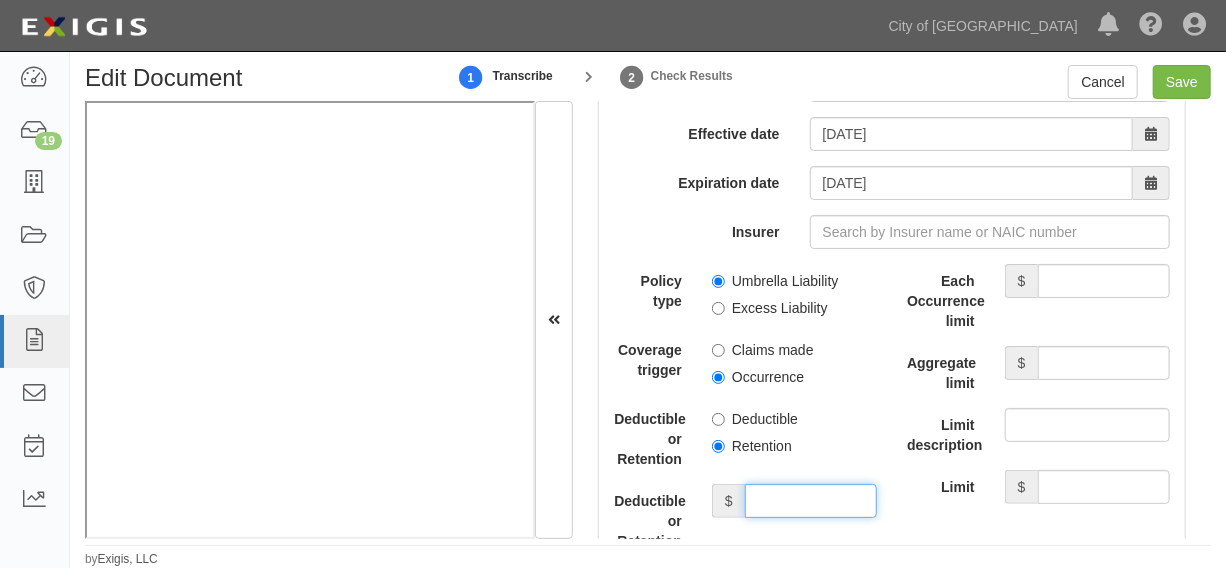 type on "10,000" 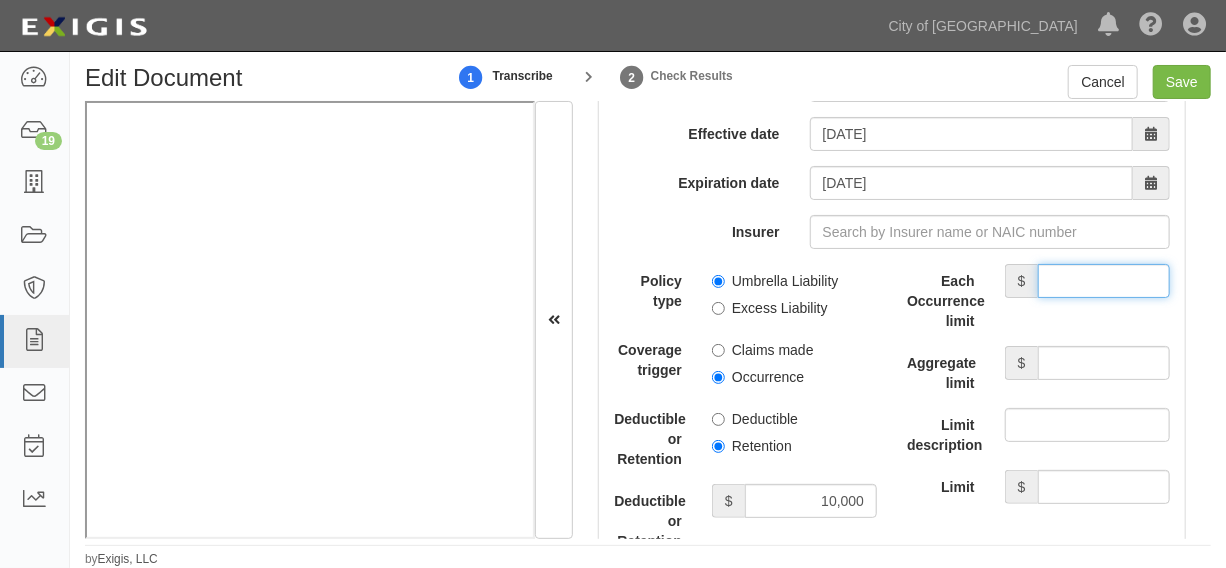 click on "Each Occurrence limit" at bounding box center (1104, 281) 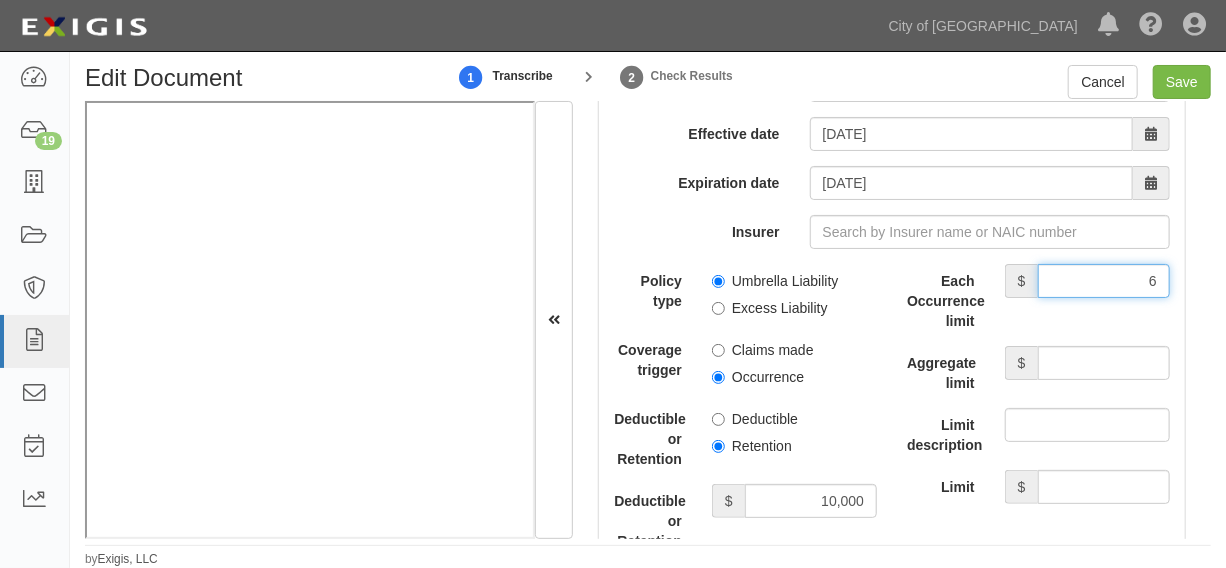 type on "6,000,000" 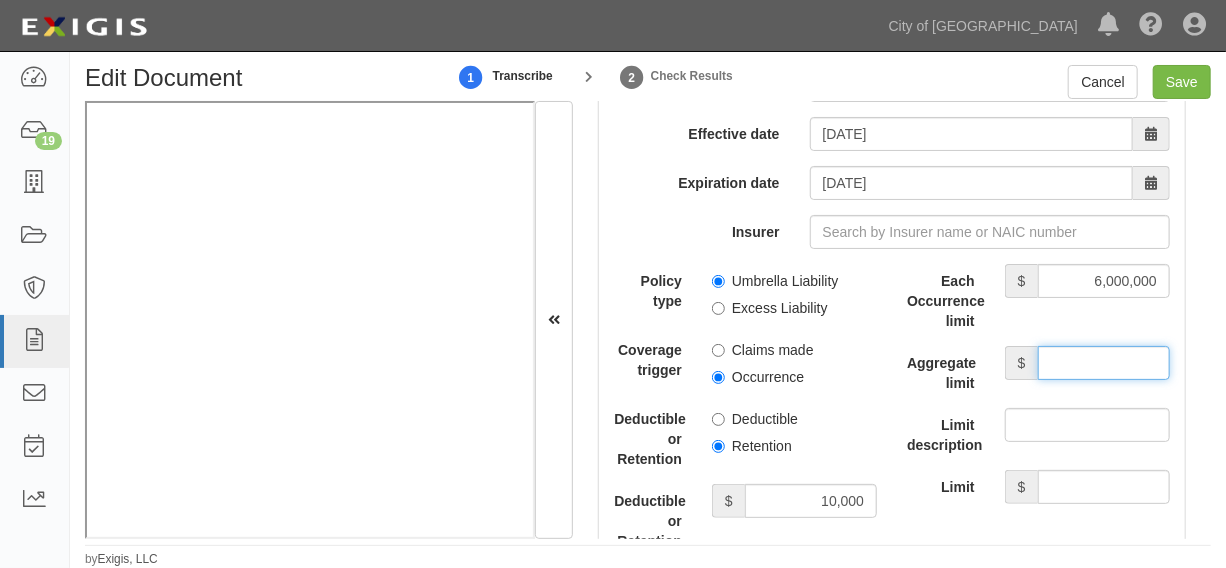 click on "Aggregate limit" at bounding box center [1104, 363] 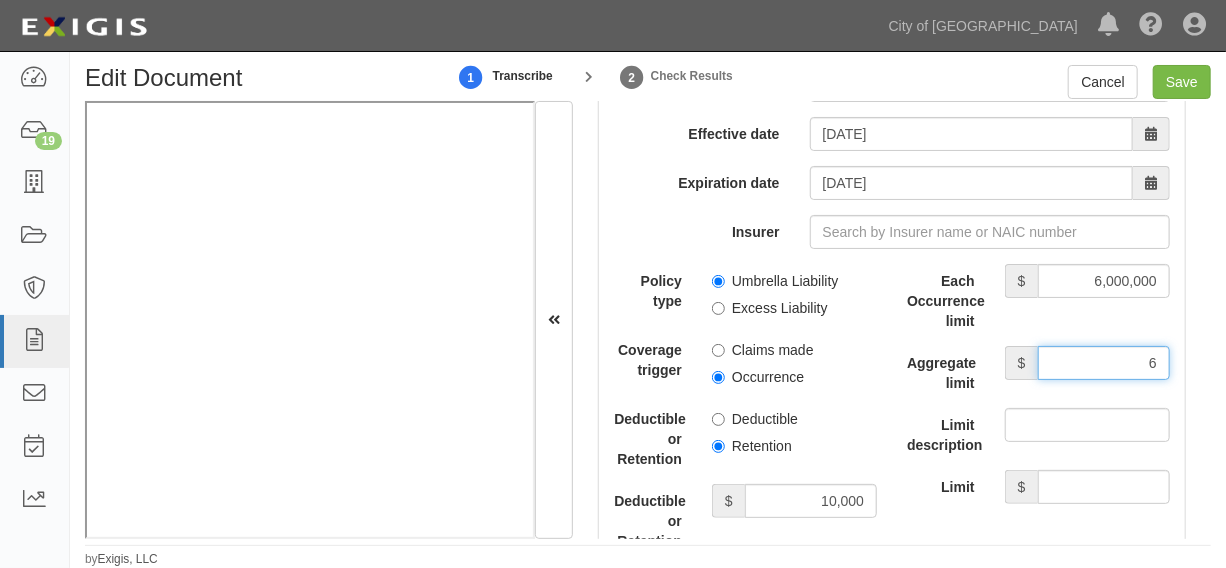 type on "6,000,000" 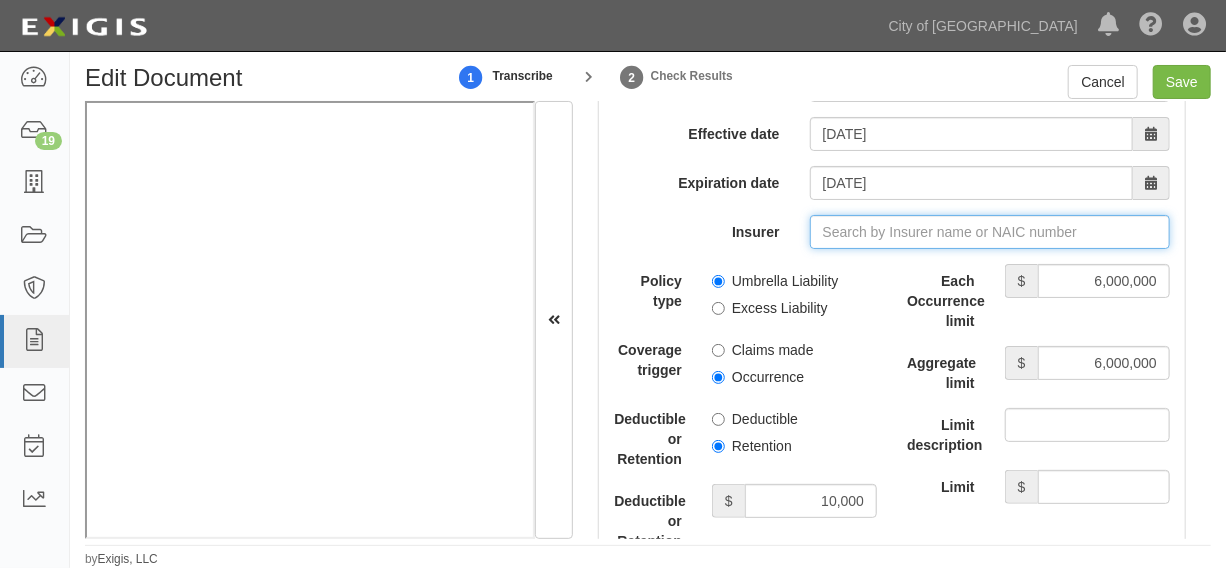 click on "Insurer" at bounding box center (990, 232) 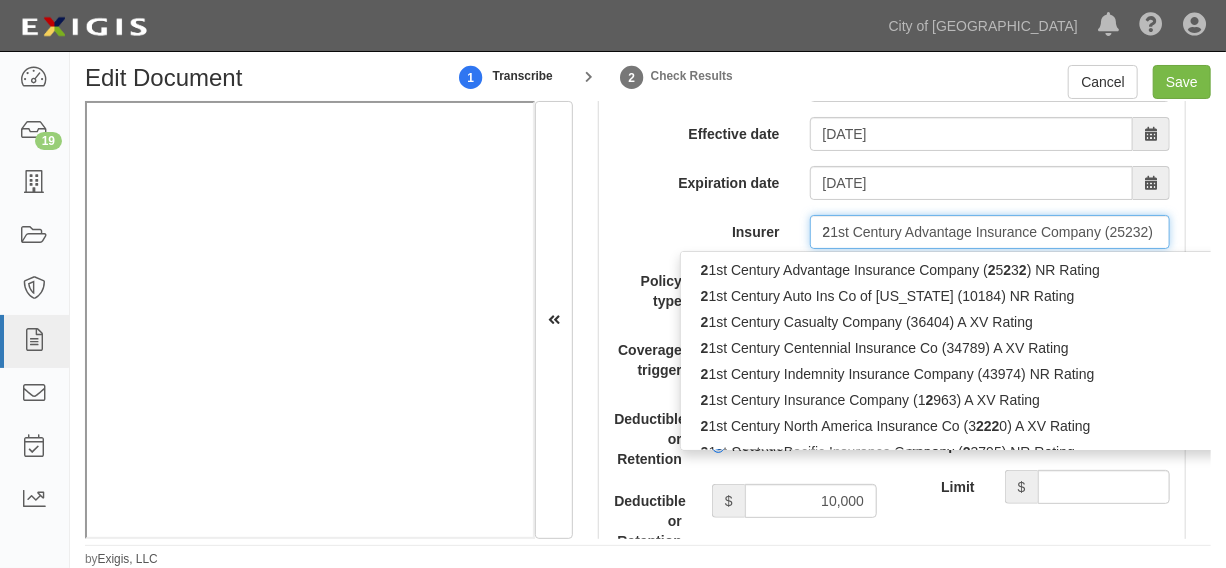 type on "29" 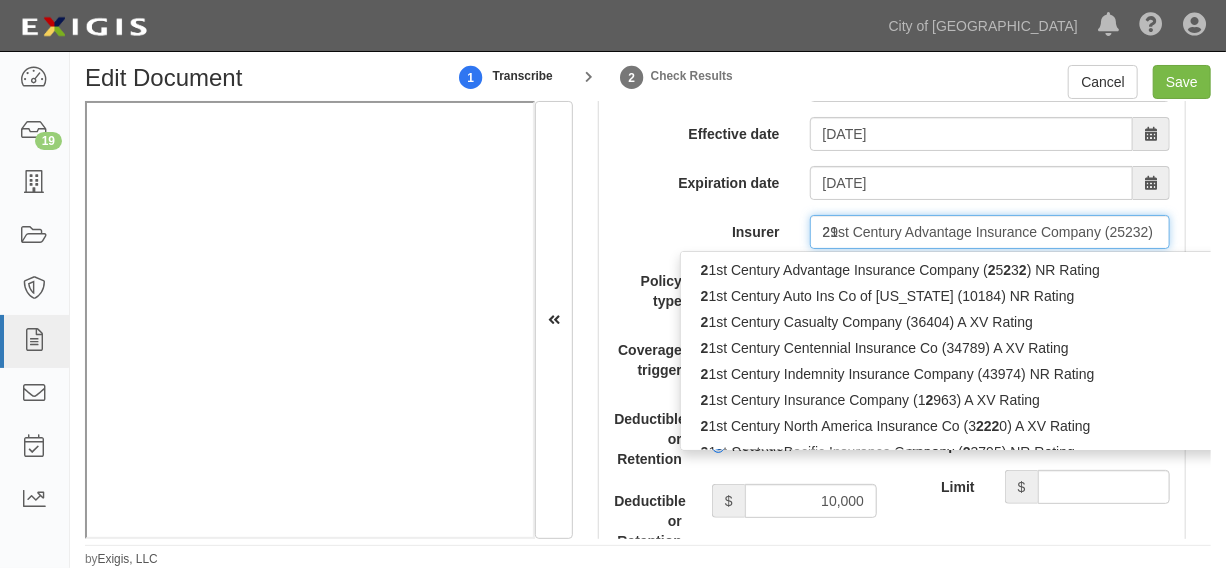 type 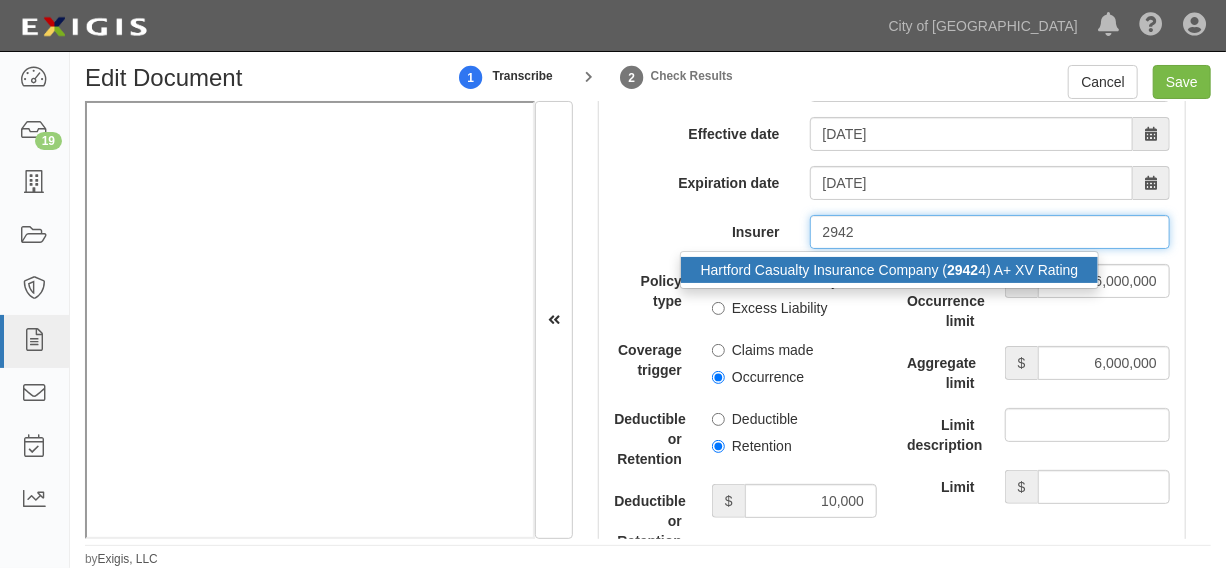 click on "Hartford Casualty Insurance Company ( 2942 4) A+ XV Rating" at bounding box center (890, 270) 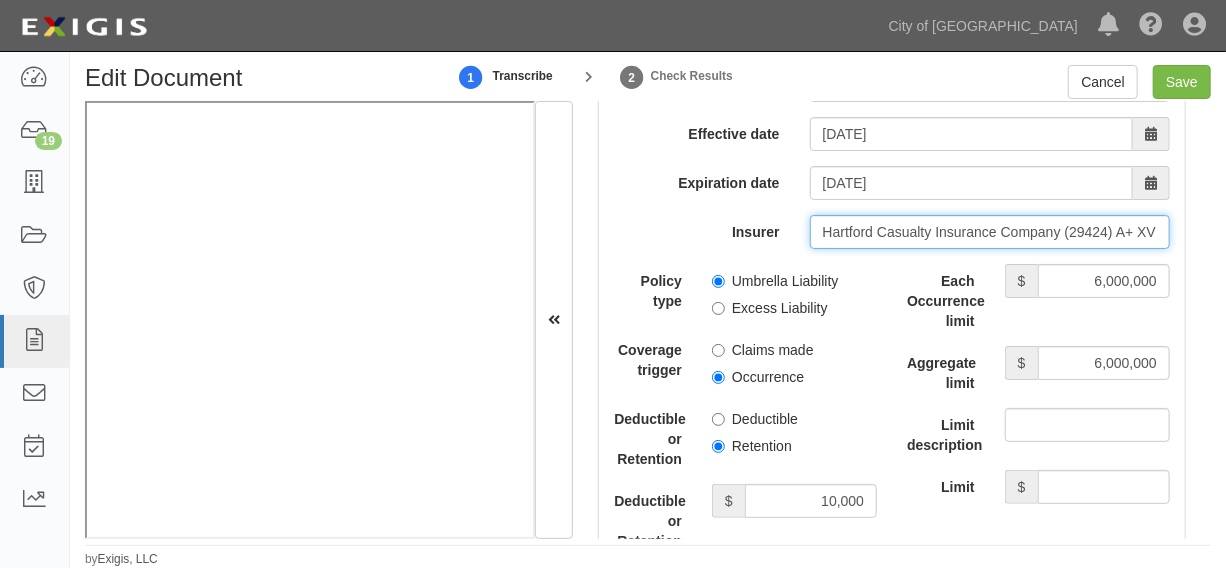 type on "Hartford Casualty Insurance Company (29424) A+ XV Rating" 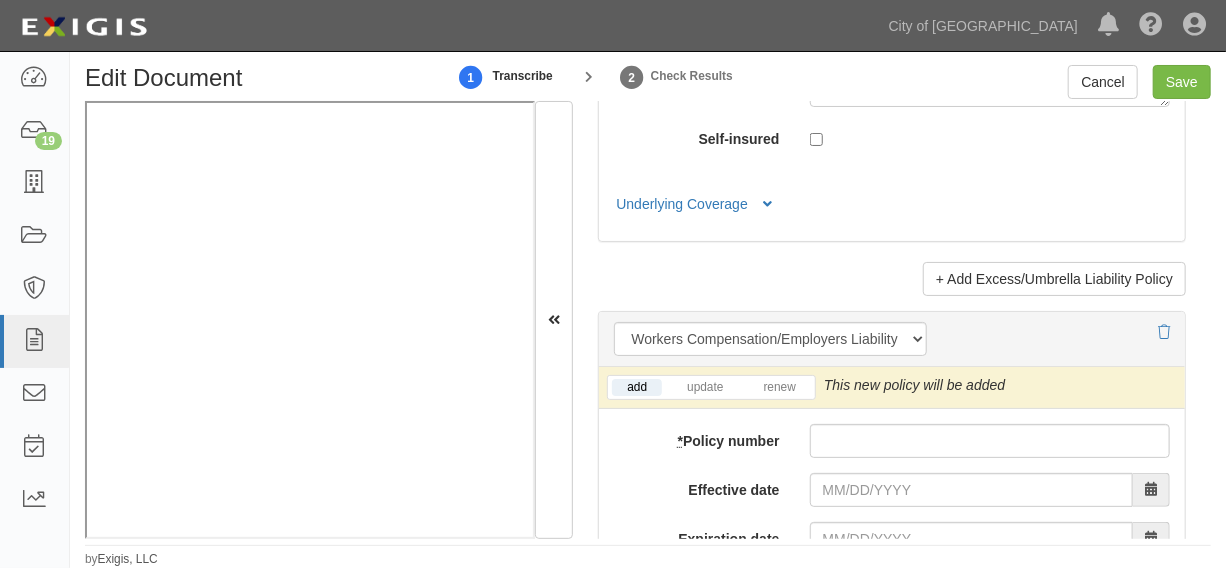 scroll, scrollTop: 5302, scrollLeft: 0, axis: vertical 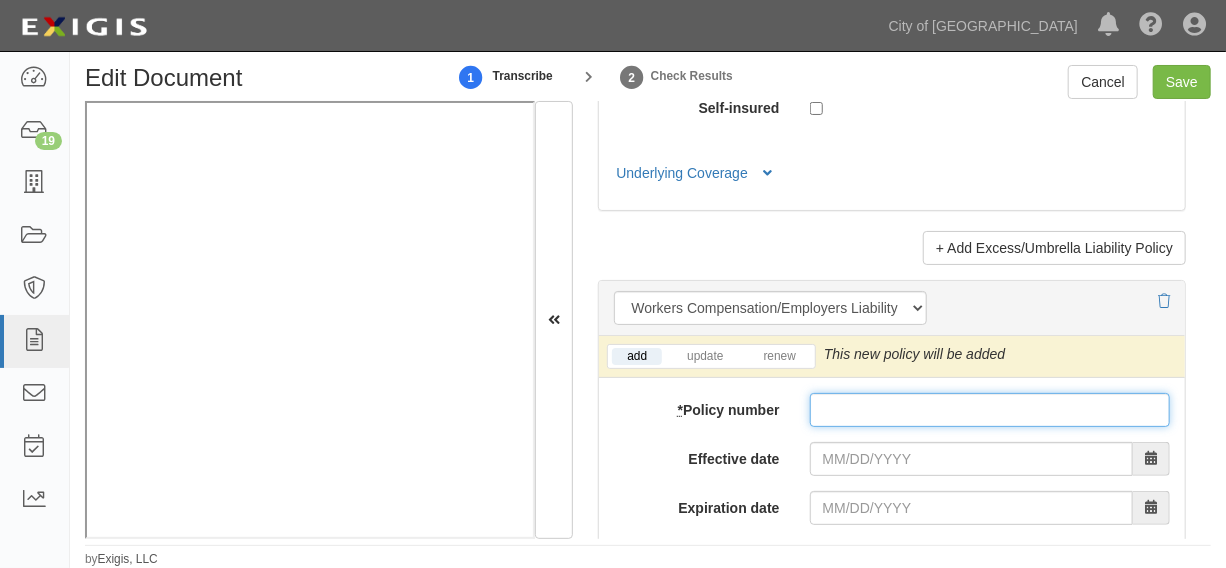 click on "*  Policy number" at bounding box center (990, 410) 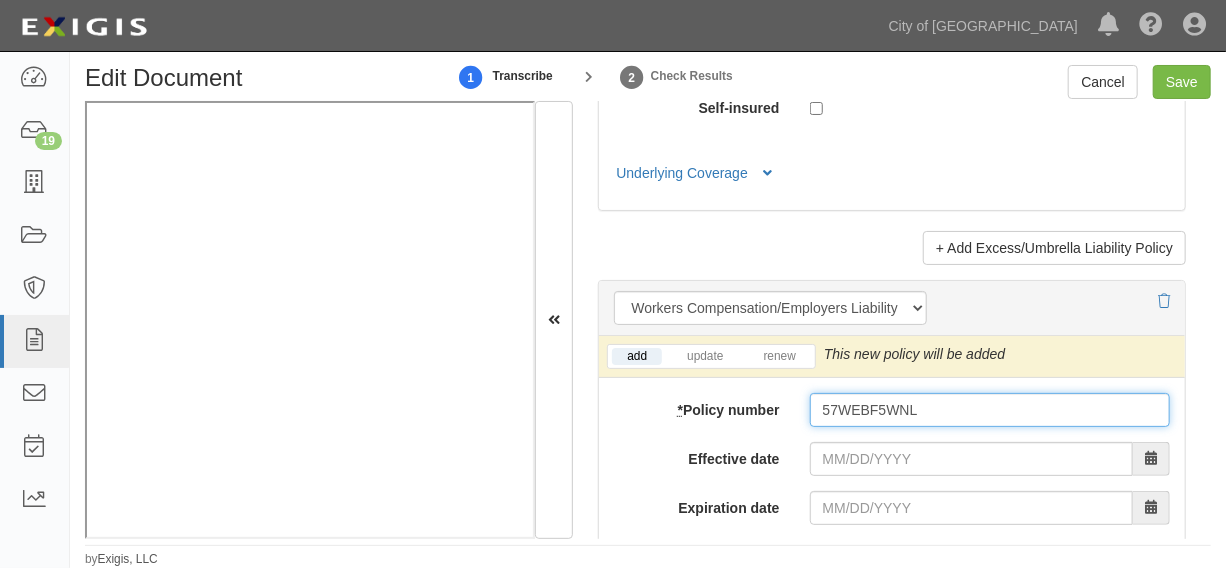 type on "57WEBF5WNL" 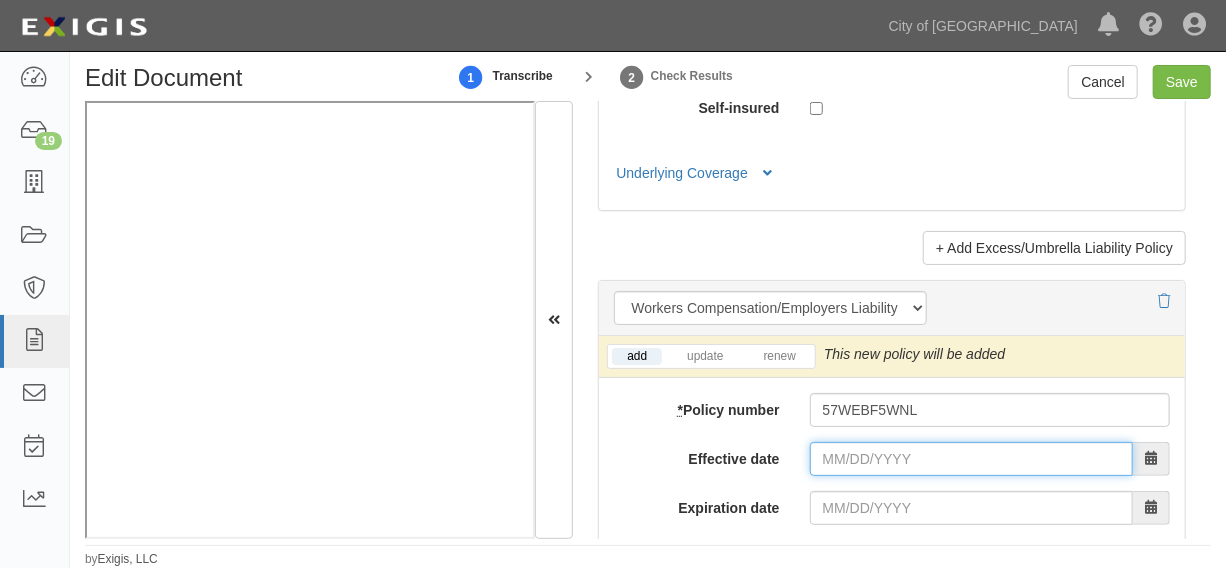 click on "Effective date" at bounding box center [971, 459] 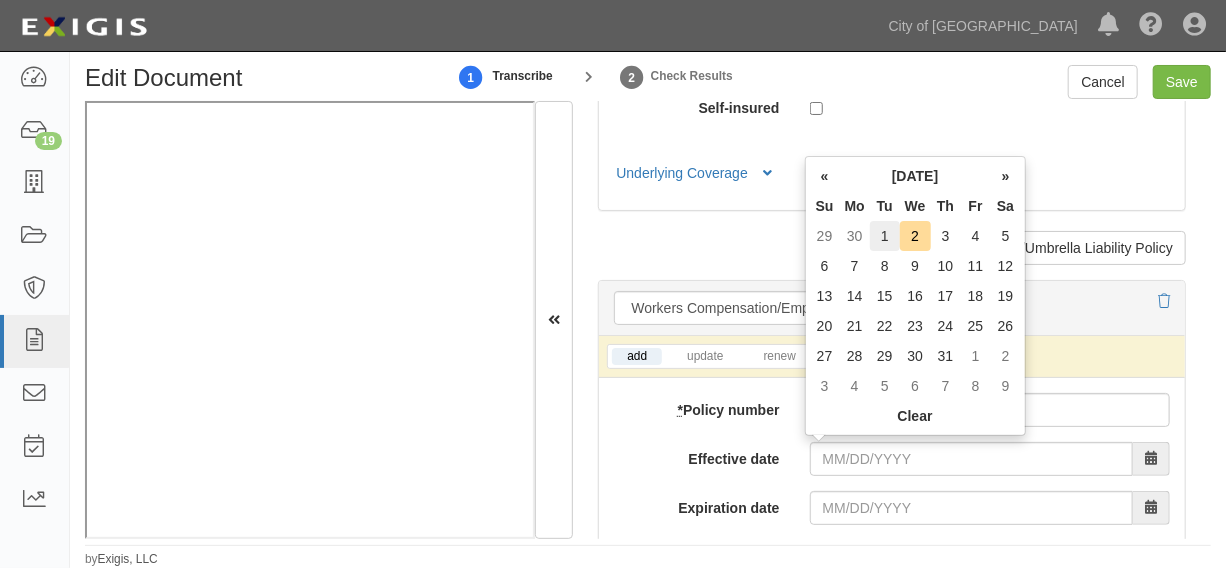 click on "1" at bounding box center [885, 236] 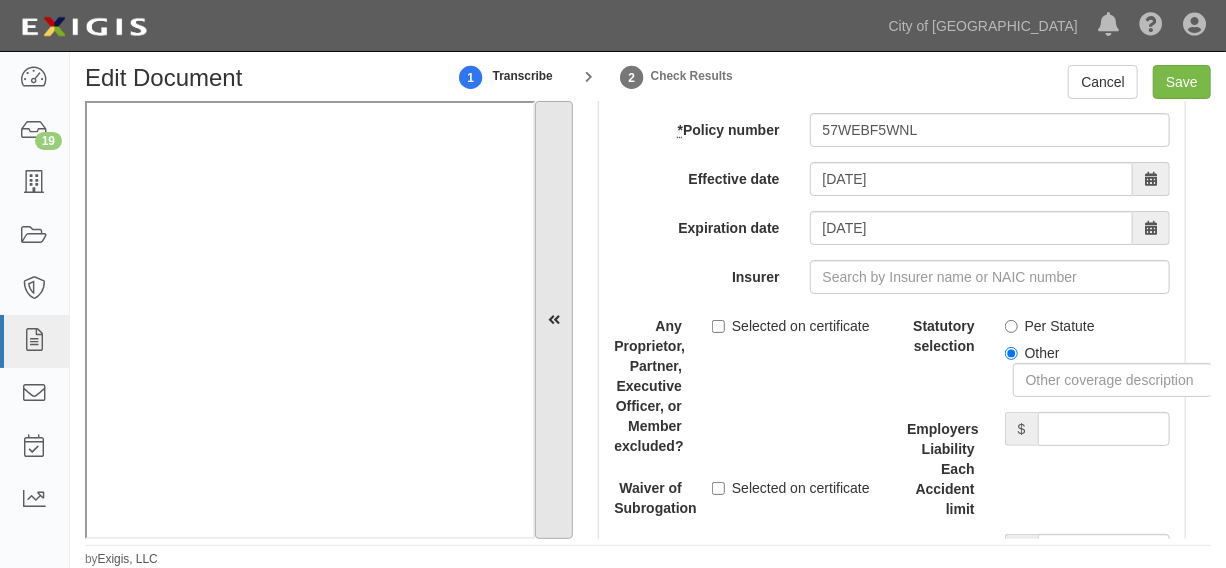 scroll, scrollTop: 5606, scrollLeft: 0, axis: vertical 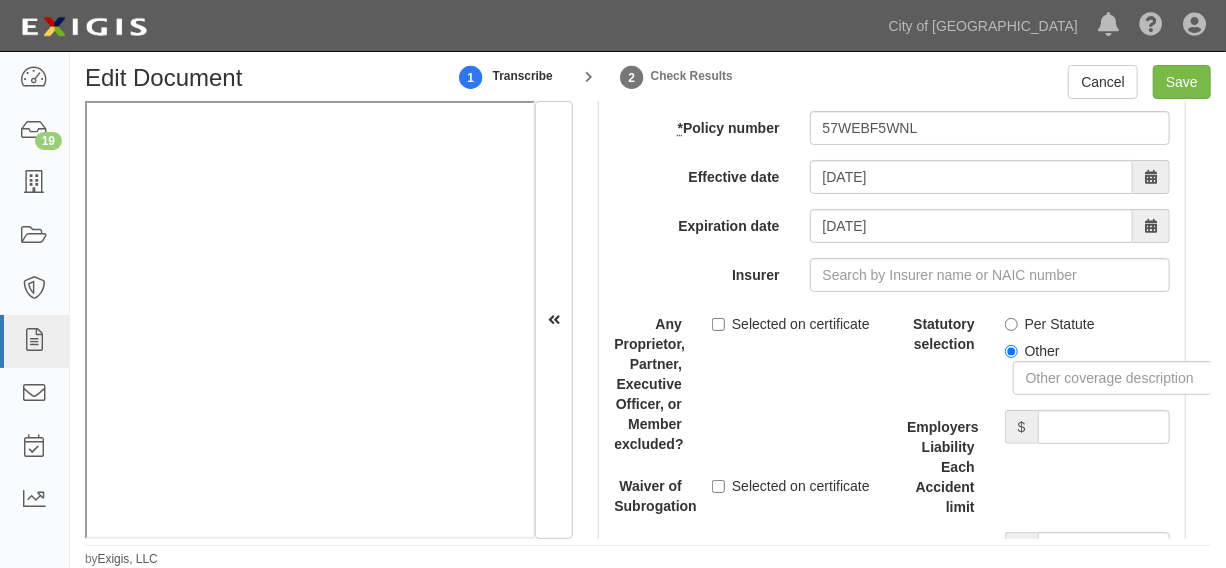 click on "Per Statute" at bounding box center (1050, 324) 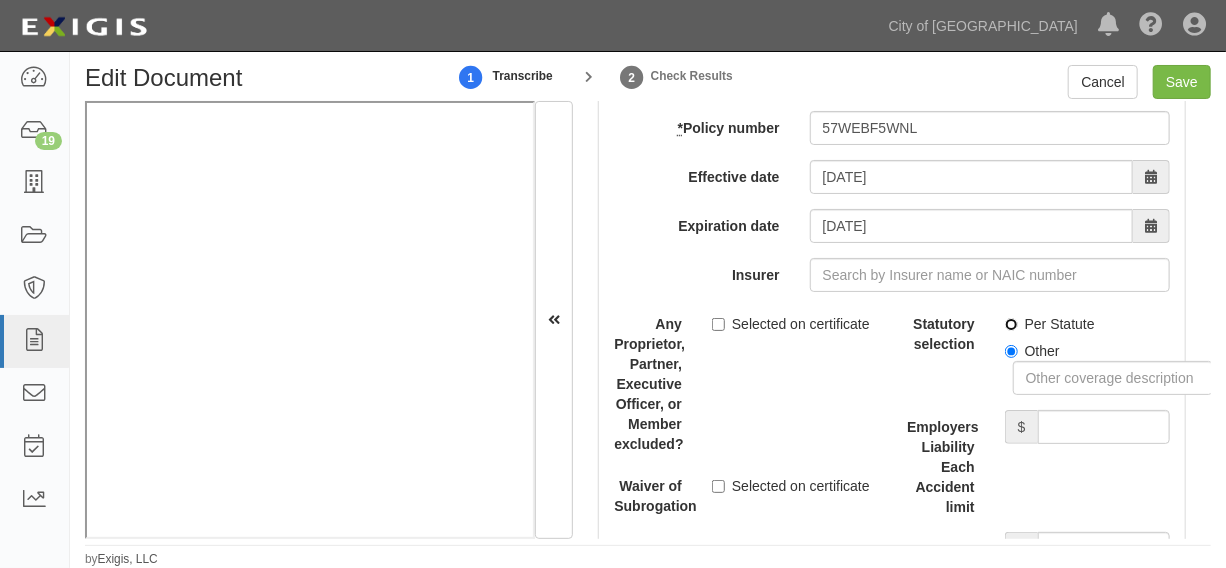 click on "Per Statute" at bounding box center (1011, 324) 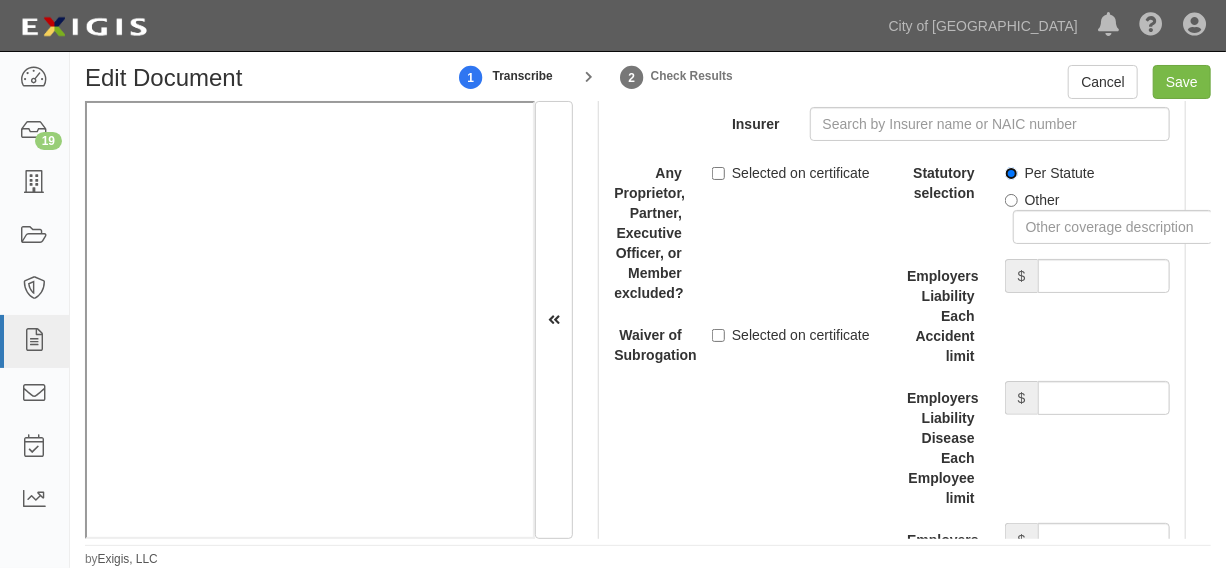 scroll, scrollTop: 5909, scrollLeft: 0, axis: vertical 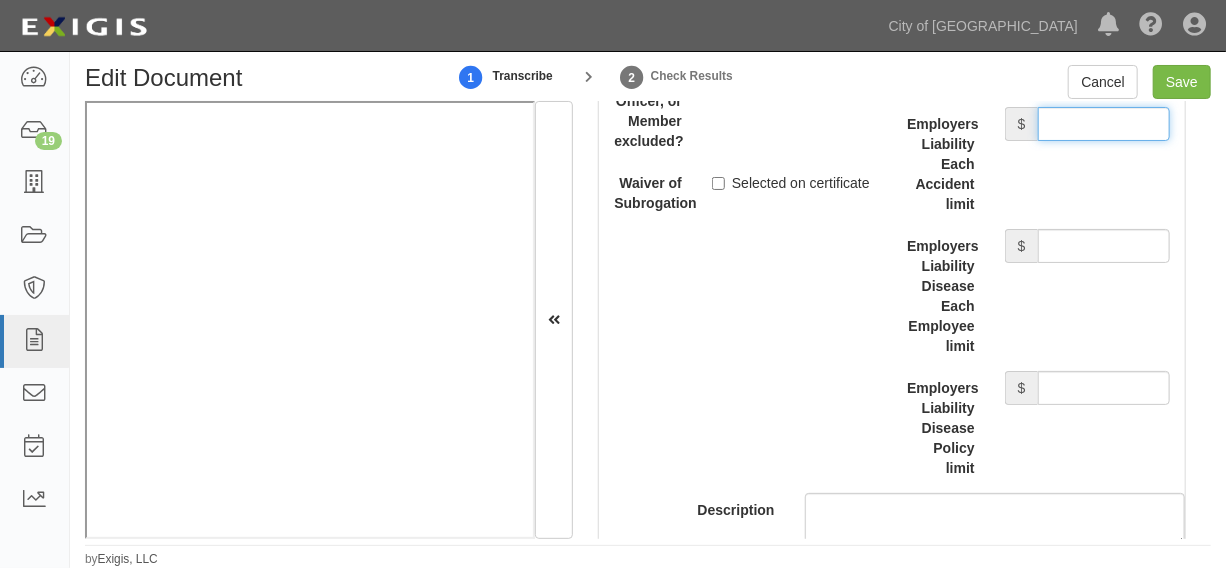 click on "Employers Liability Each Accident limit" at bounding box center [1104, 124] 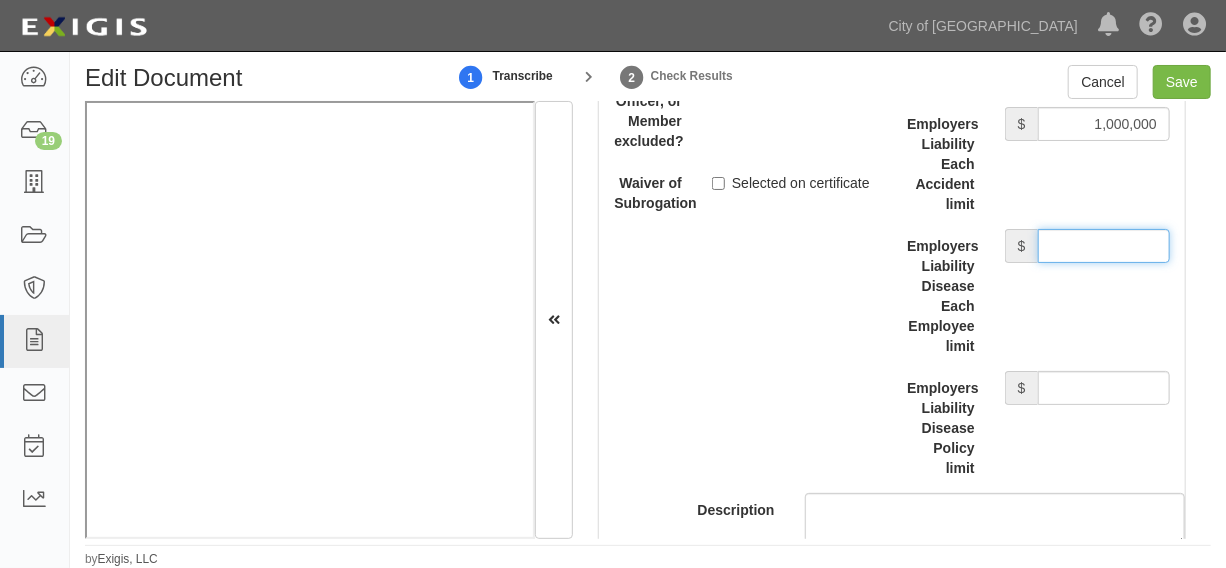 click on "Employers Liability Disease Each Employee limit" at bounding box center [1104, 246] 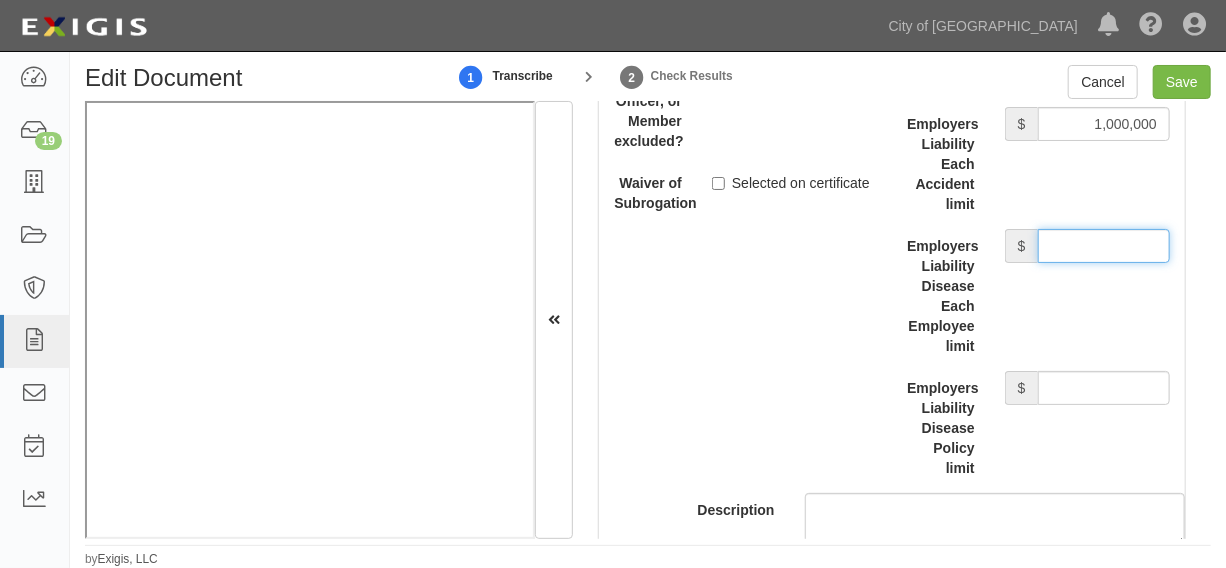 type on "1,000,000" 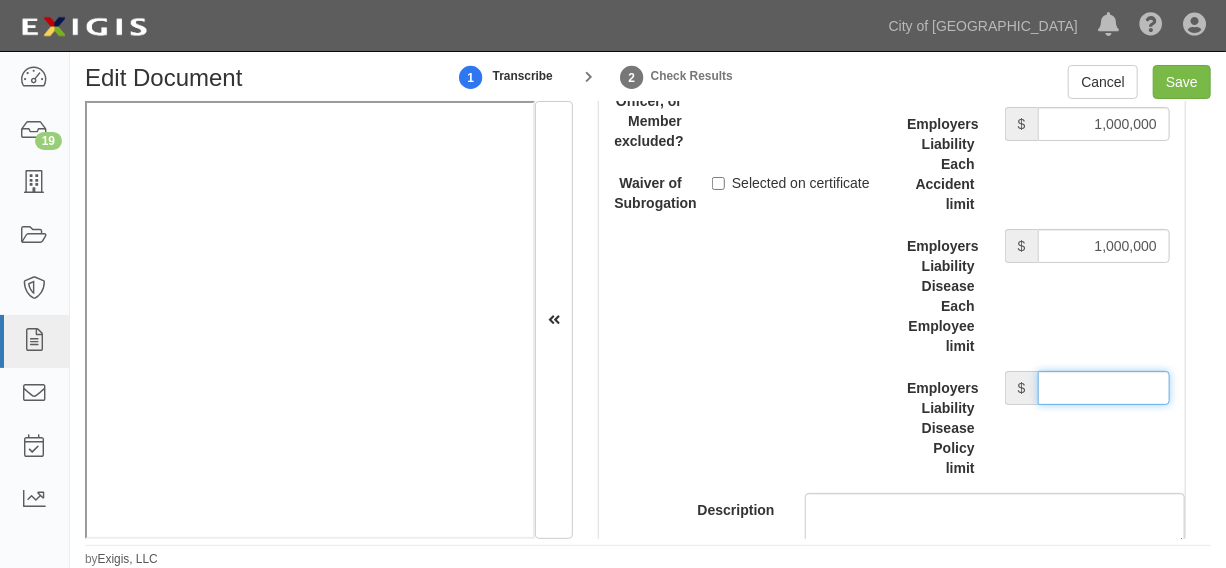 click on "Employers Liability Disease Policy limit" at bounding box center (1104, 388) 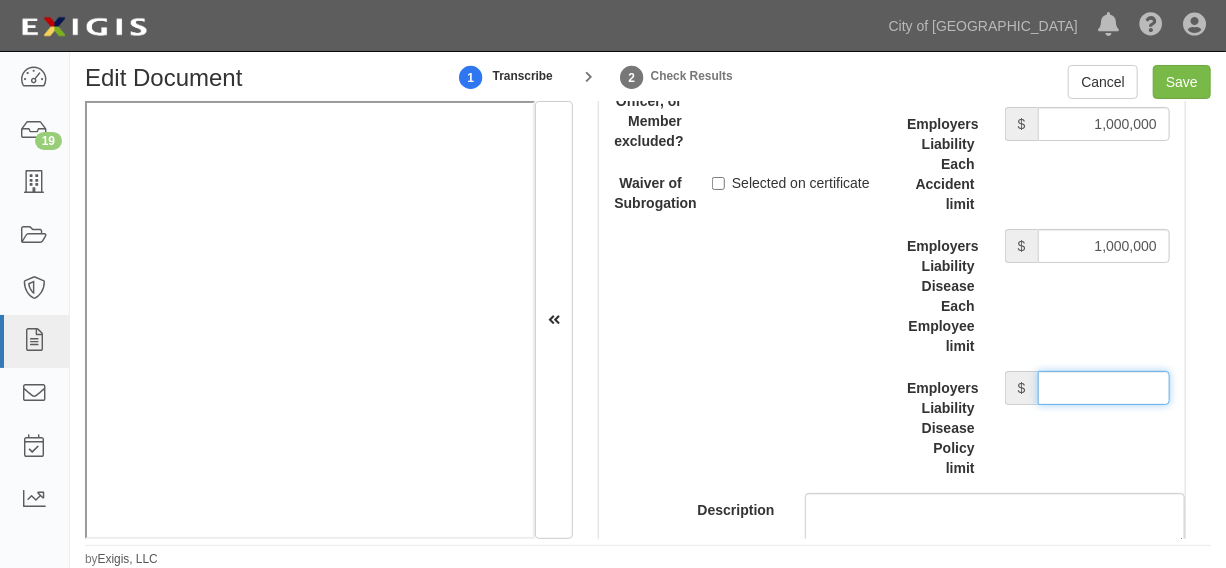 type on "1,000,000" 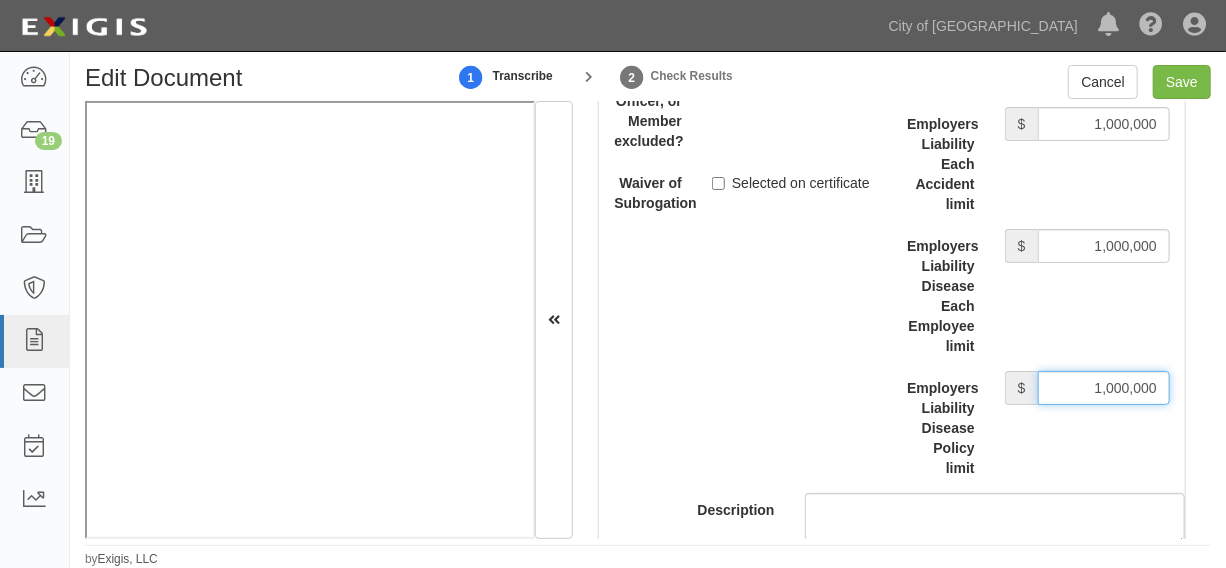 scroll, scrollTop: 5757, scrollLeft: 0, axis: vertical 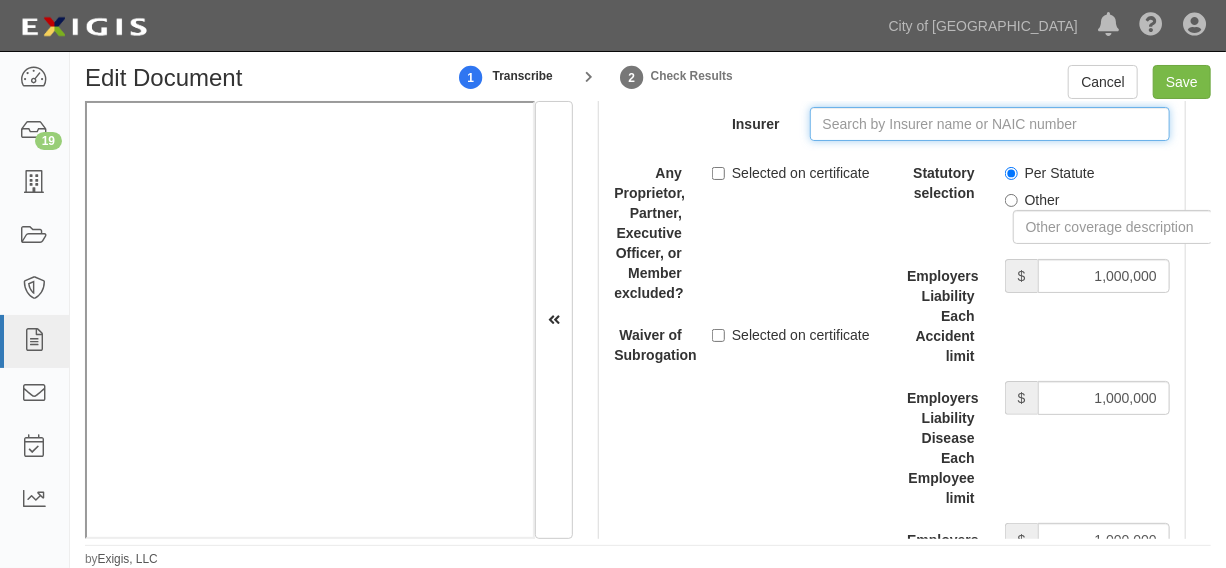 click on "Insurer" at bounding box center (990, 124) 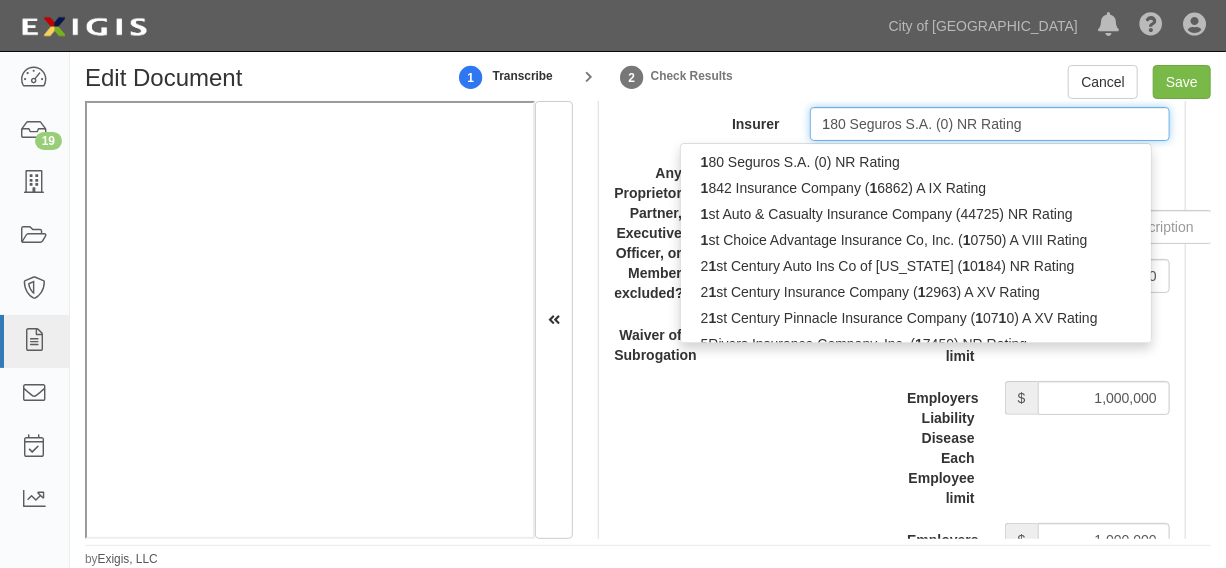 type on "11" 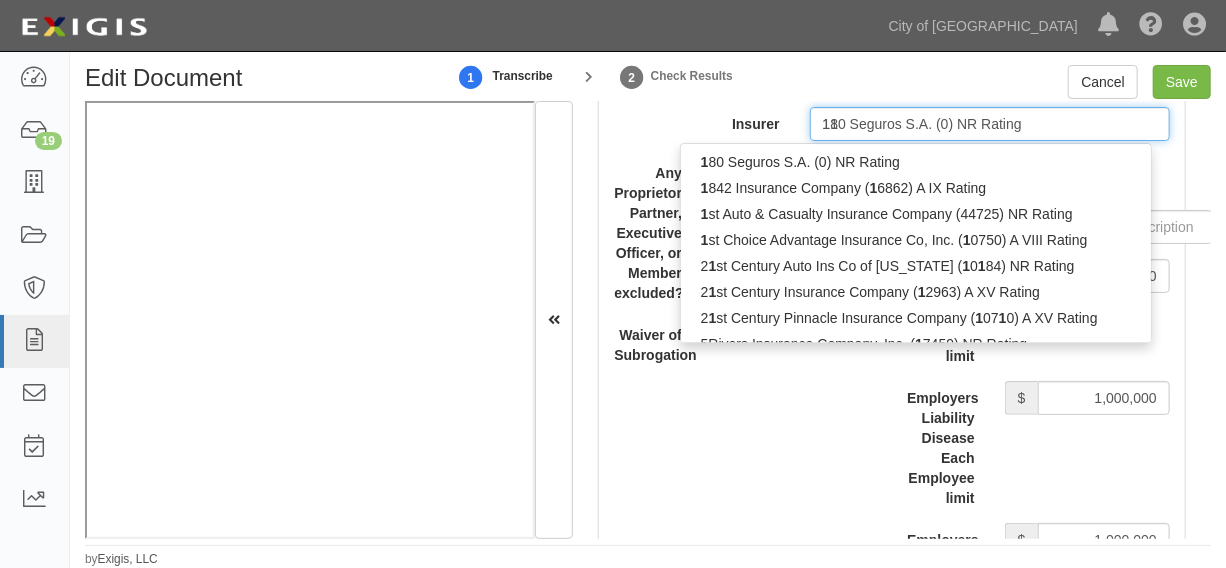 type 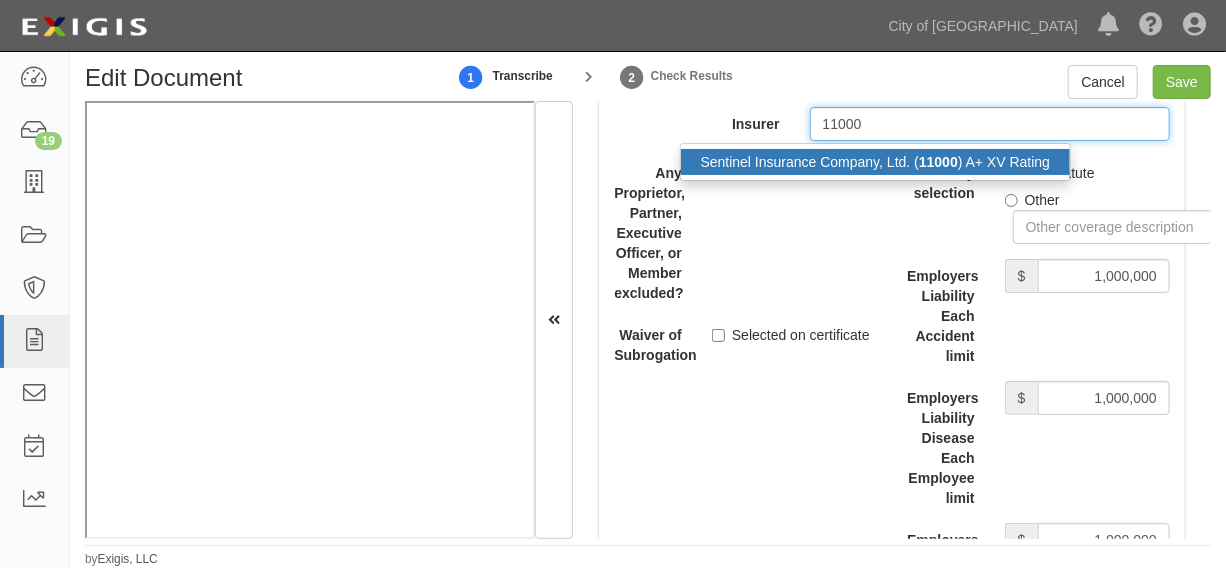 click on "Sentinel Insurance Company, Ltd. ( 11000 ) A+ XV Rating" at bounding box center [876, 162] 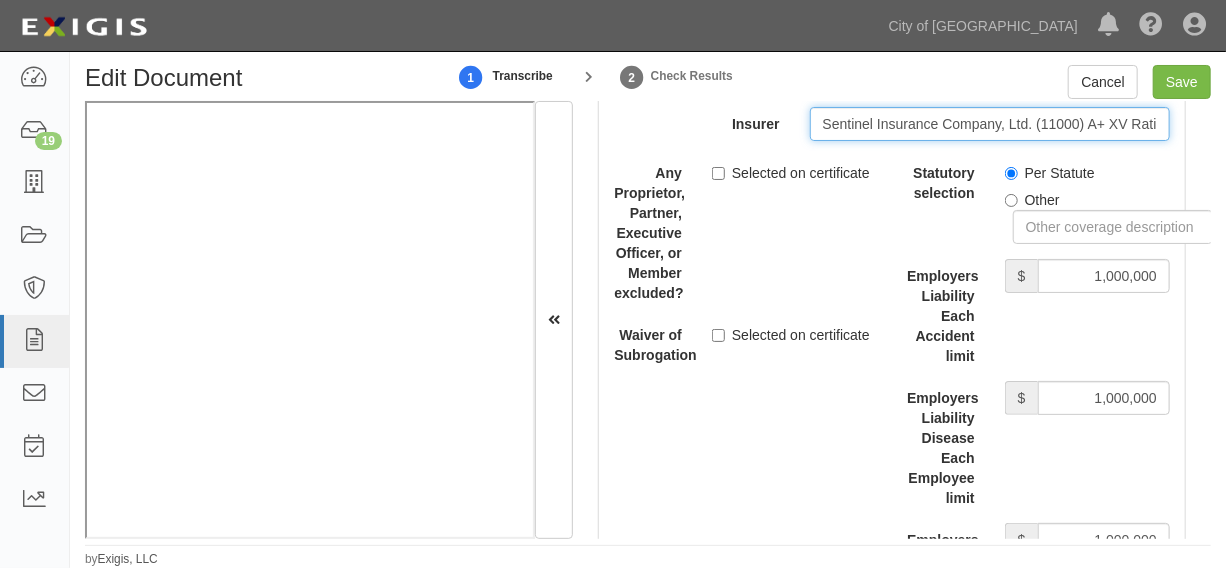 type on "Sentinel Insurance Company, Ltd. (11000) A+ XV Rating" 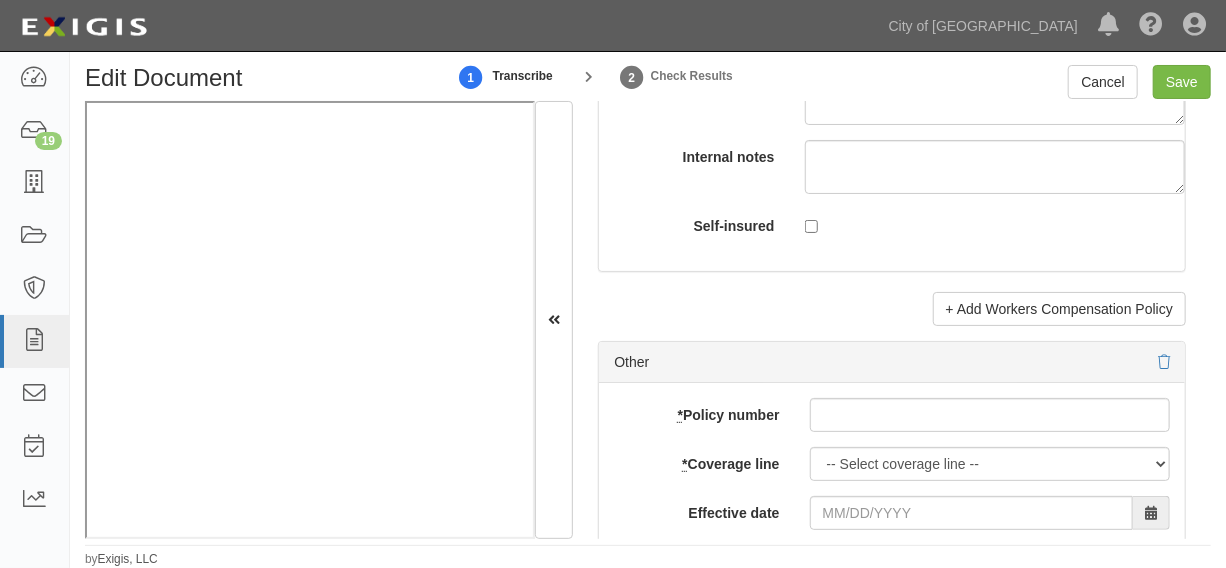 scroll, scrollTop: 6363, scrollLeft: 0, axis: vertical 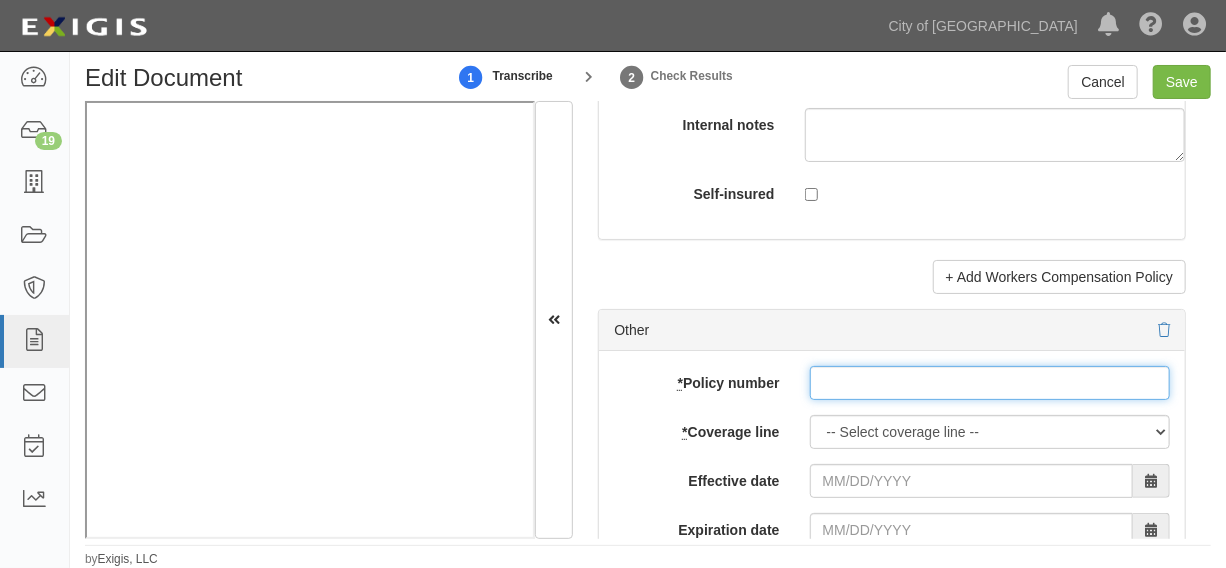 click on "*  Policy number" at bounding box center [990, 383] 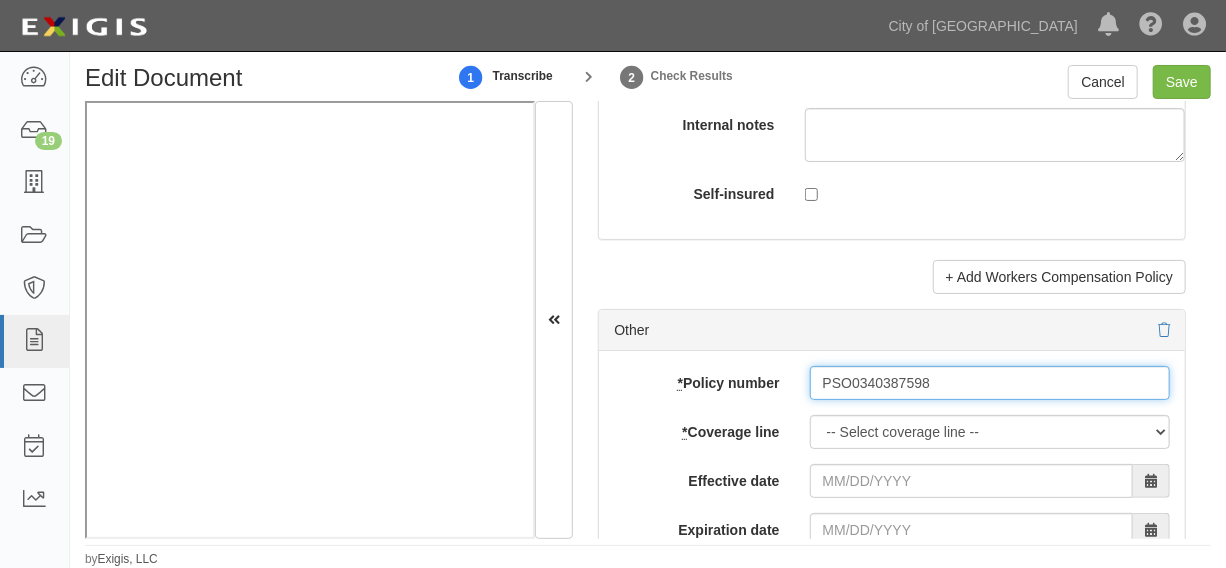 type on "PSO0340387598" 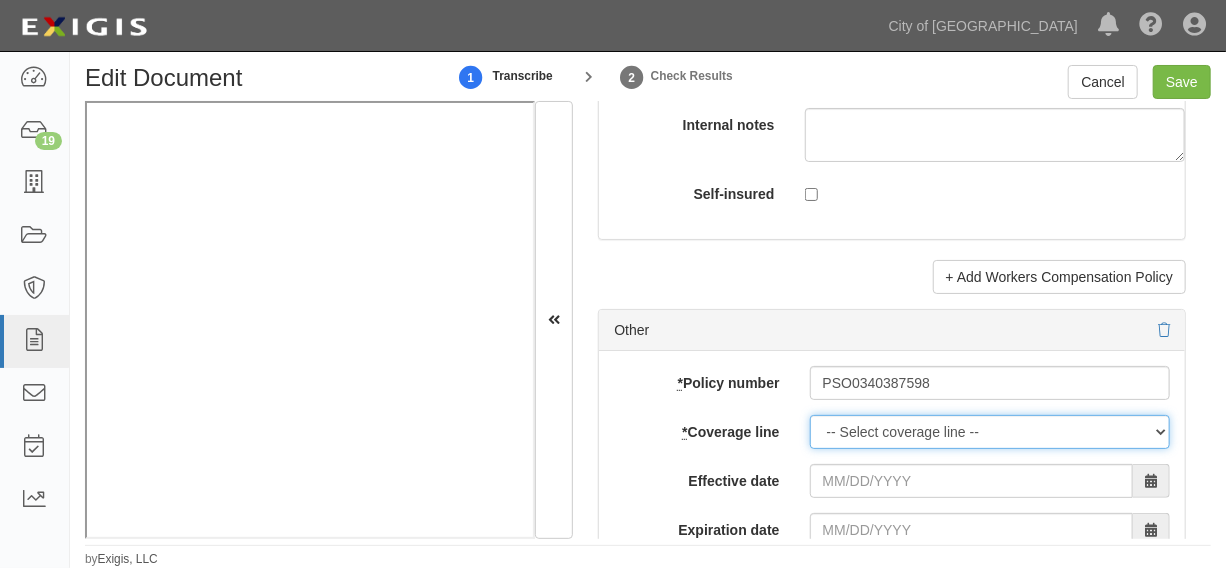 click on "-- Select coverage line --
Asbestos Abatement
Auto Physical Damage
Boiler & Machinery
Builders Risk
Building
Business Income
Business Interruption
Business Owner's Policy
Business Personal Property
Cargo
Contractors Pollution Liability
Contractors Professional Liability
Crime
Cyber Liability
Difference-In-Conditions
Directors and Officers
Earthquake
EDP Hardware
Employee Dishonesty
Employment Practices Liability
Equipment Floater
Errors and Omissions
Extra Expense
Fiduciary Liability
Fine Arts
Flood
Other
Owners Protective Professional Indemnity
Disability Benefits
Garage Keepers Liability
Garage Liability
Hazardous Transporters
Inland Marine
Installation Floater
Kidnap and Ransom
Leased/Rented Equipment
Liquor Liability
Marine Protection & Indemnity Liability
Owners and Contractors Protective
Pollution Liability
Product Liability
Professional Liability
Professional/Pollution Liability
Property" at bounding box center (990, 432) 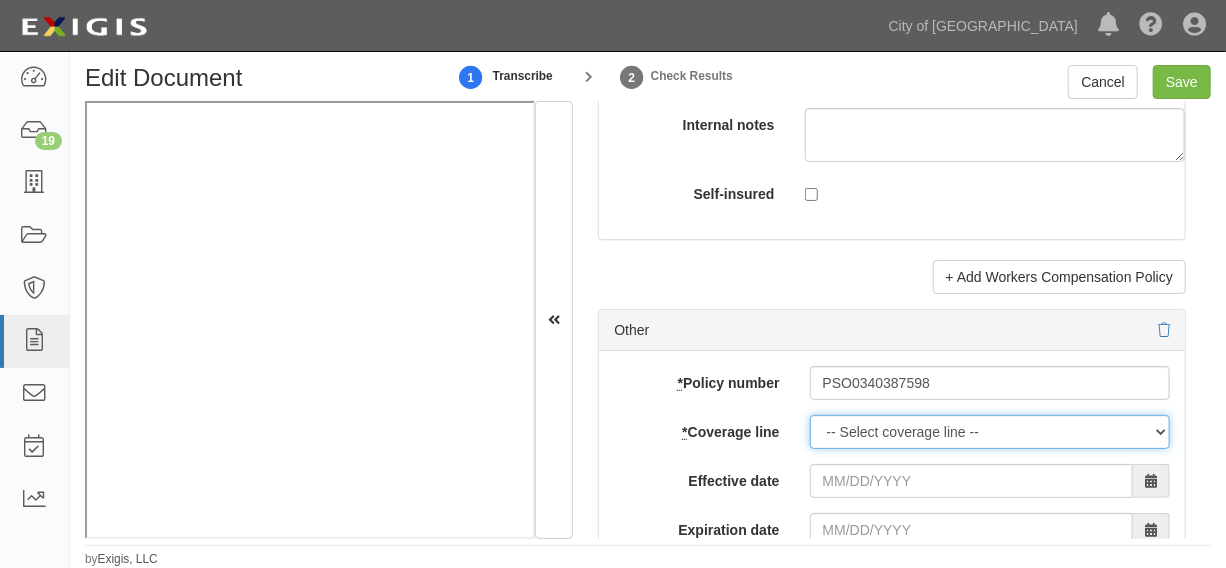 select on "26" 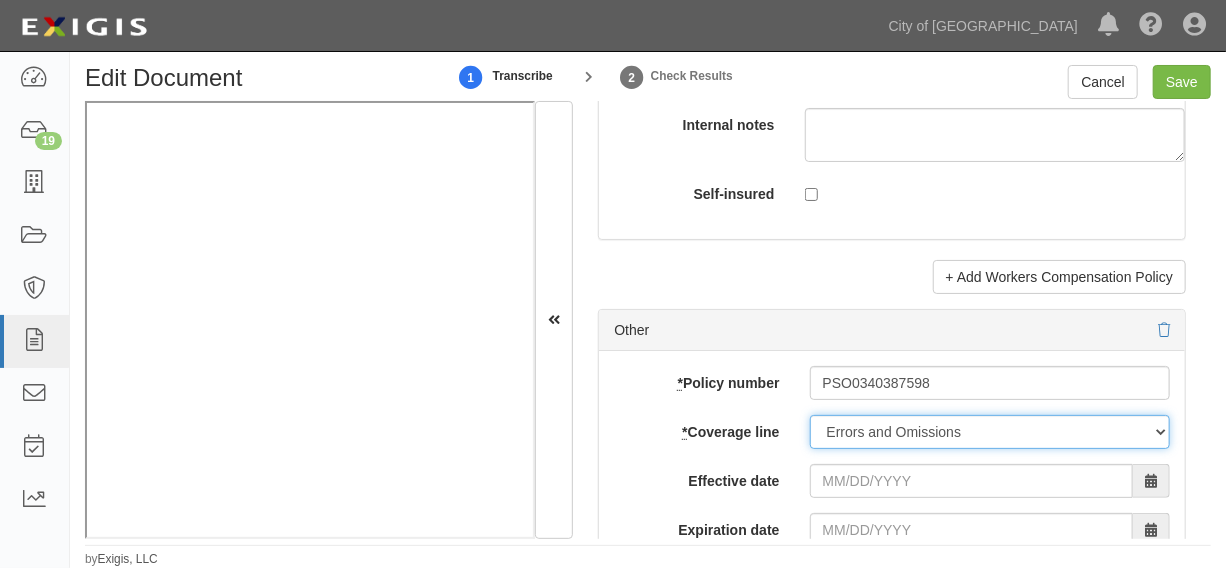 click on "-- Select coverage line --
Asbestos Abatement
Auto Physical Damage
Boiler & Machinery
Builders Risk
Building
Business Income
Business Interruption
Business Owner's Policy
Business Personal Property
Cargo
Contractors Pollution Liability
Contractors Professional Liability
Crime
Cyber Liability
Difference-In-Conditions
Directors and Officers
Earthquake
EDP Hardware
Employee Dishonesty
Employment Practices Liability
Equipment Floater
Errors and Omissions
Extra Expense
Fiduciary Liability
Fine Arts
Flood
Other
Owners Protective Professional Indemnity
Disability Benefits
Garage Keepers Liability
Garage Liability
Hazardous Transporters
Inland Marine
Installation Floater
Kidnap and Ransom
Leased/Rented Equipment
Liquor Liability
Marine Protection & Indemnity Liability
Owners and Contractors Protective
Pollution Liability
Product Liability
Professional Liability
Professional/Pollution Liability
Property" at bounding box center [990, 432] 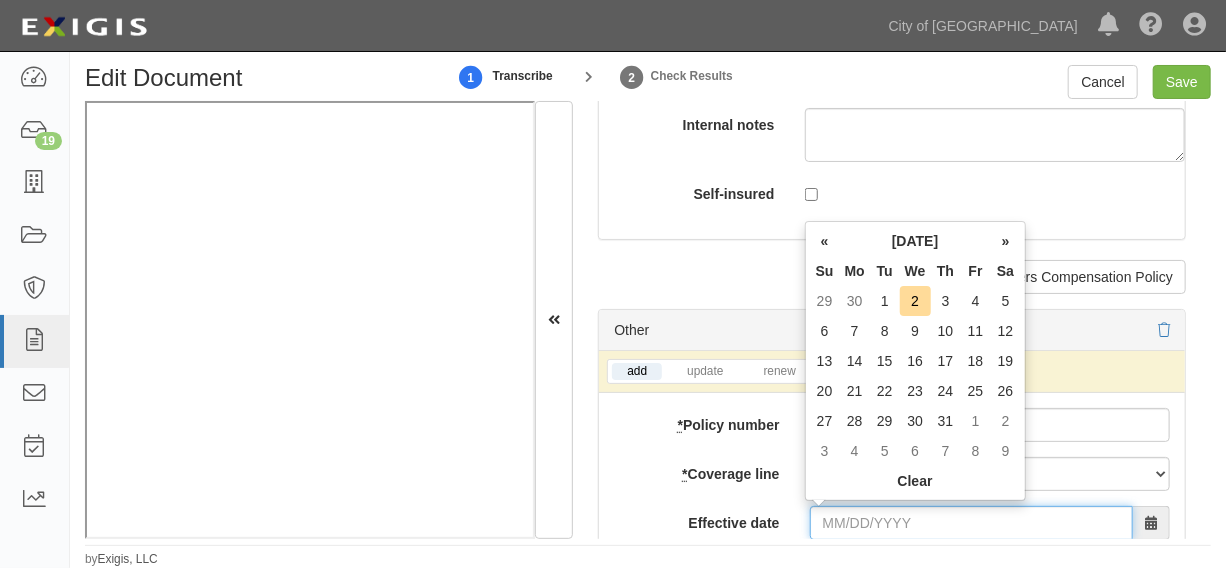 click on "Effective date" at bounding box center (971, 523) 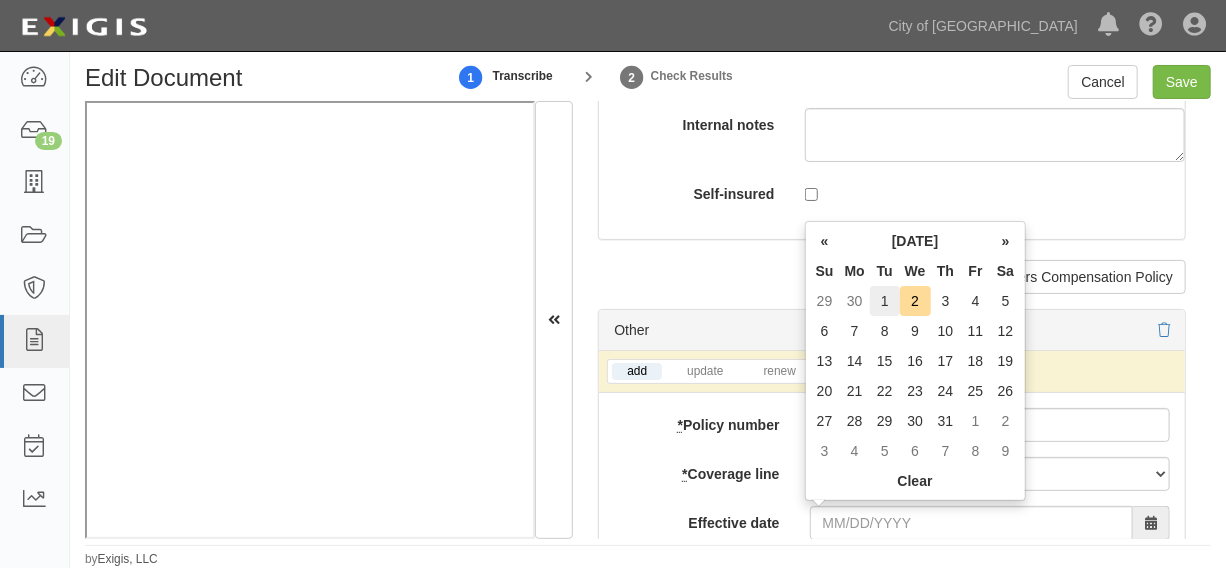 click on "1" at bounding box center [885, 301] 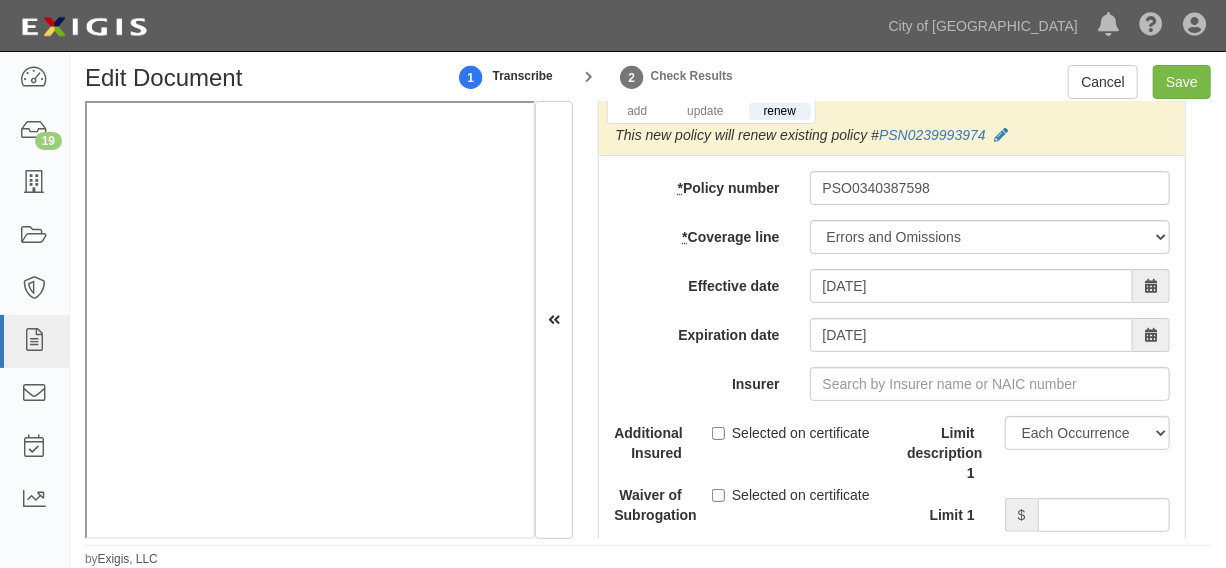 scroll, scrollTop: 6666, scrollLeft: 0, axis: vertical 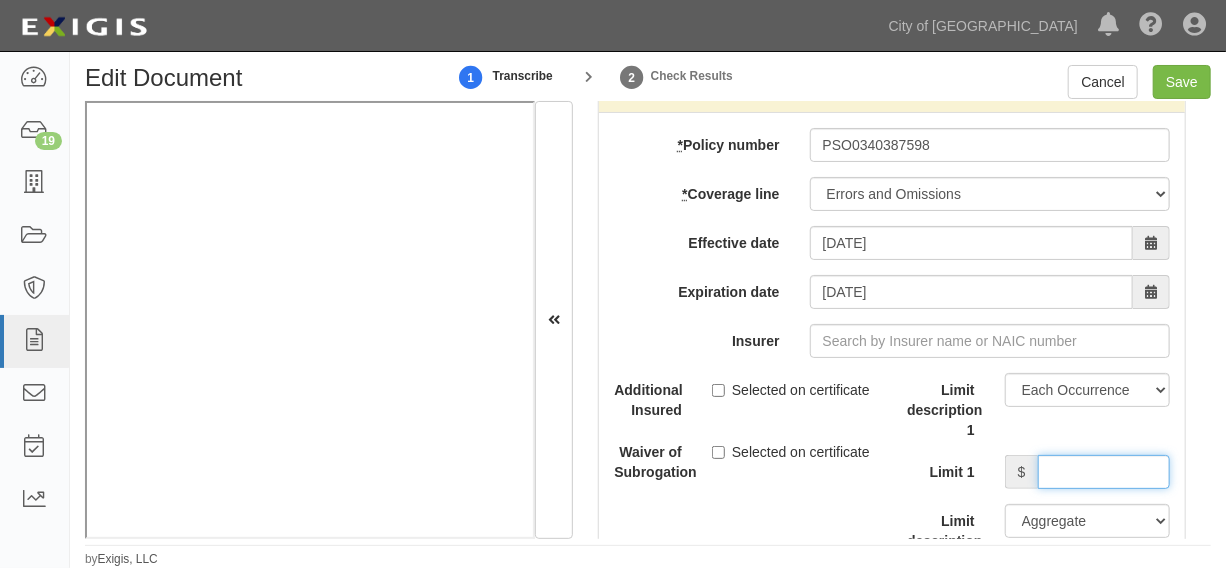 click on "Limit 1" at bounding box center (1104, 472) 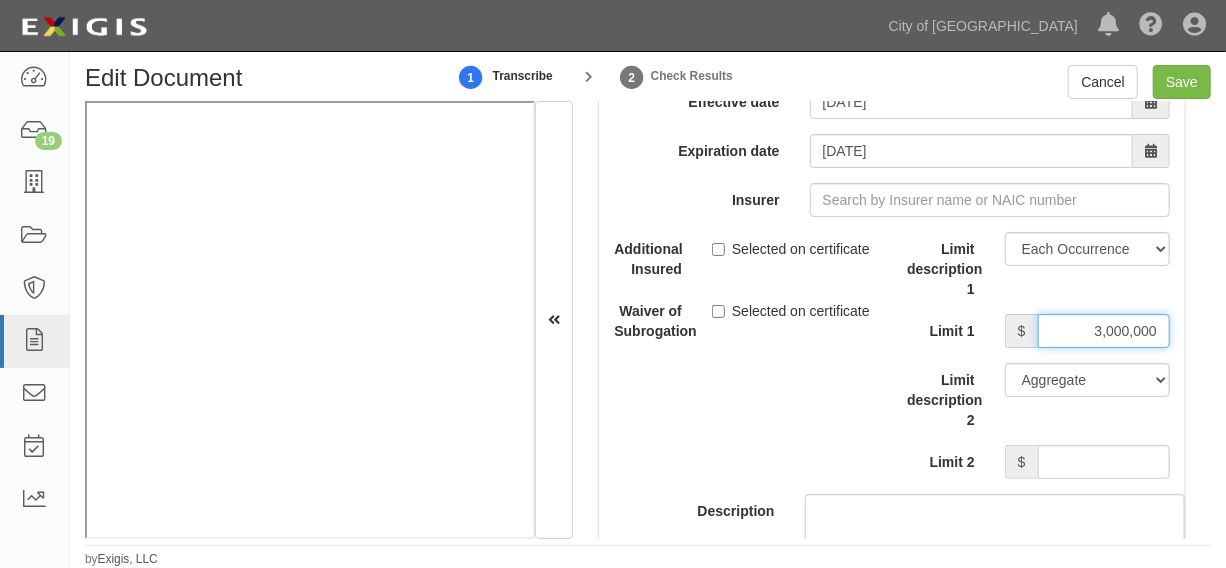 scroll, scrollTop: 6818, scrollLeft: 0, axis: vertical 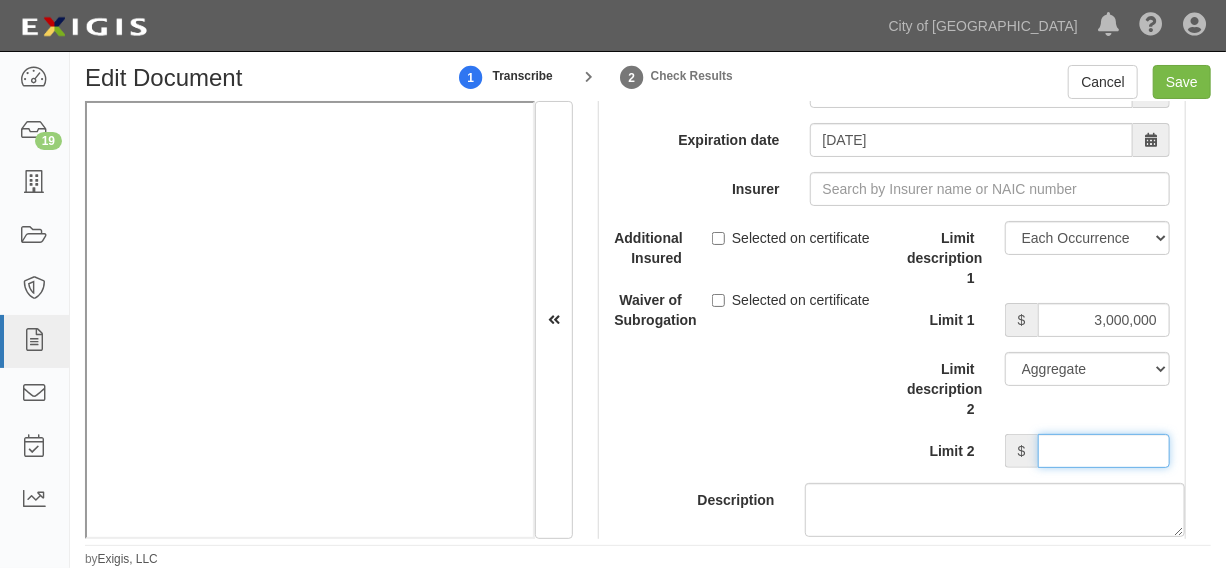 click on "Limit 2" at bounding box center [1104, 451] 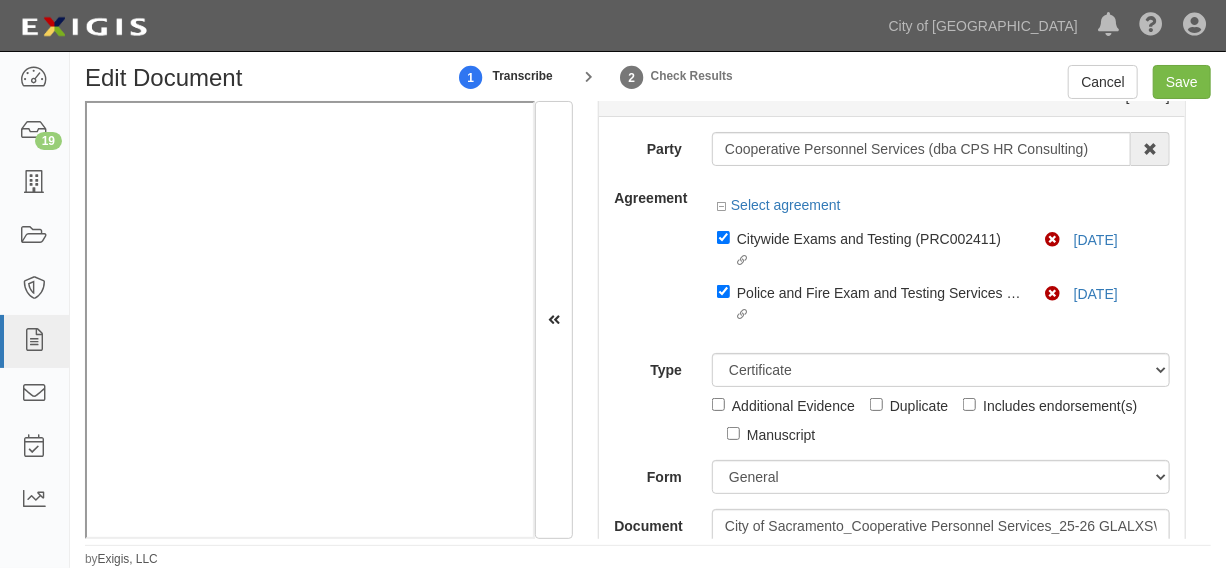 scroll, scrollTop: 0, scrollLeft: 0, axis: both 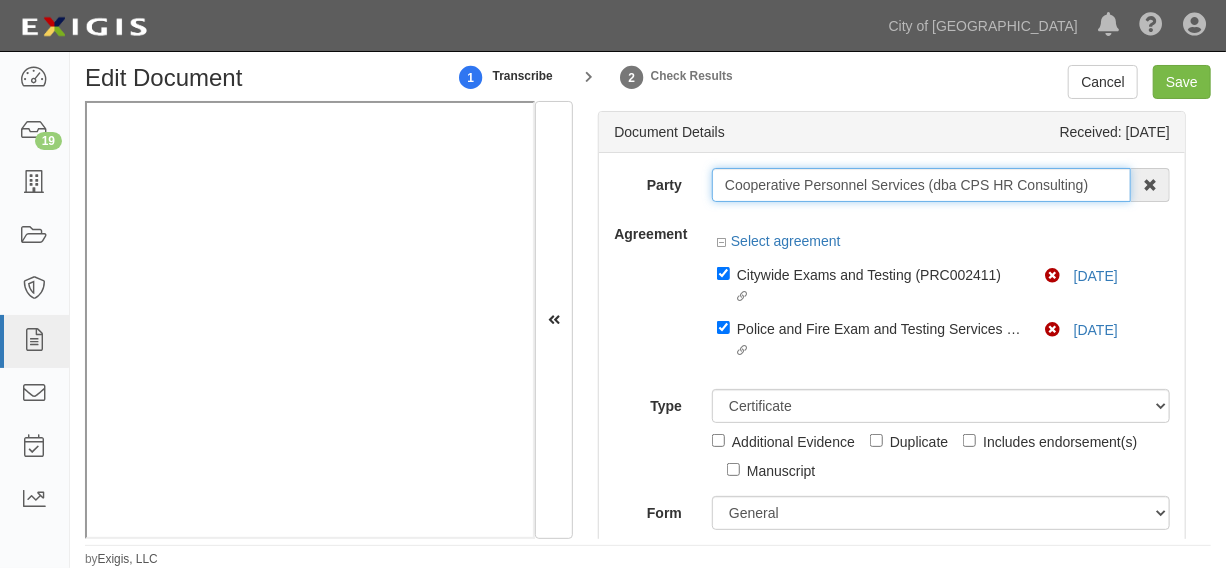 drag, startPoint x: 715, startPoint y: 187, endPoint x: 1125, endPoint y: 171, distance: 410.31207 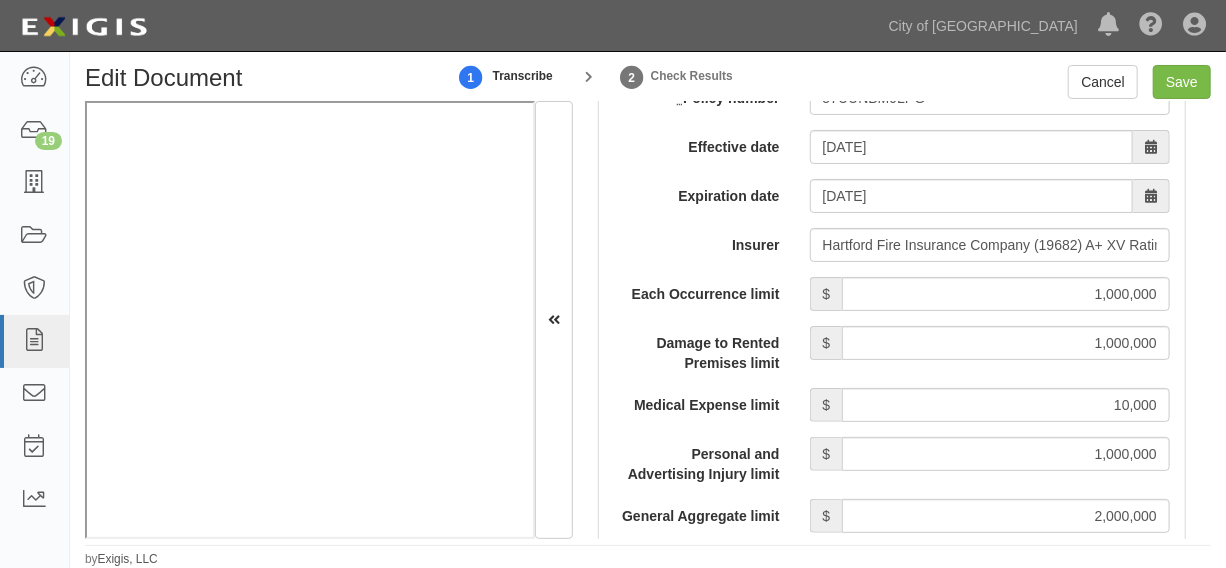 scroll, scrollTop: 1818, scrollLeft: 0, axis: vertical 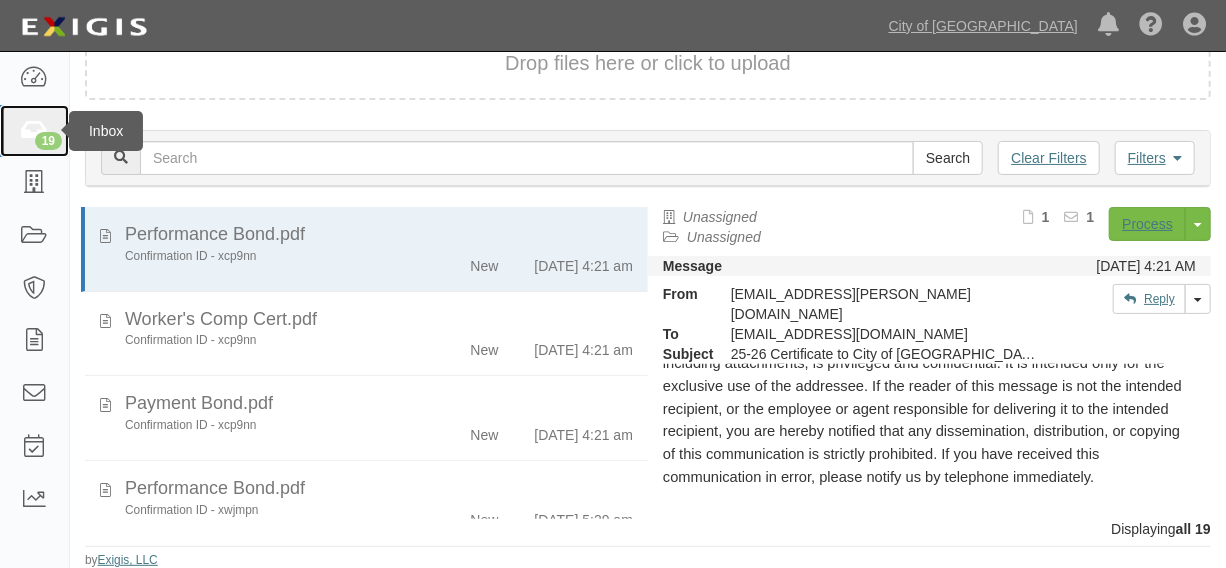 click on "19" at bounding box center (34, 131) 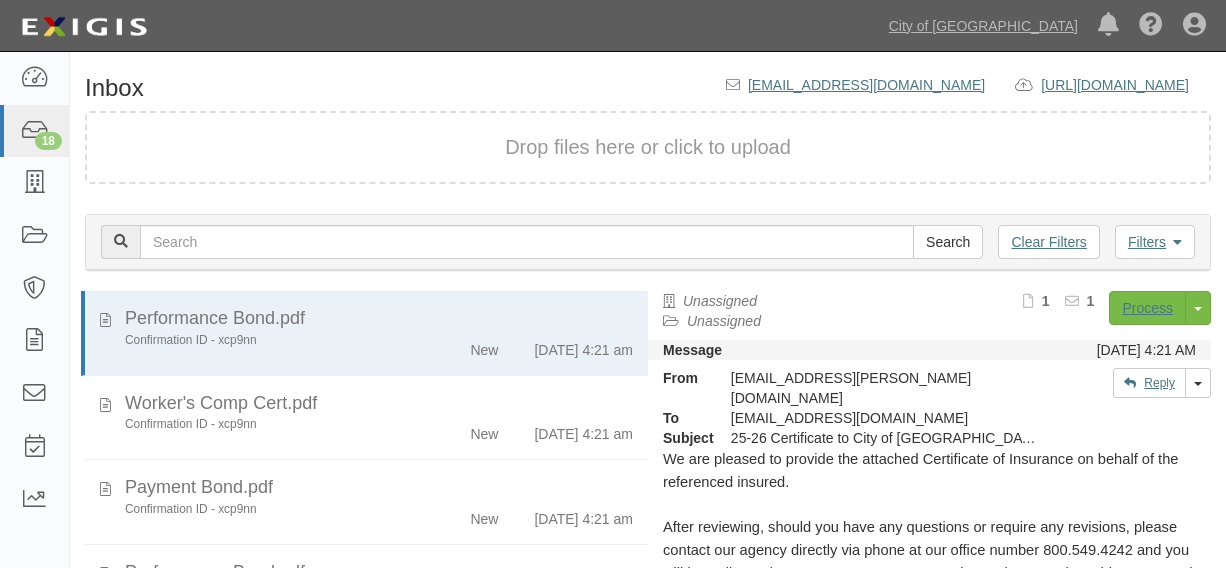scroll, scrollTop: 84, scrollLeft: 0, axis: vertical 